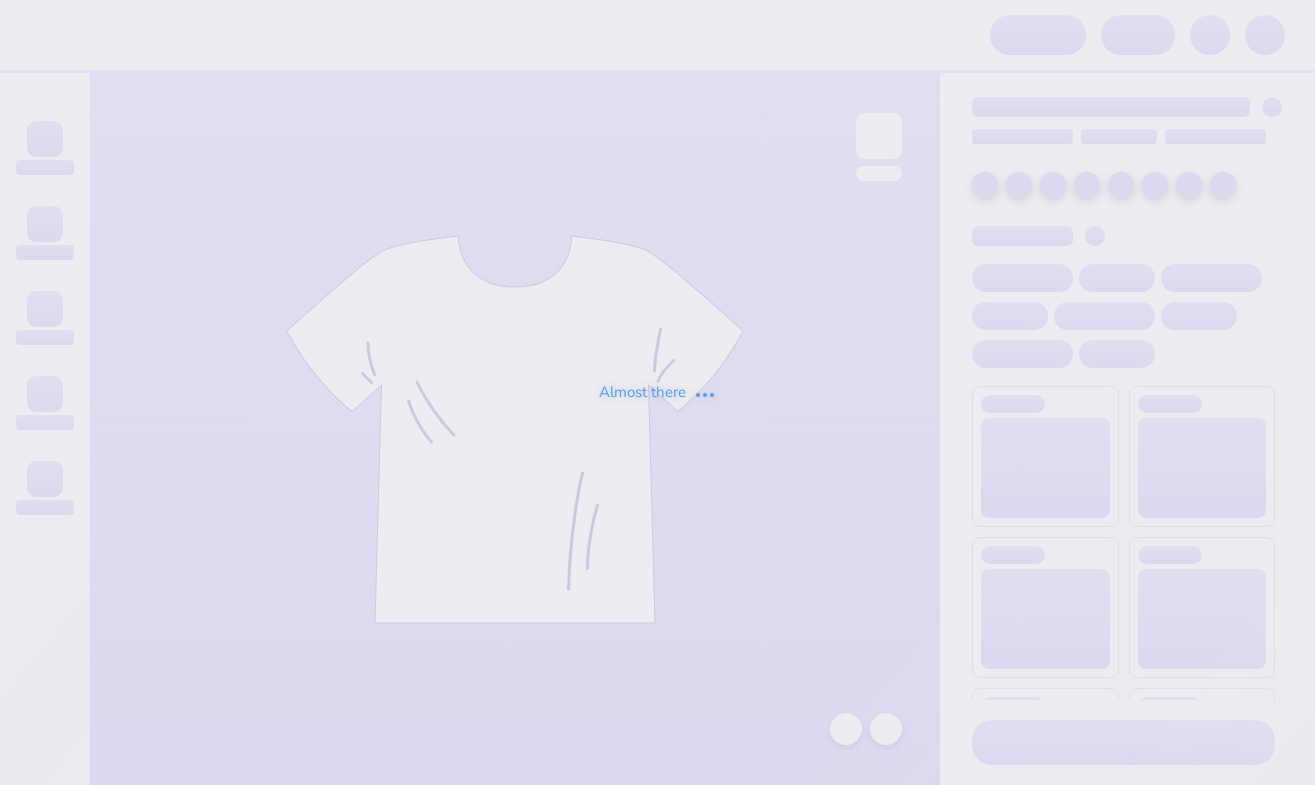 scroll, scrollTop: 0, scrollLeft: 0, axis: both 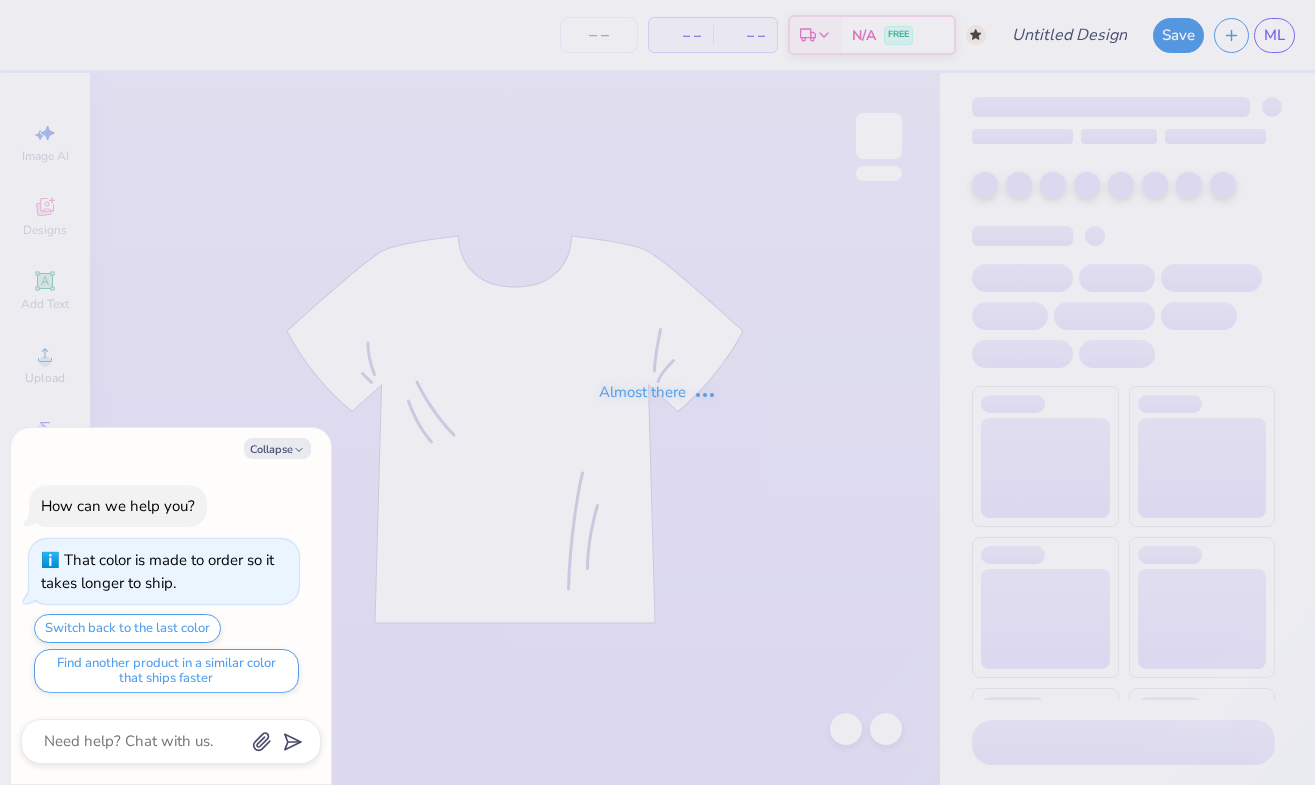 type on "x" 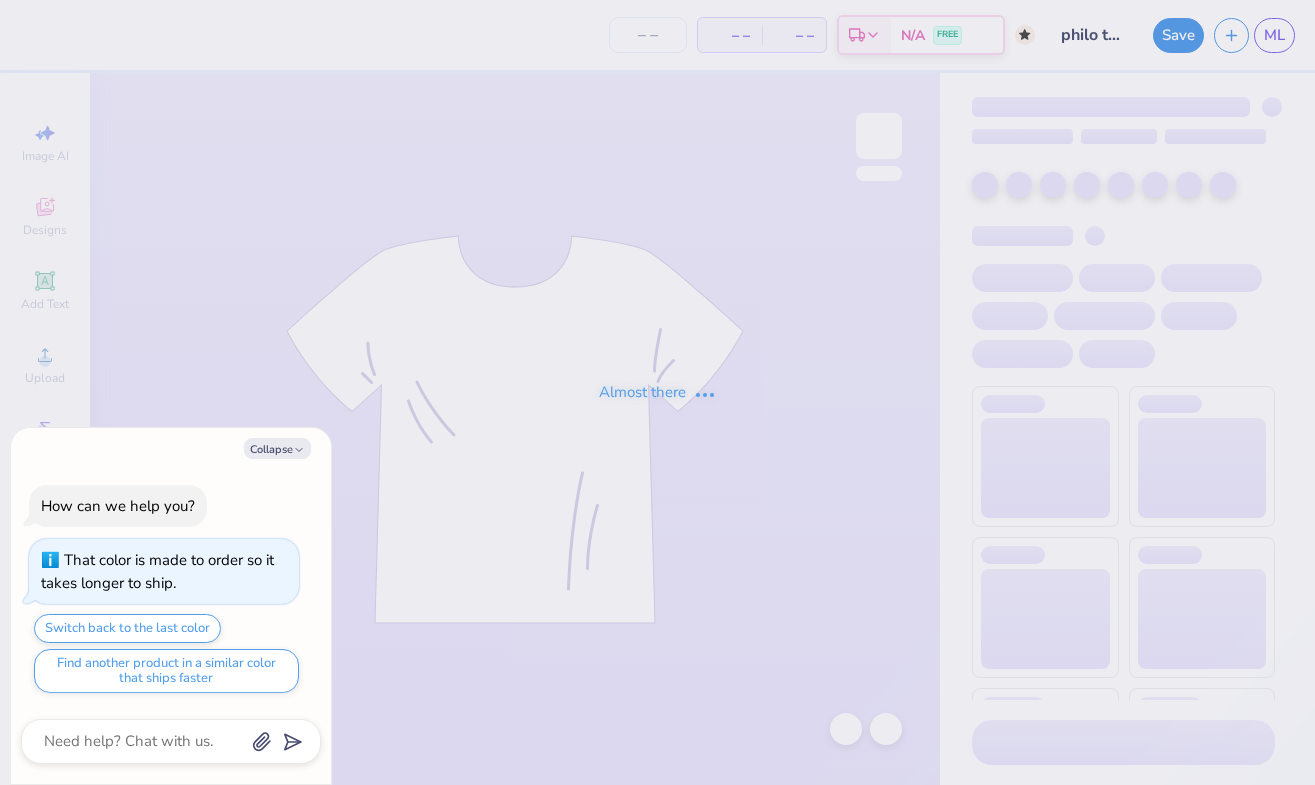 type on "56" 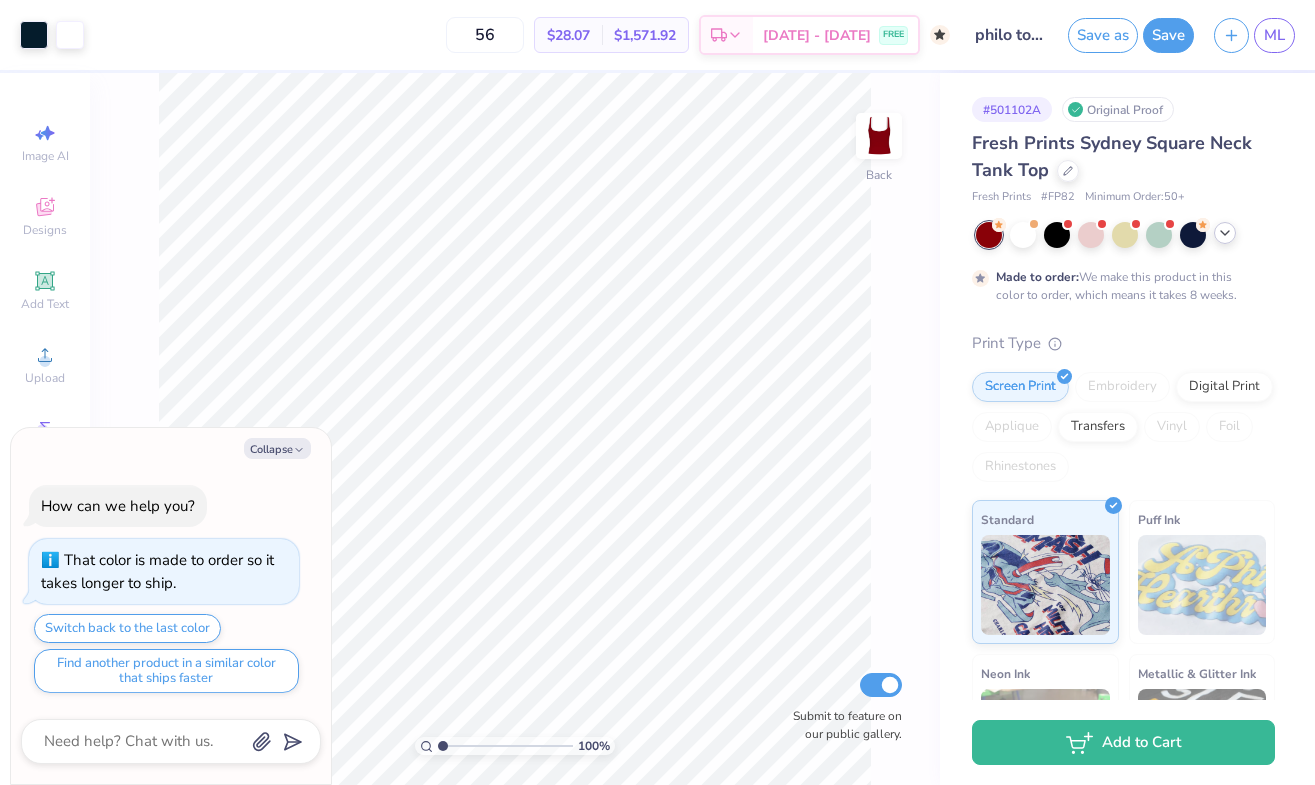 click at bounding box center (1225, 233) 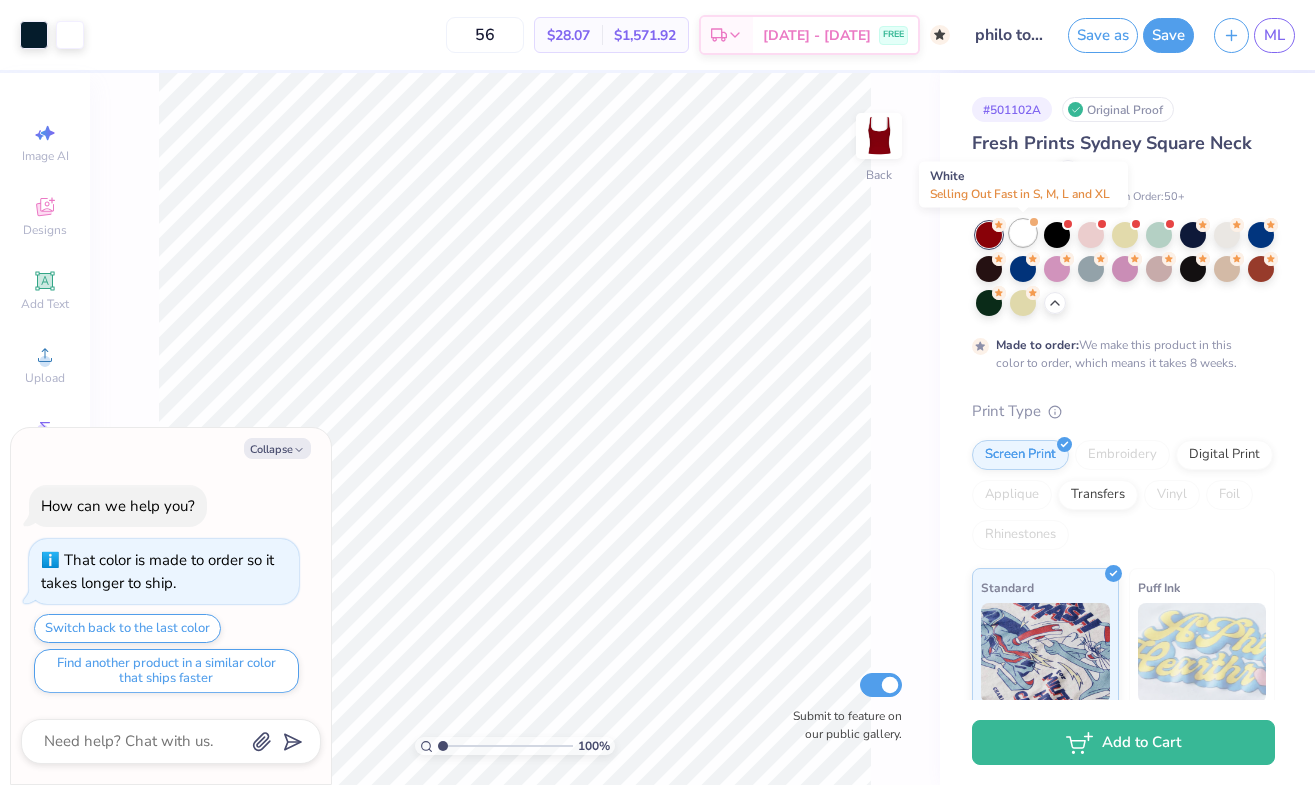 click at bounding box center [1023, 233] 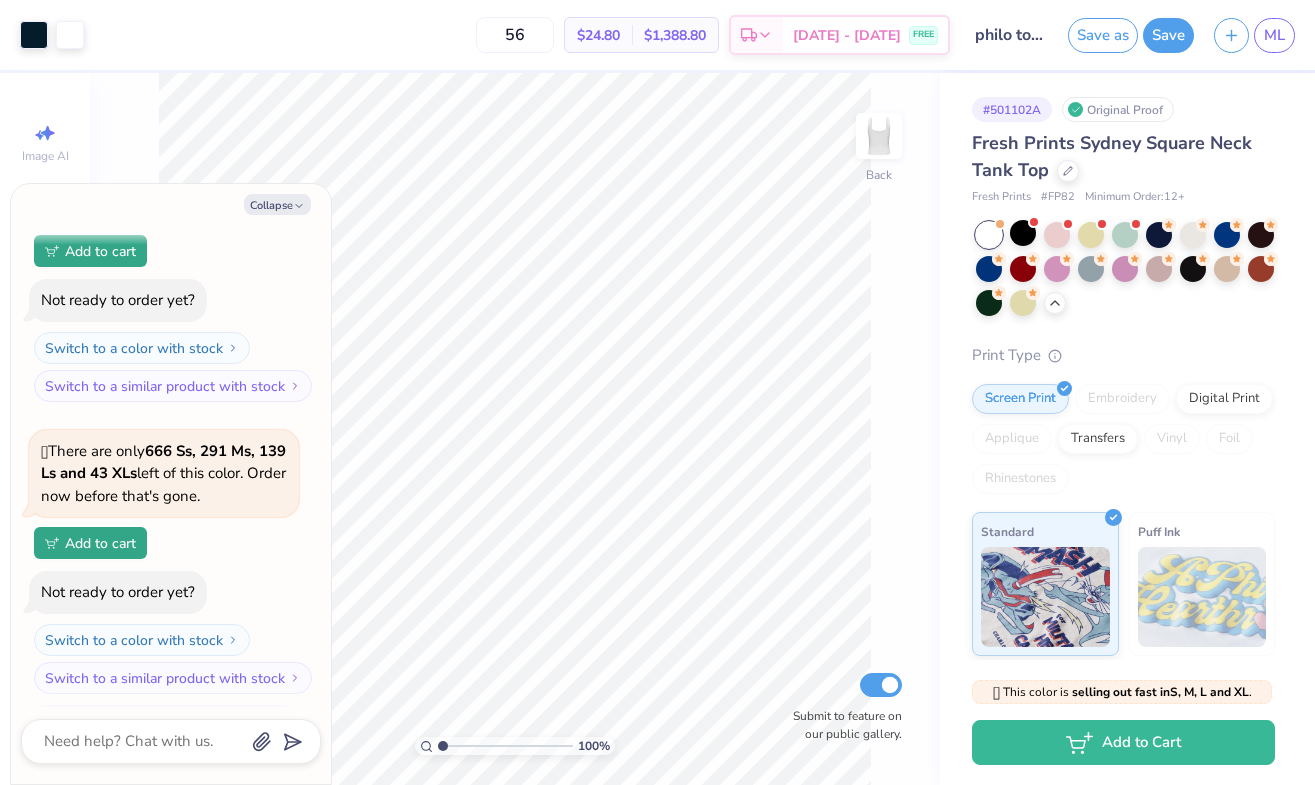 scroll, scrollTop: 462, scrollLeft: 0, axis: vertical 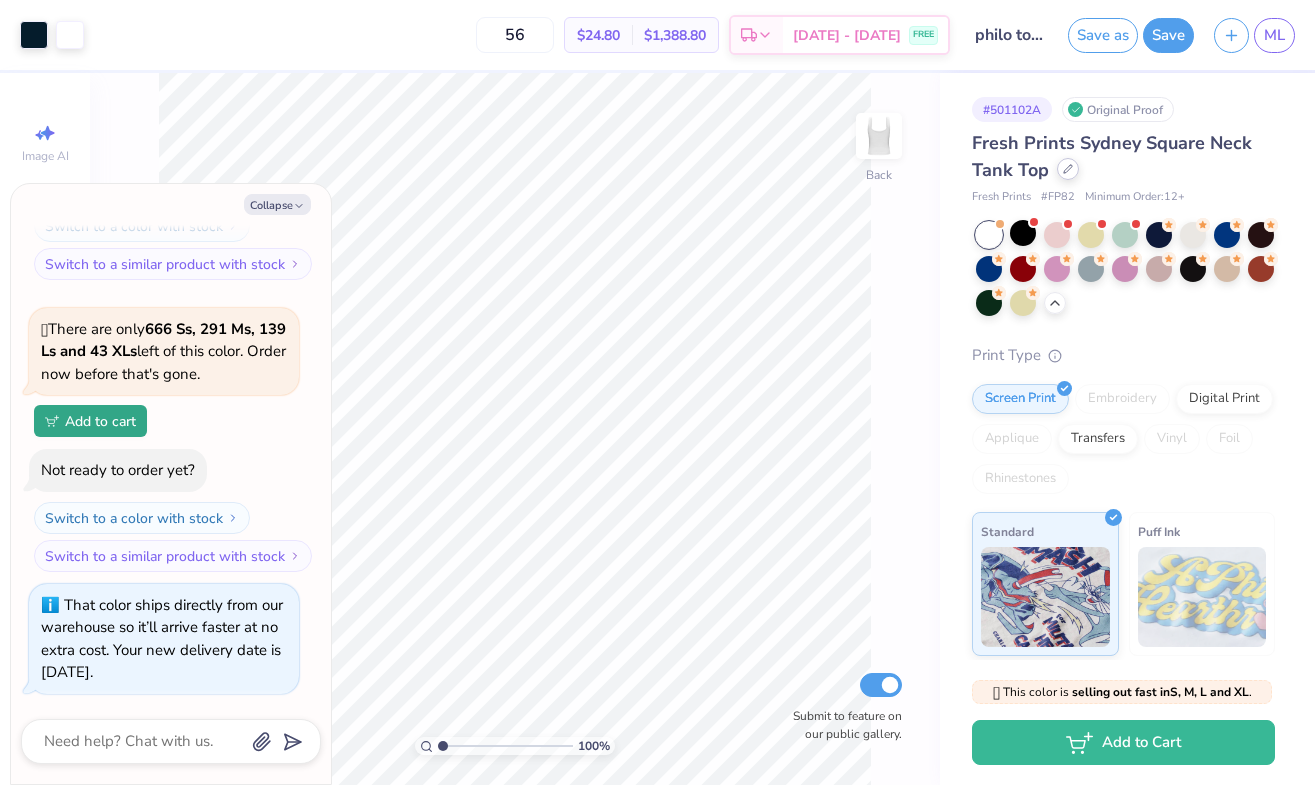 click 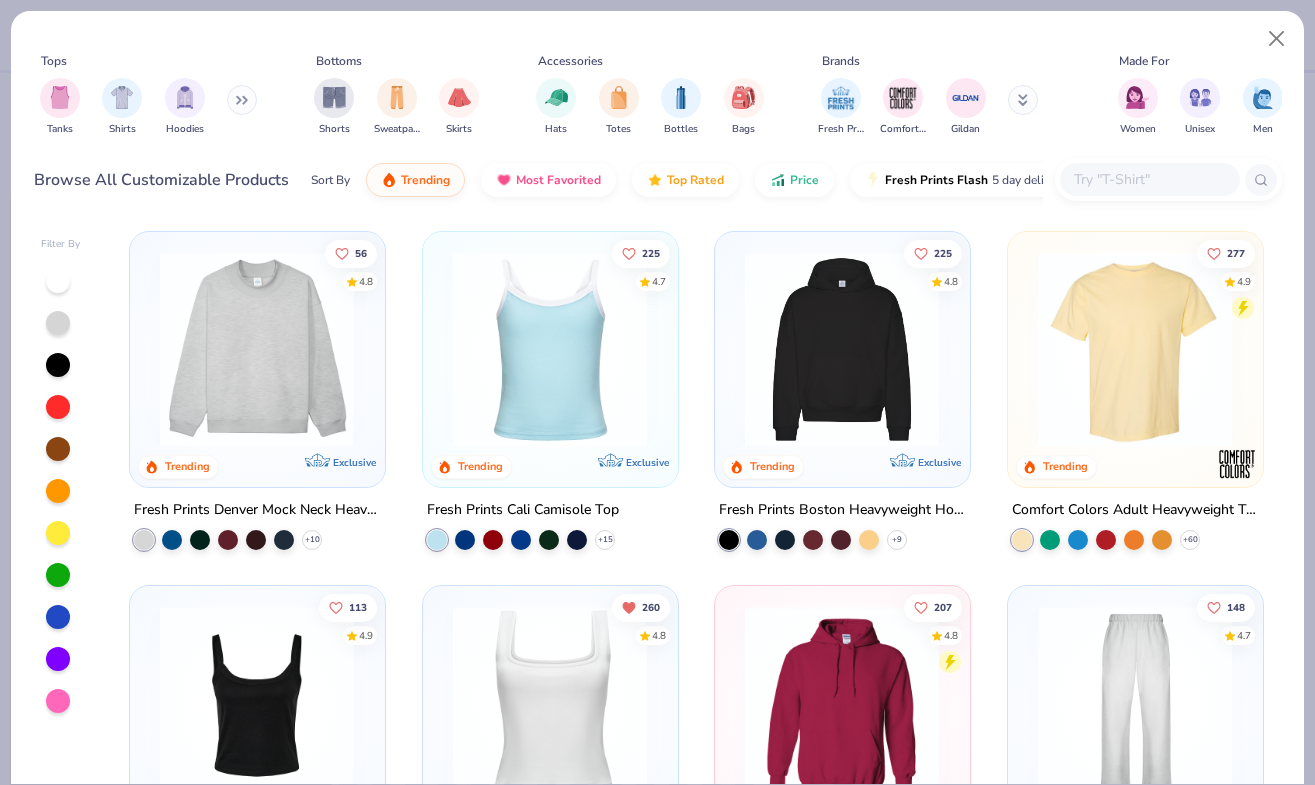 click at bounding box center (550, 349) 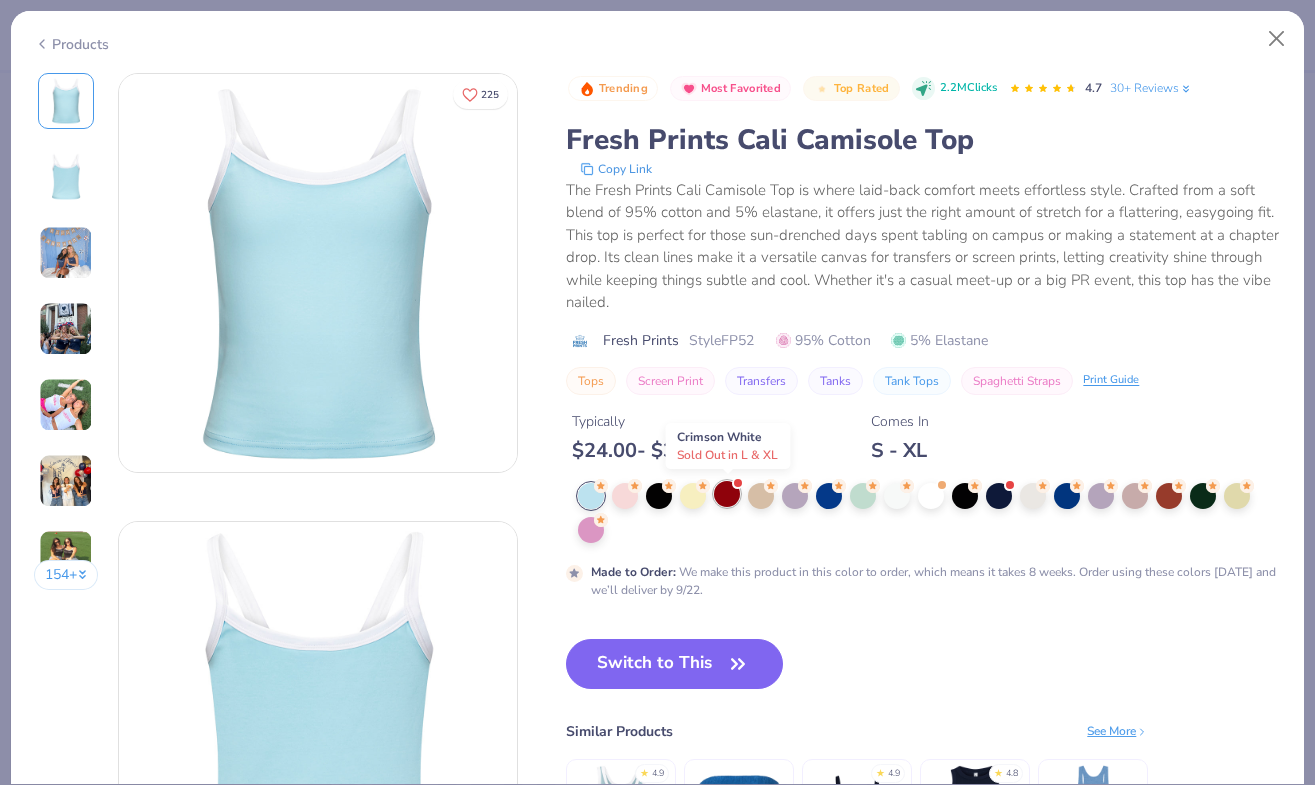 click at bounding box center [727, 494] 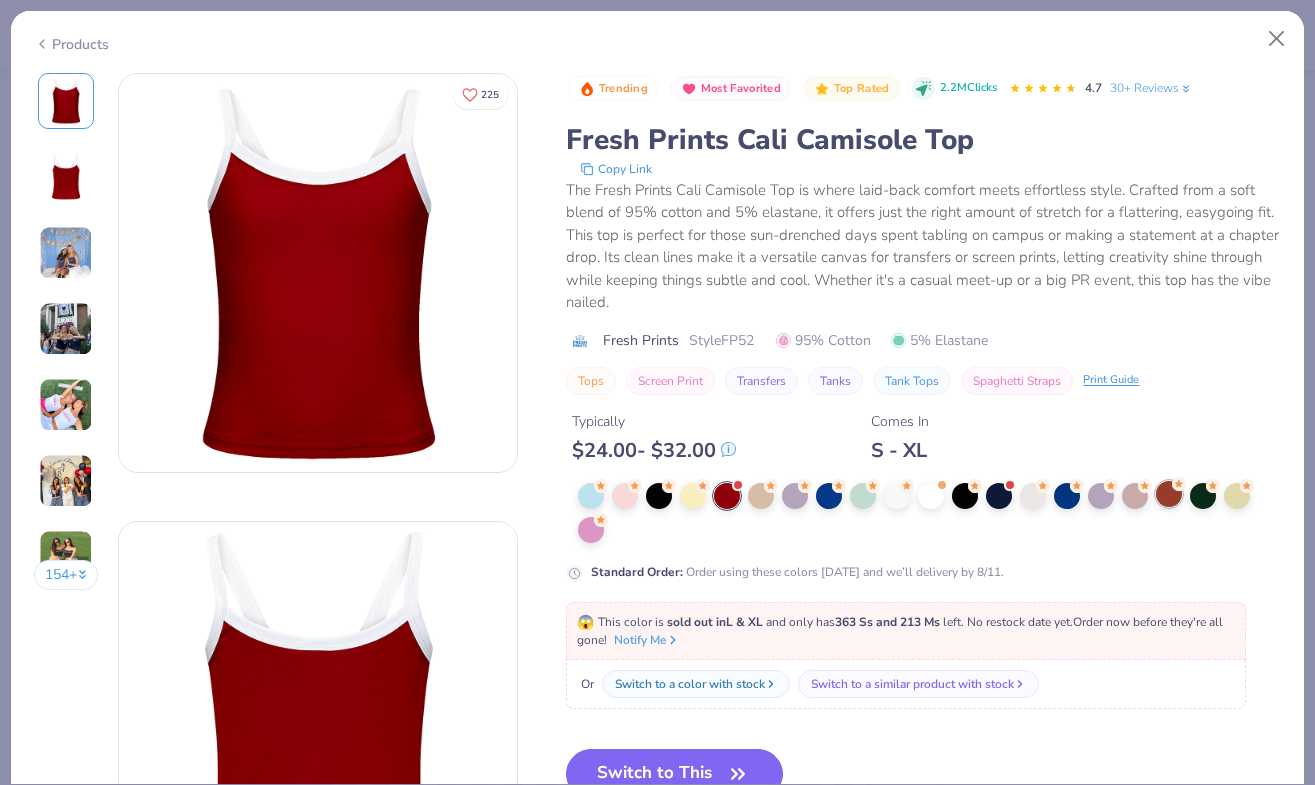click at bounding box center (1169, 494) 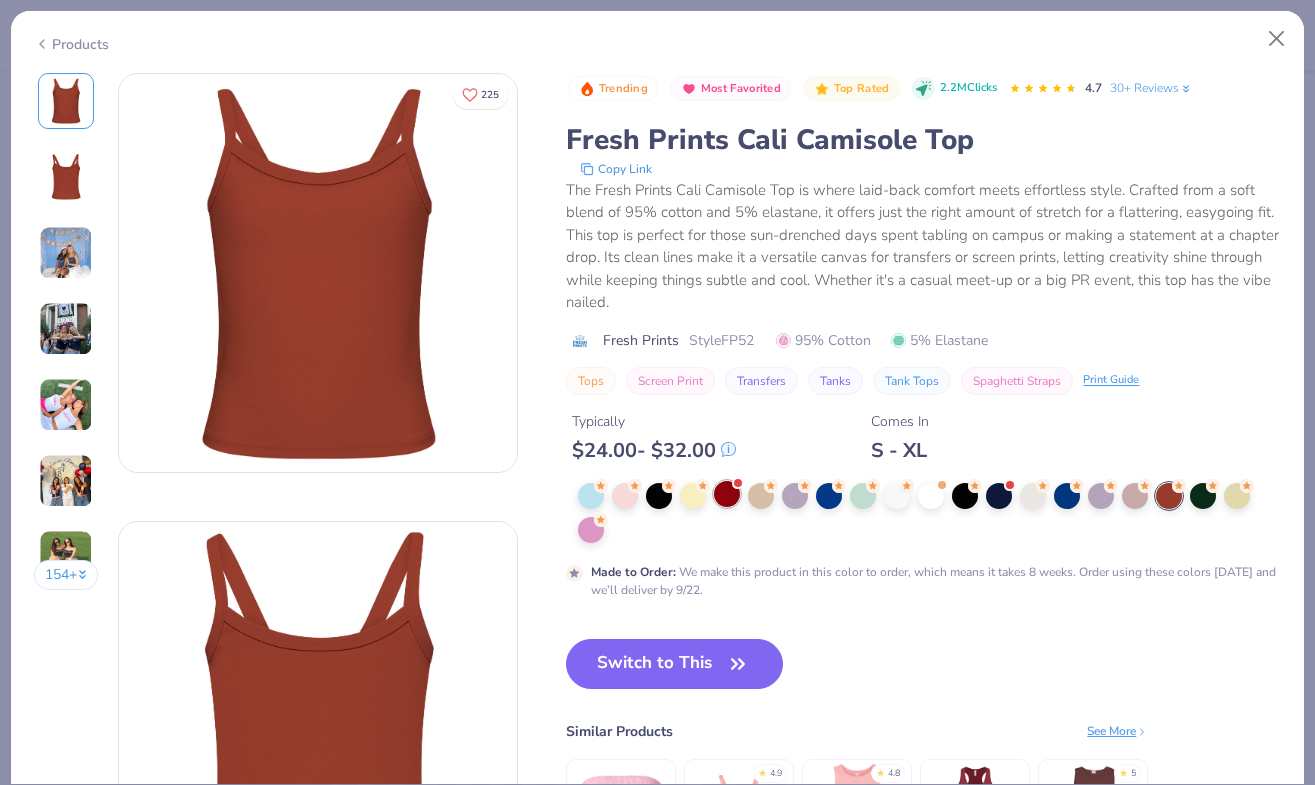 click at bounding box center [727, 494] 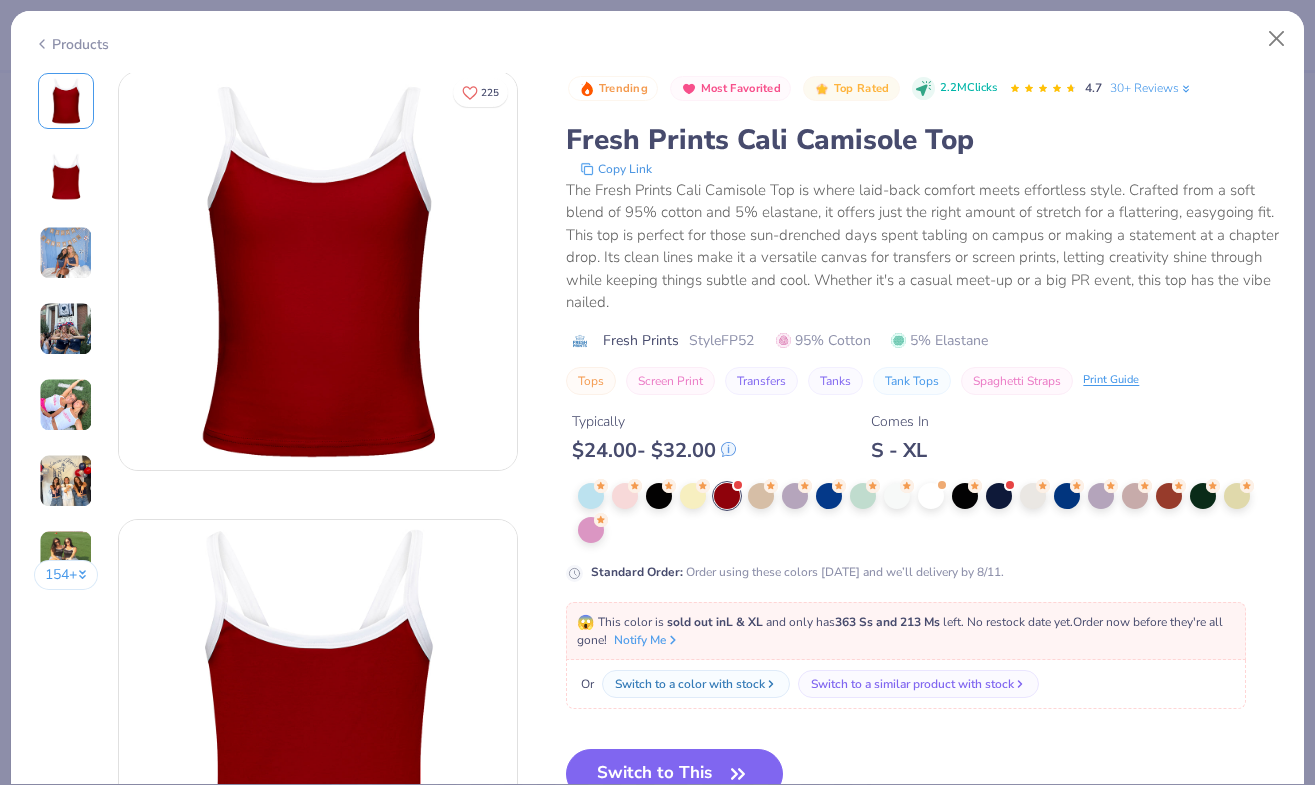 scroll, scrollTop: 0, scrollLeft: 0, axis: both 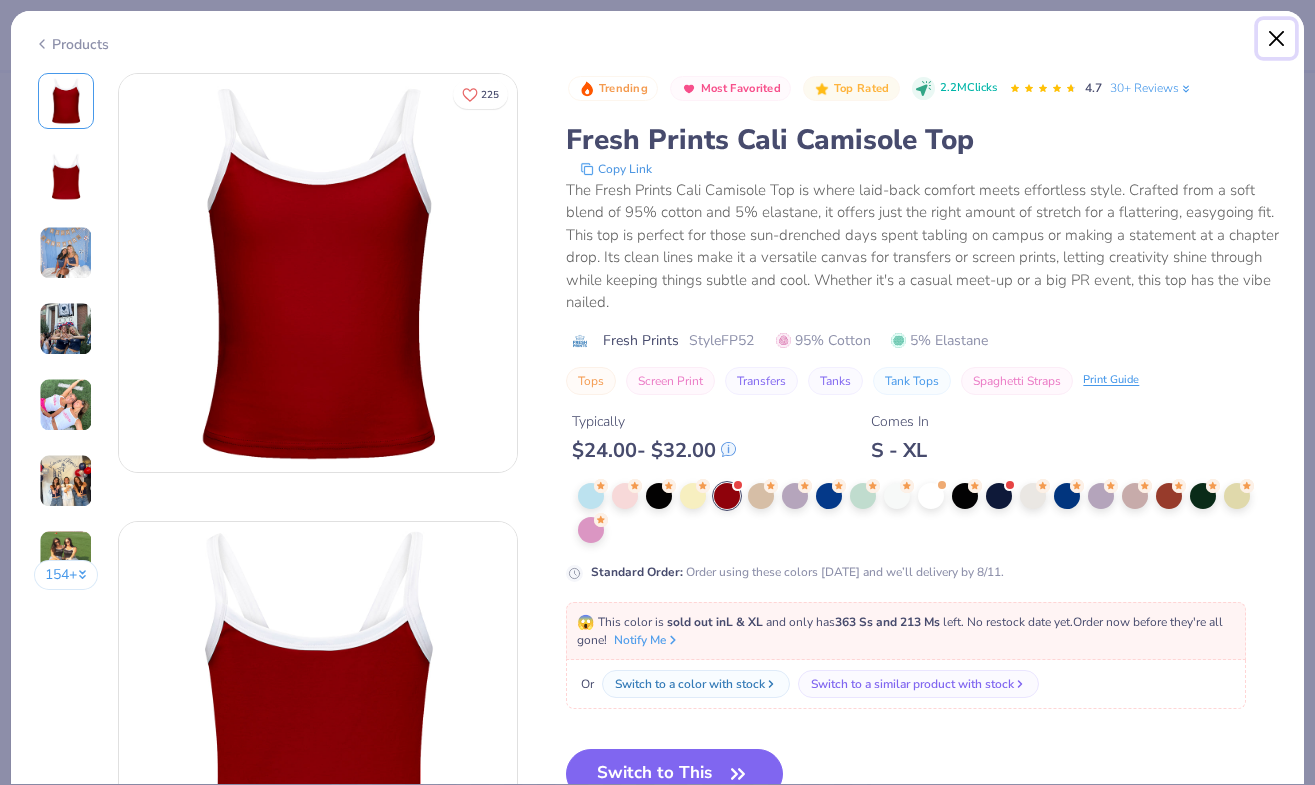 click at bounding box center (1277, 39) 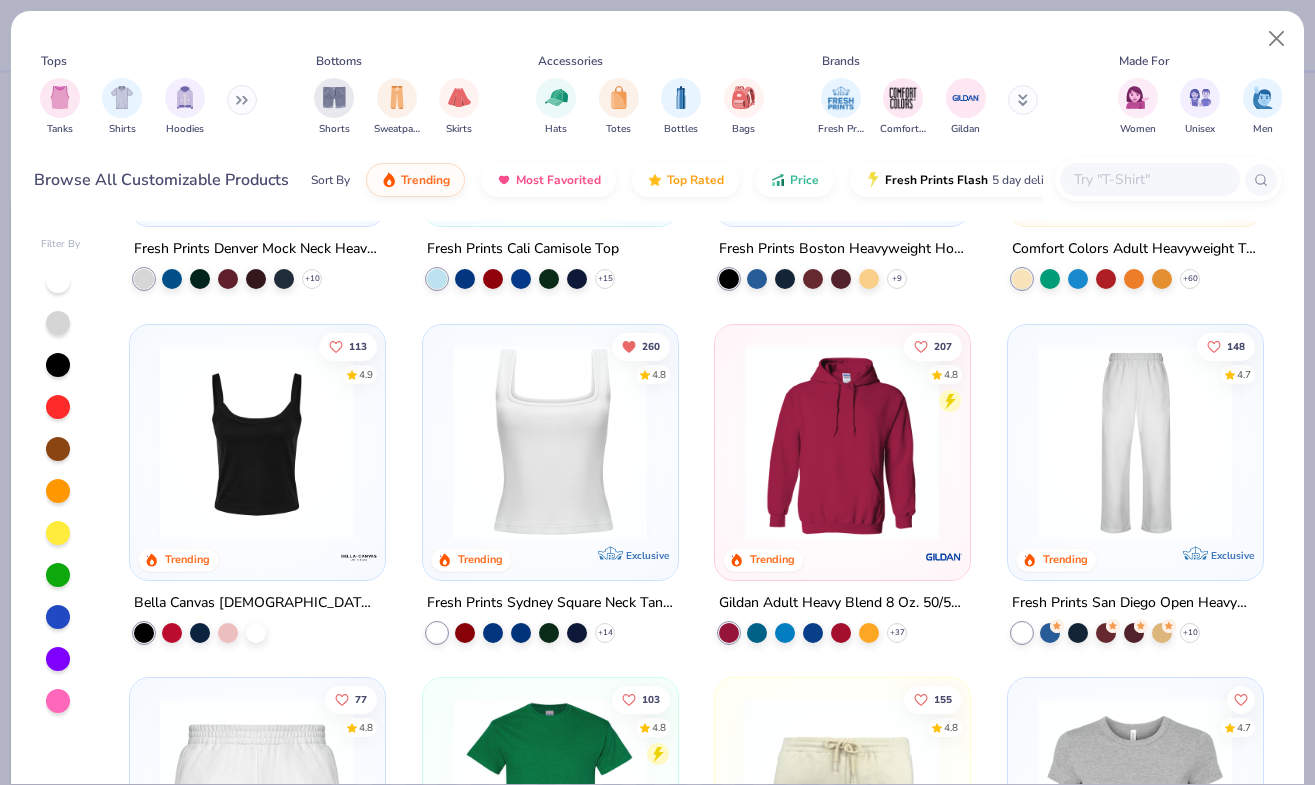 scroll, scrollTop: 267, scrollLeft: 0, axis: vertical 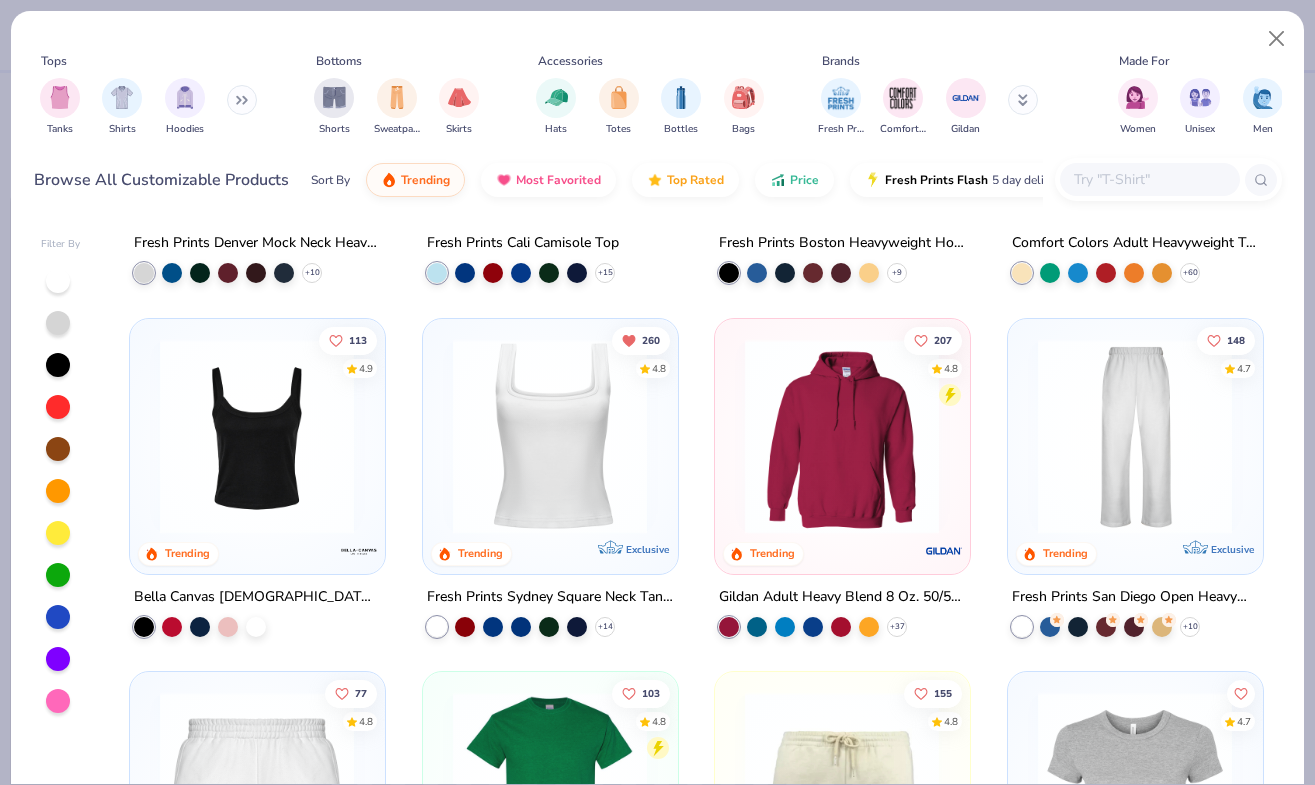 click at bounding box center [550, 435] 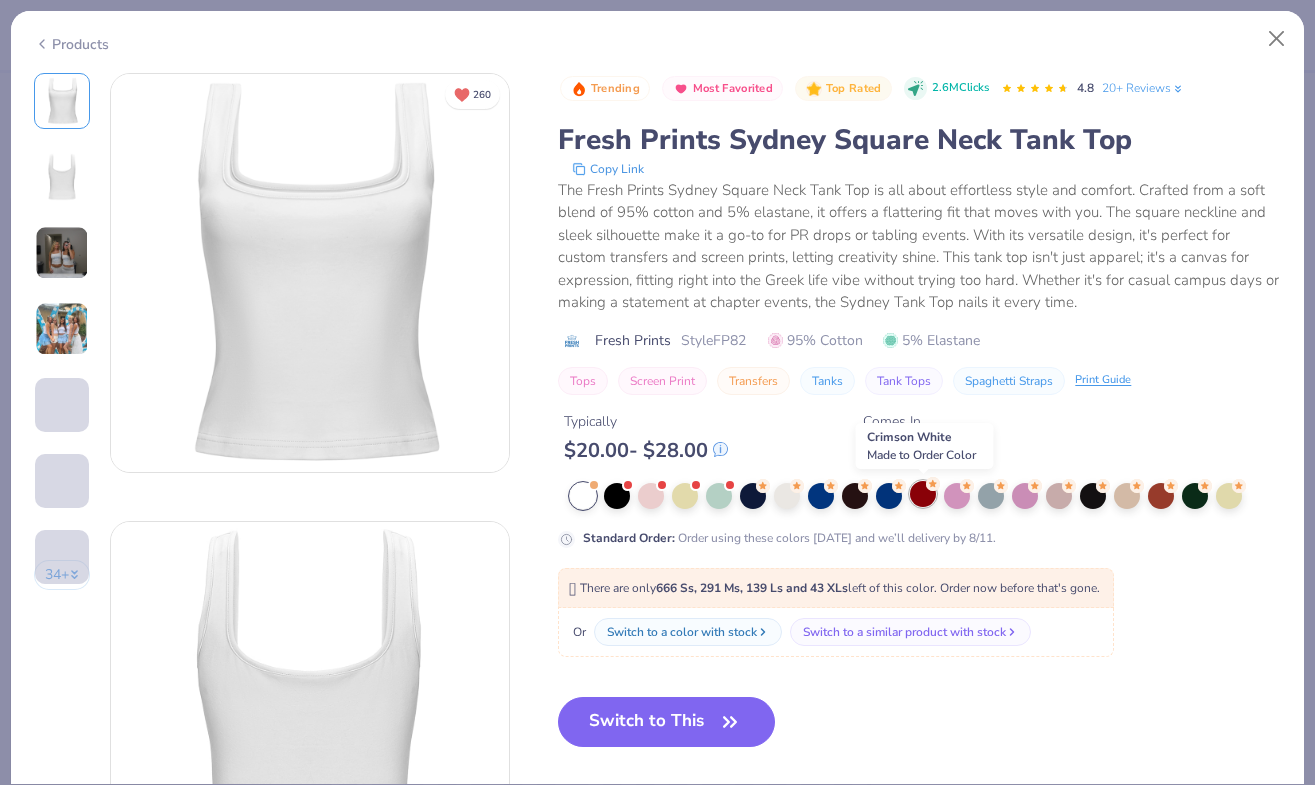 click at bounding box center (923, 494) 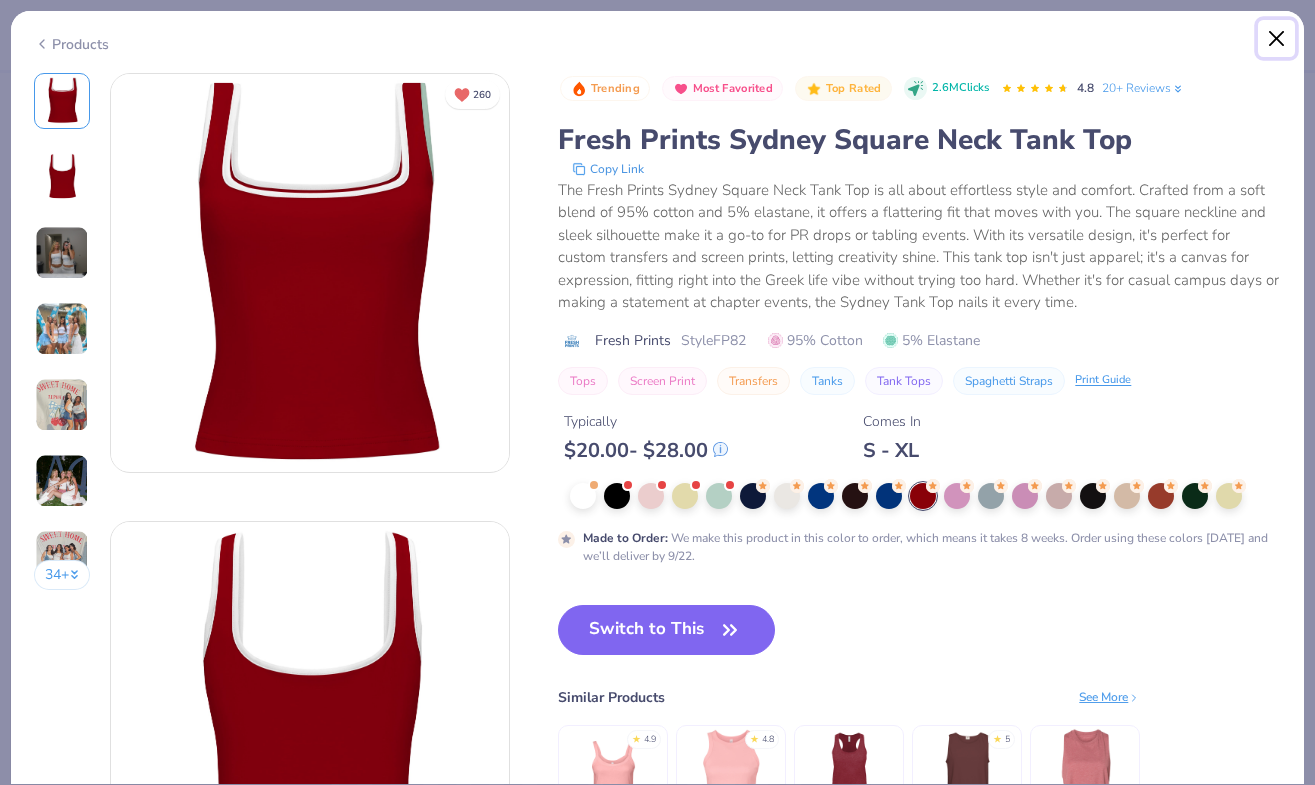 click at bounding box center (1277, 39) 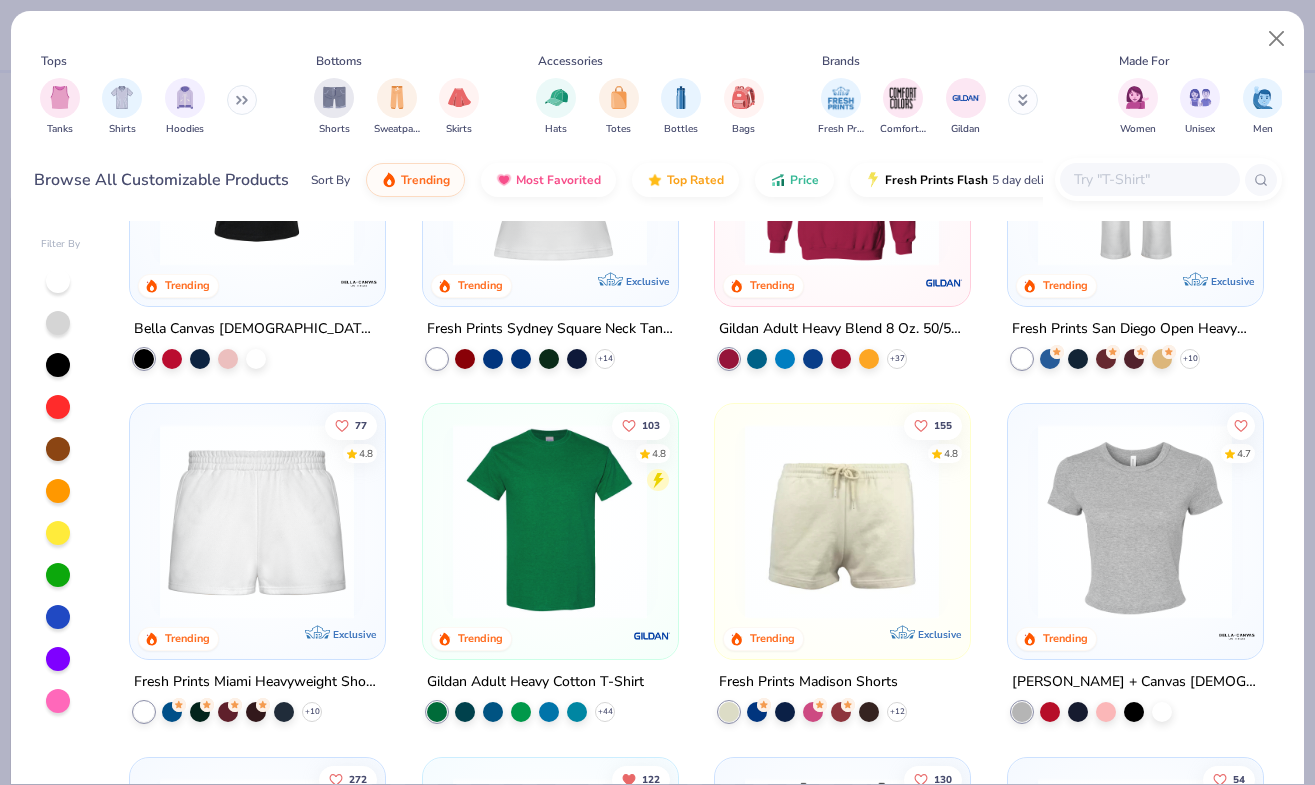 scroll, scrollTop: 558, scrollLeft: 0, axis: vertical 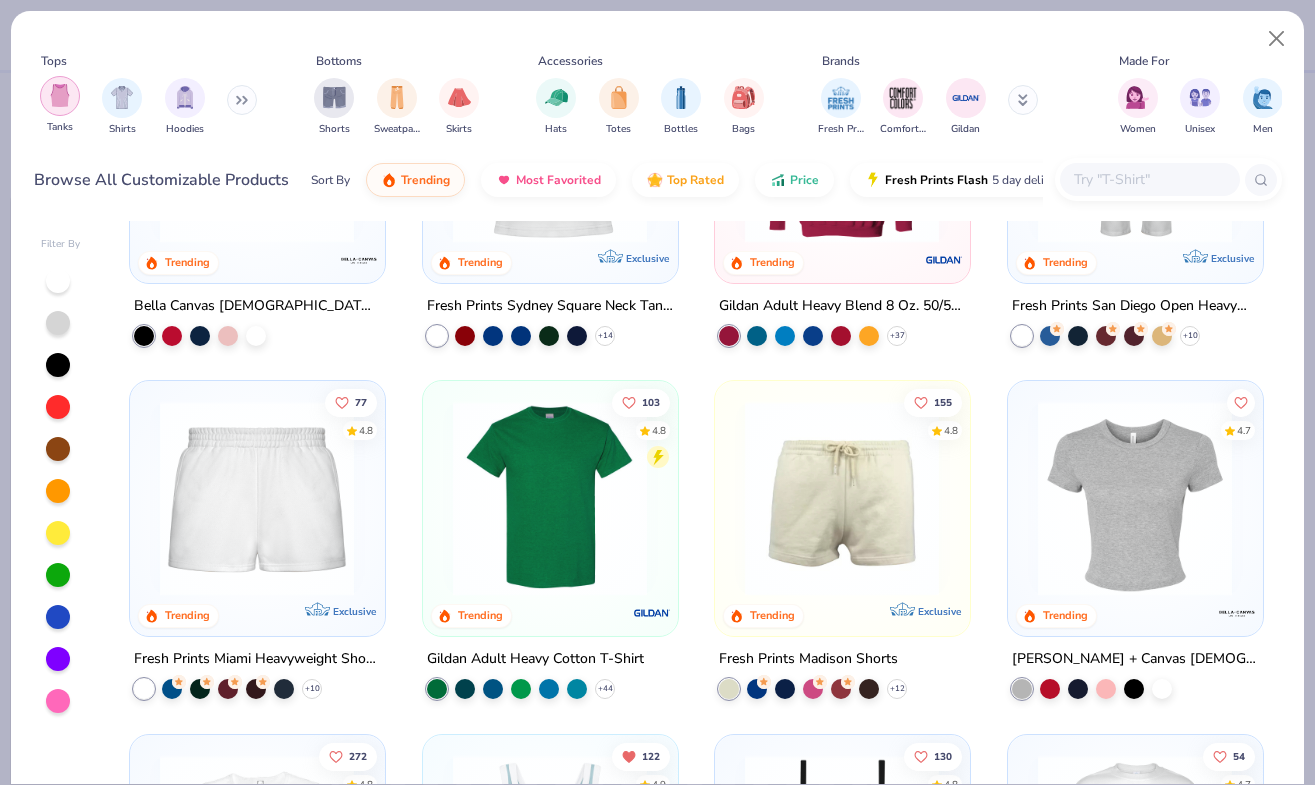 click at bounding box center (60, 95) 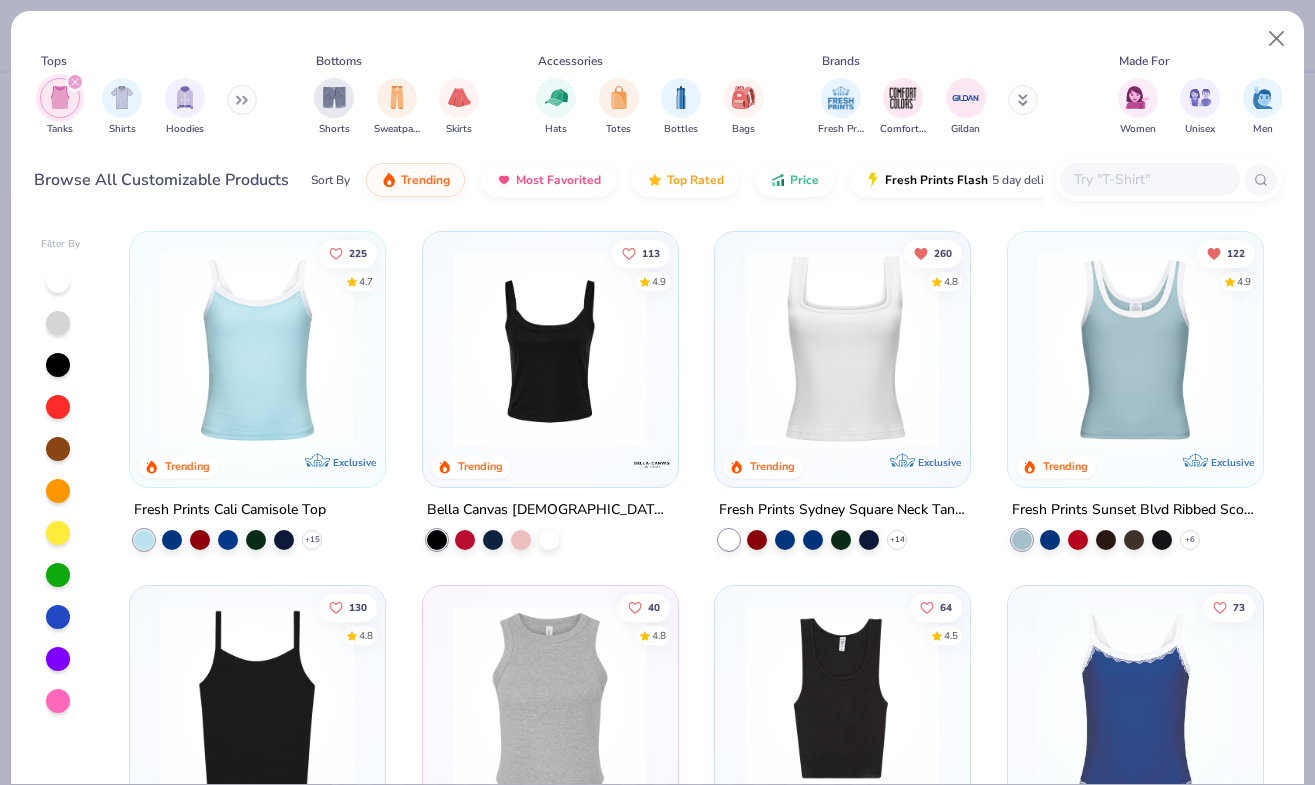 click at bounding box center (1135, 349) 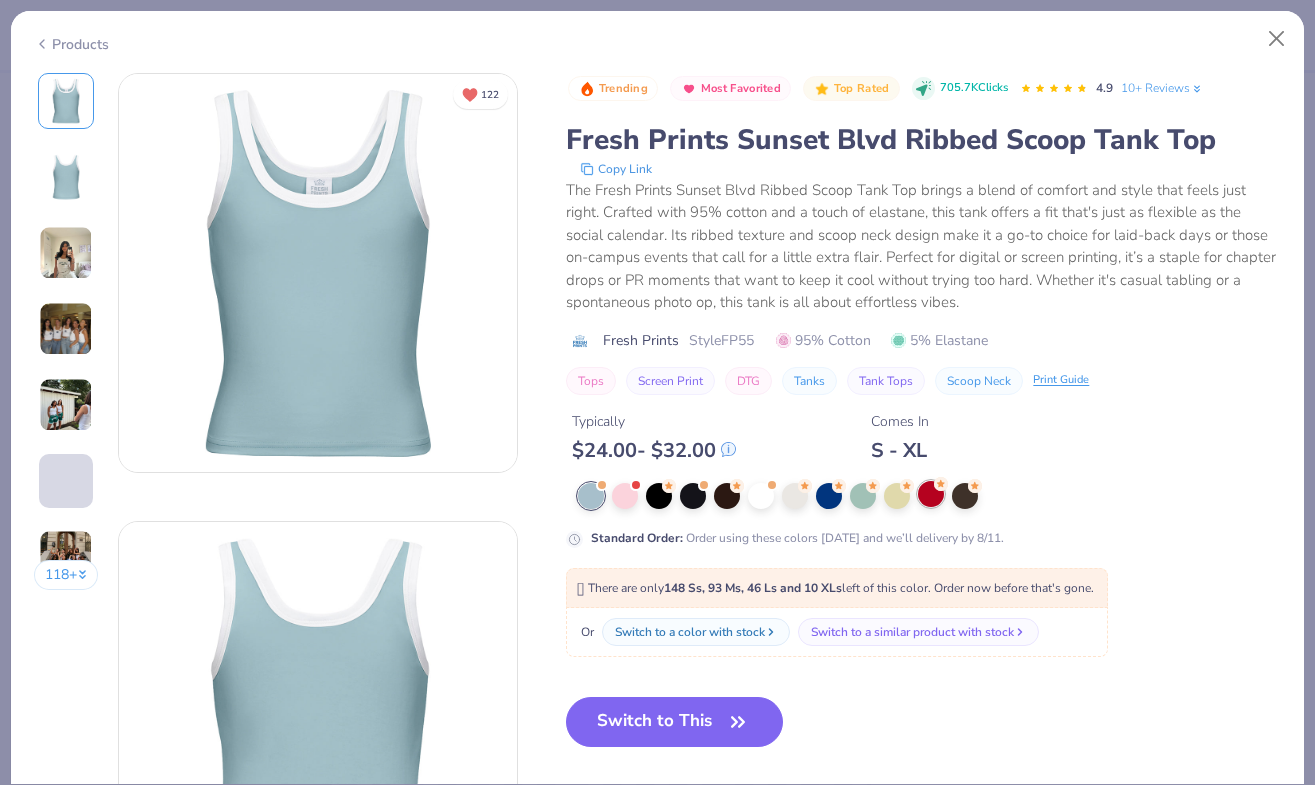 click 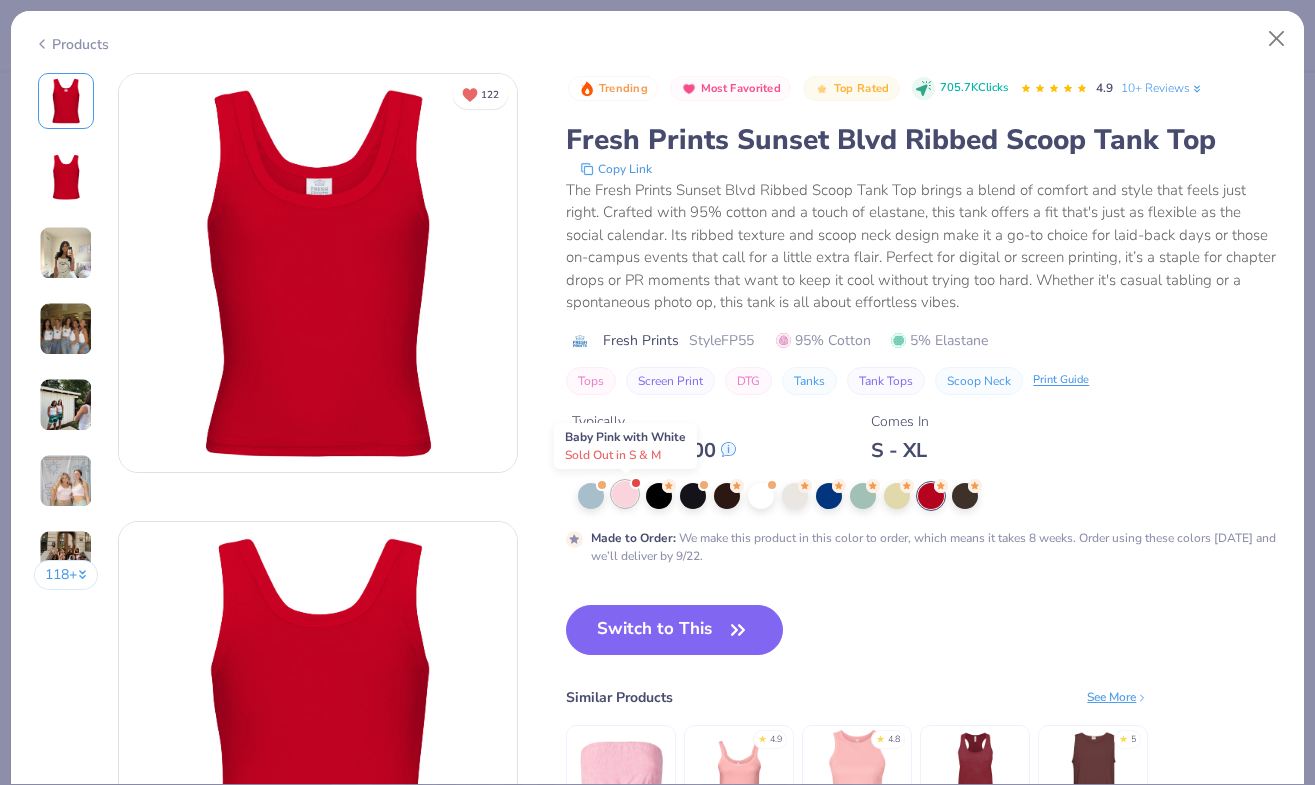 click at bounding box center (625, 494) 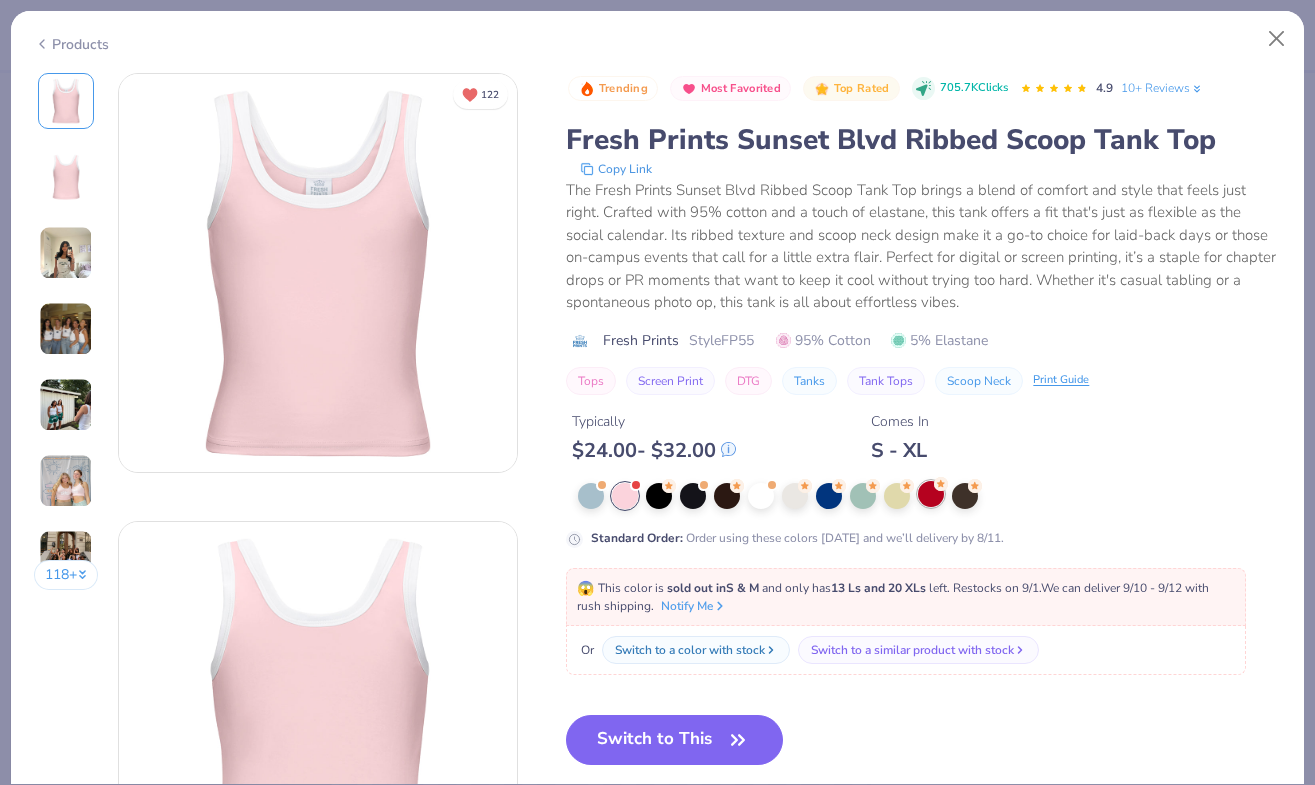 click at bounding box center [931, 494] 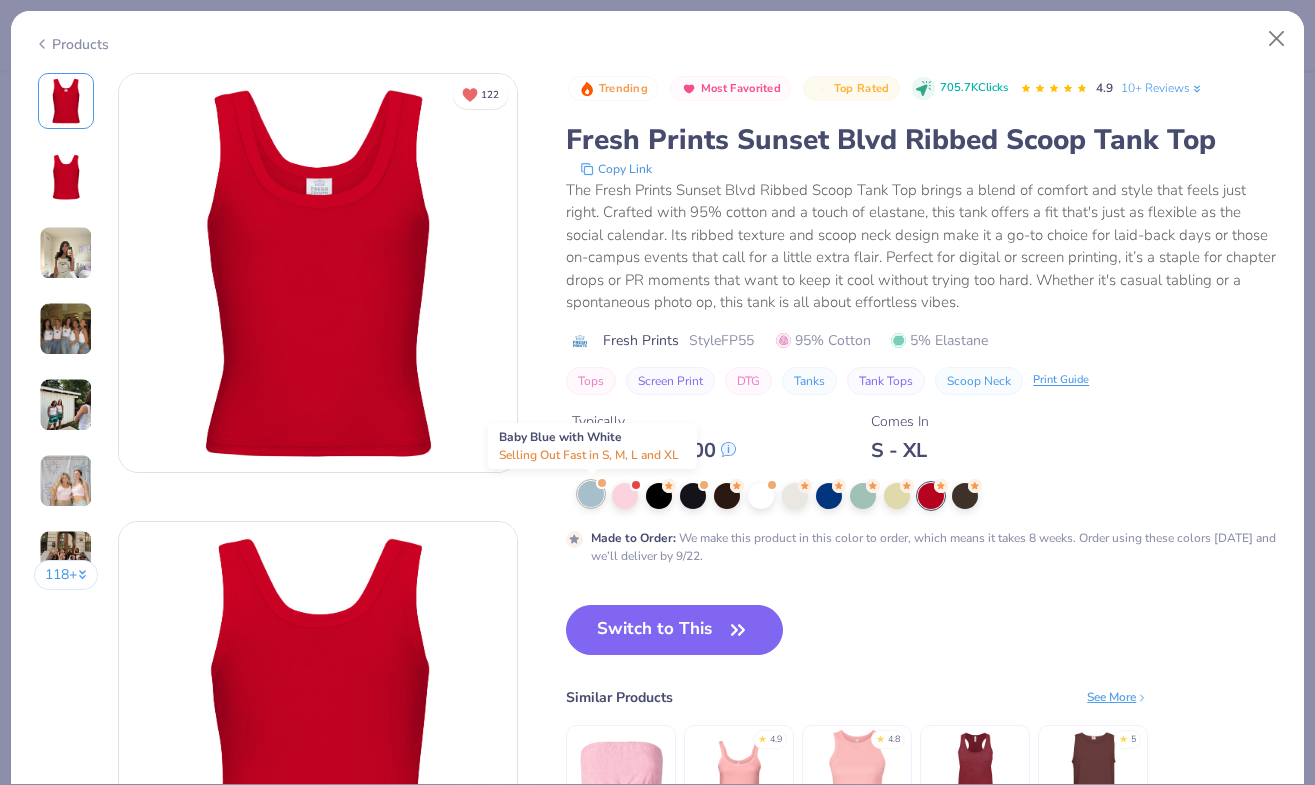 click at bounding box center (591, 494) 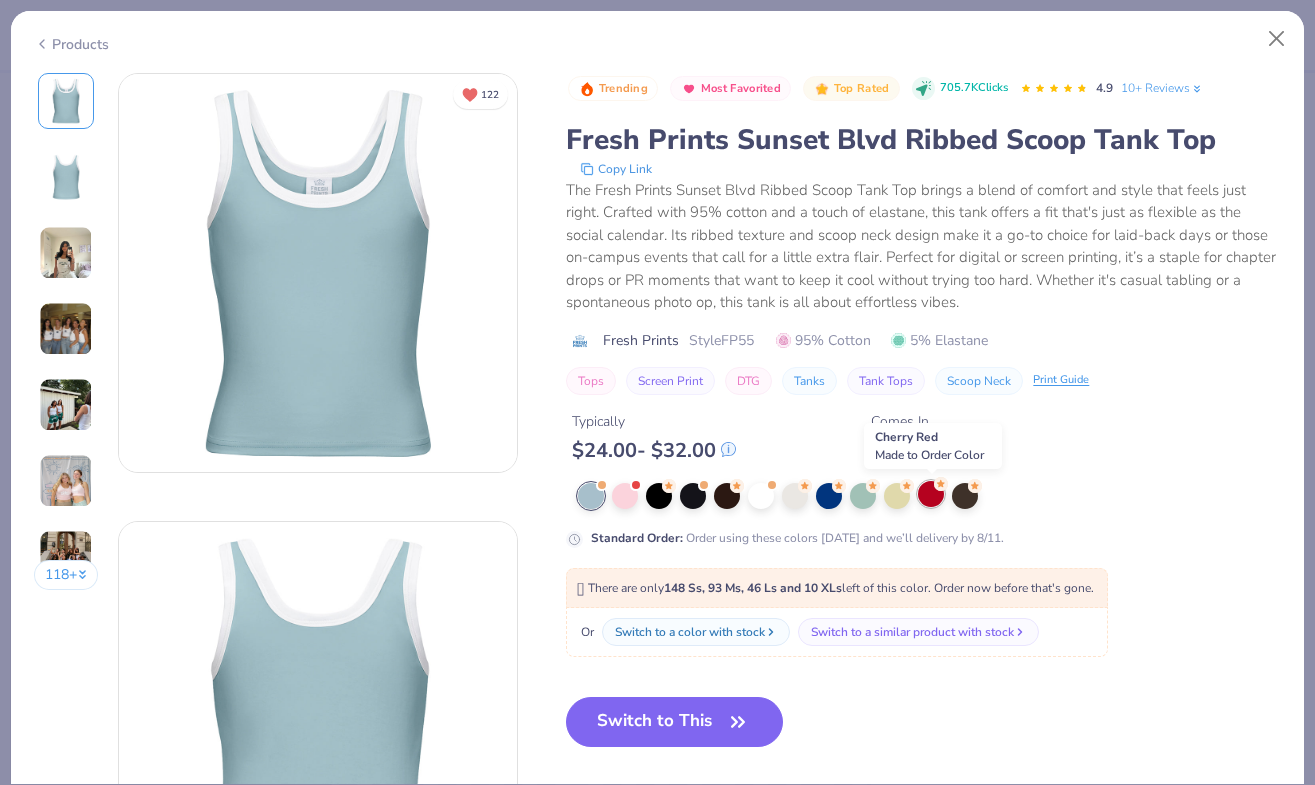 click at bounding box center [931, 494] 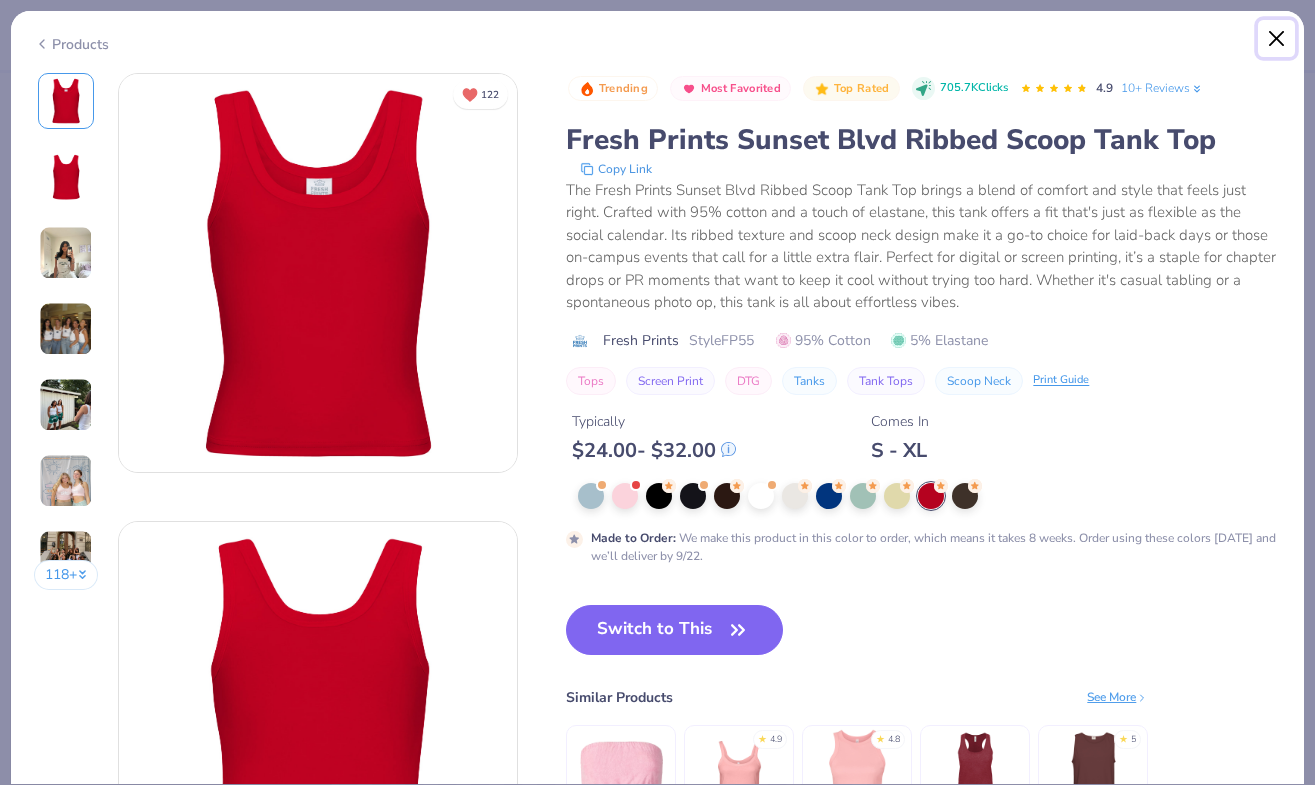 click at bounding box center [1277, 39] 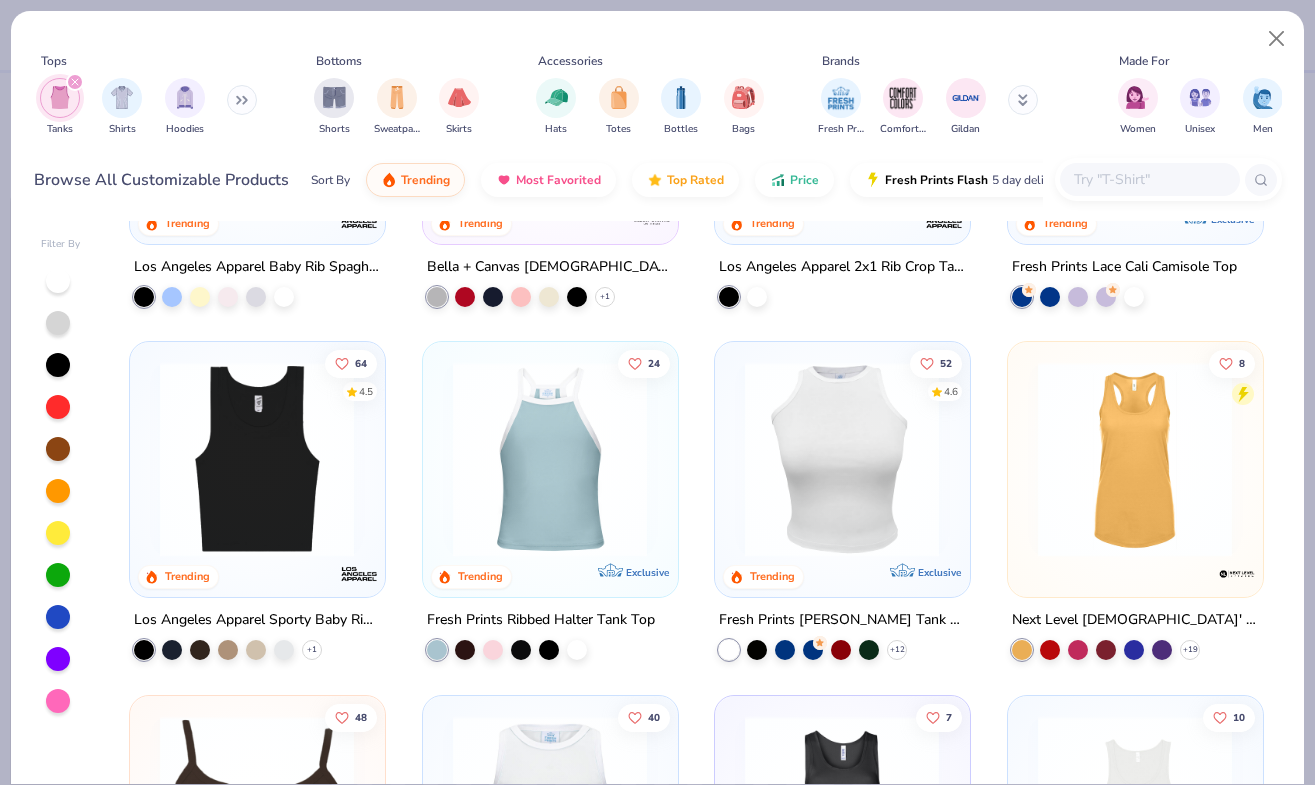 scroll, scrollTop: 635, scrollLeft: 0, axis: vertical 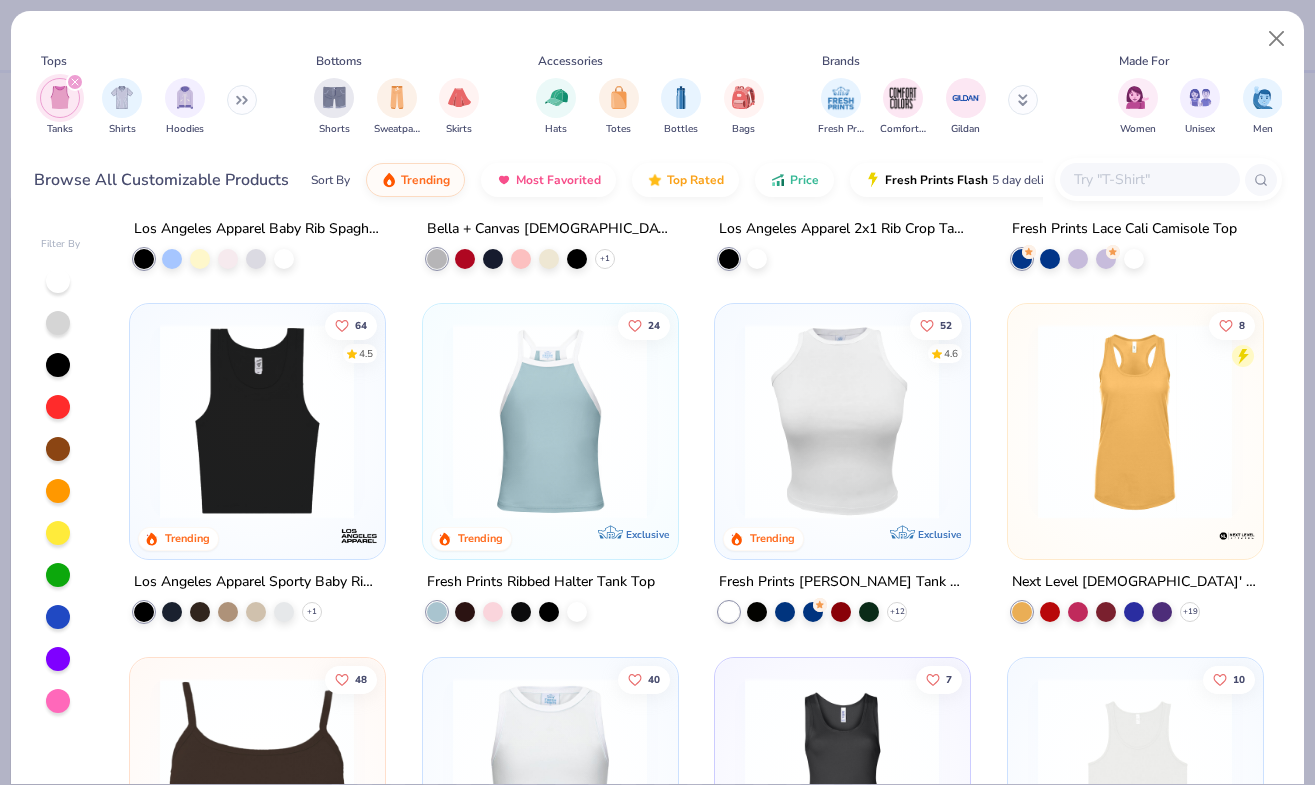 click at bounding box center (257, 421) 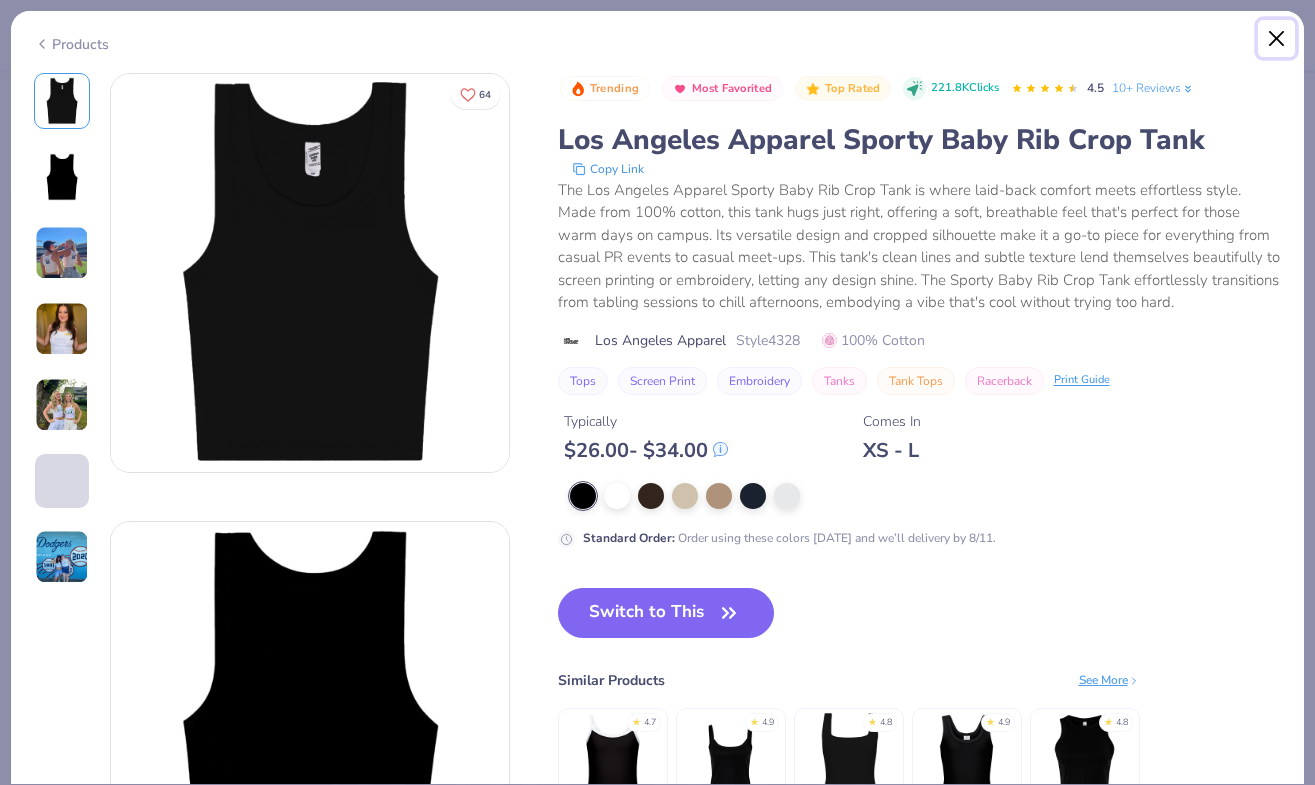 click at bounding box center [1277, 39] 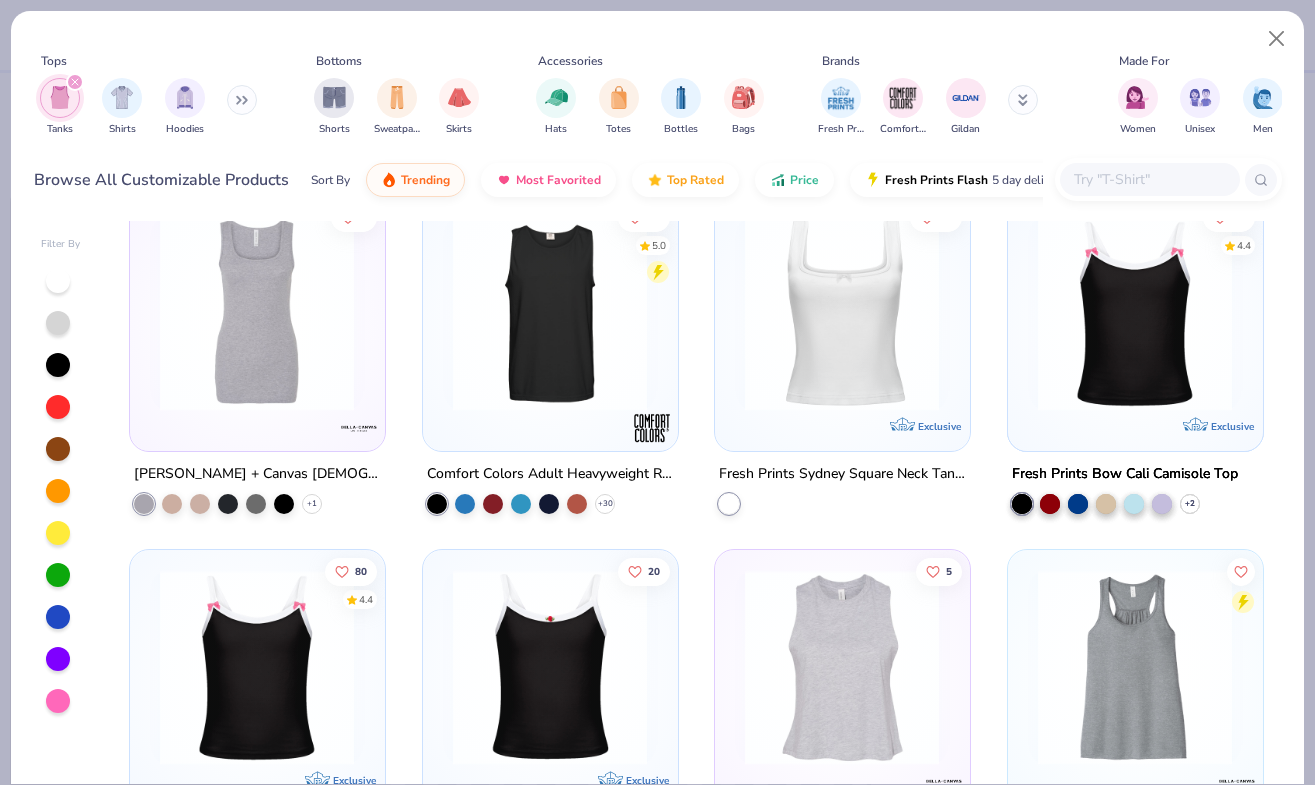 scroll, scrollTop: 1449, scrollLeft: 0, axis: vertical 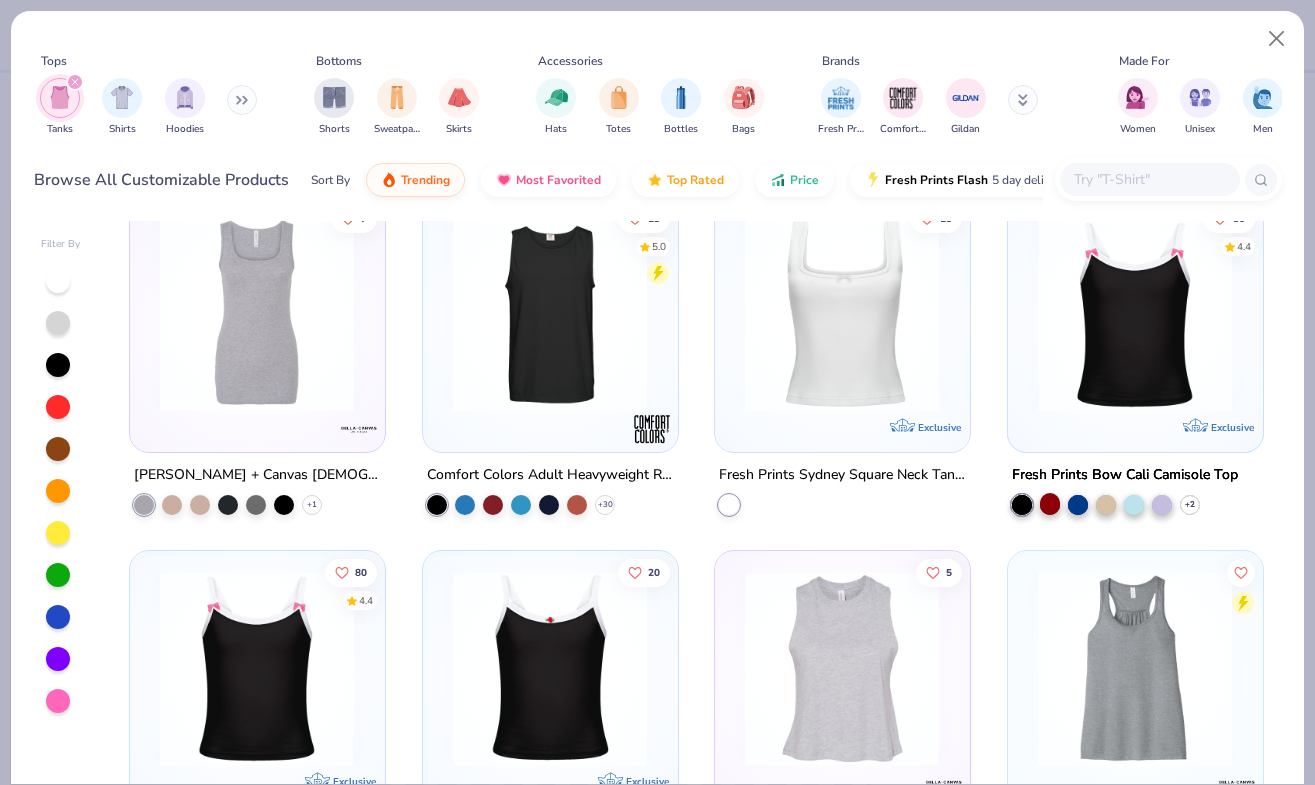 click at bounding box center [1050, 502] 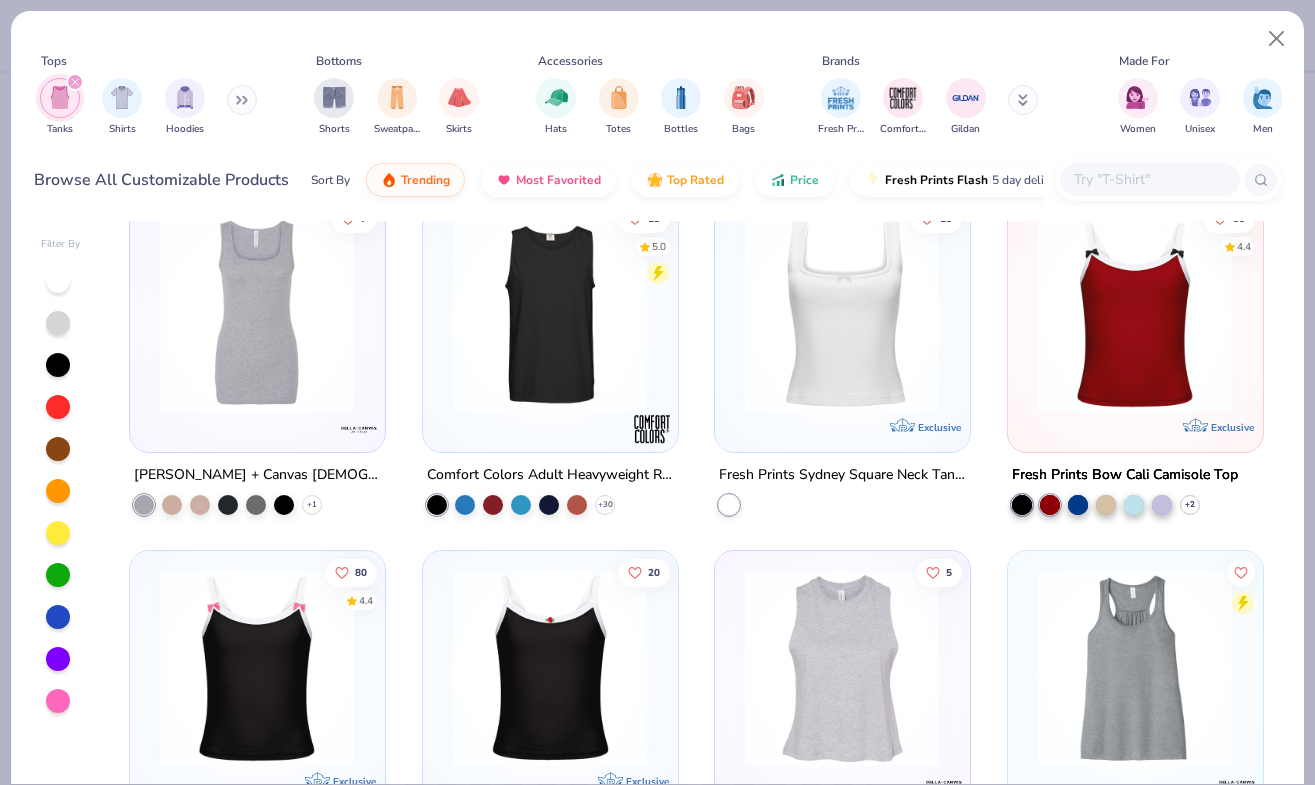 click at bounding box center (1135, 314) 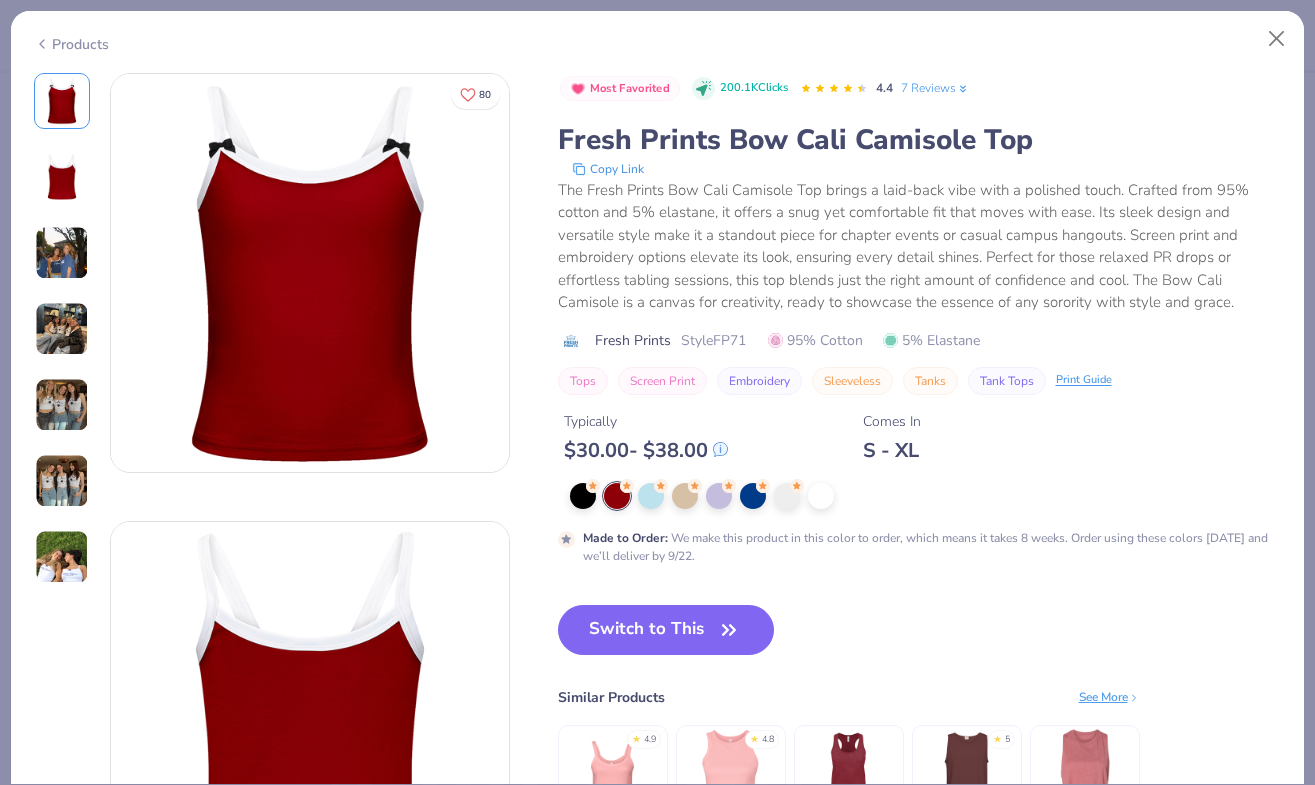 click on "Products" at bounding box center (71, 44) 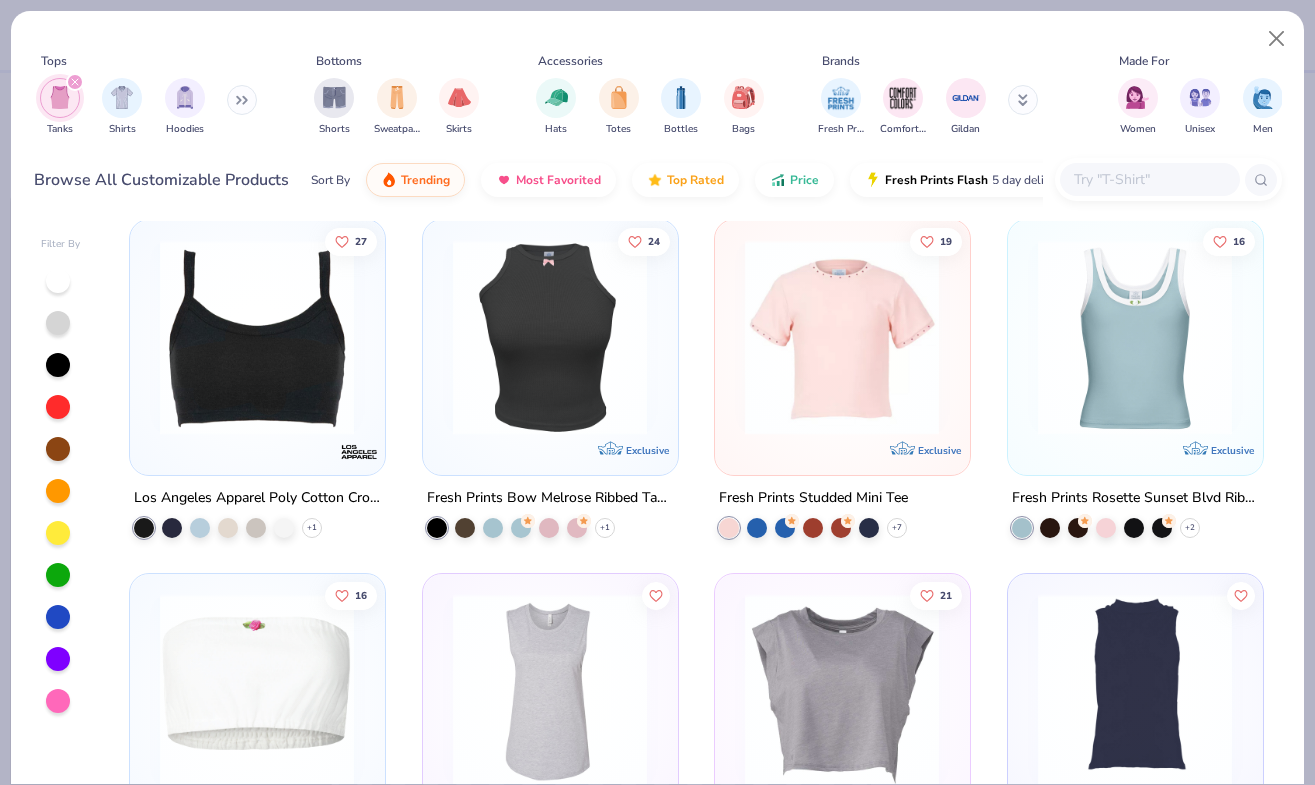 scroll, scrollTop: 3552, scrollLeft: 0, axis: vertical 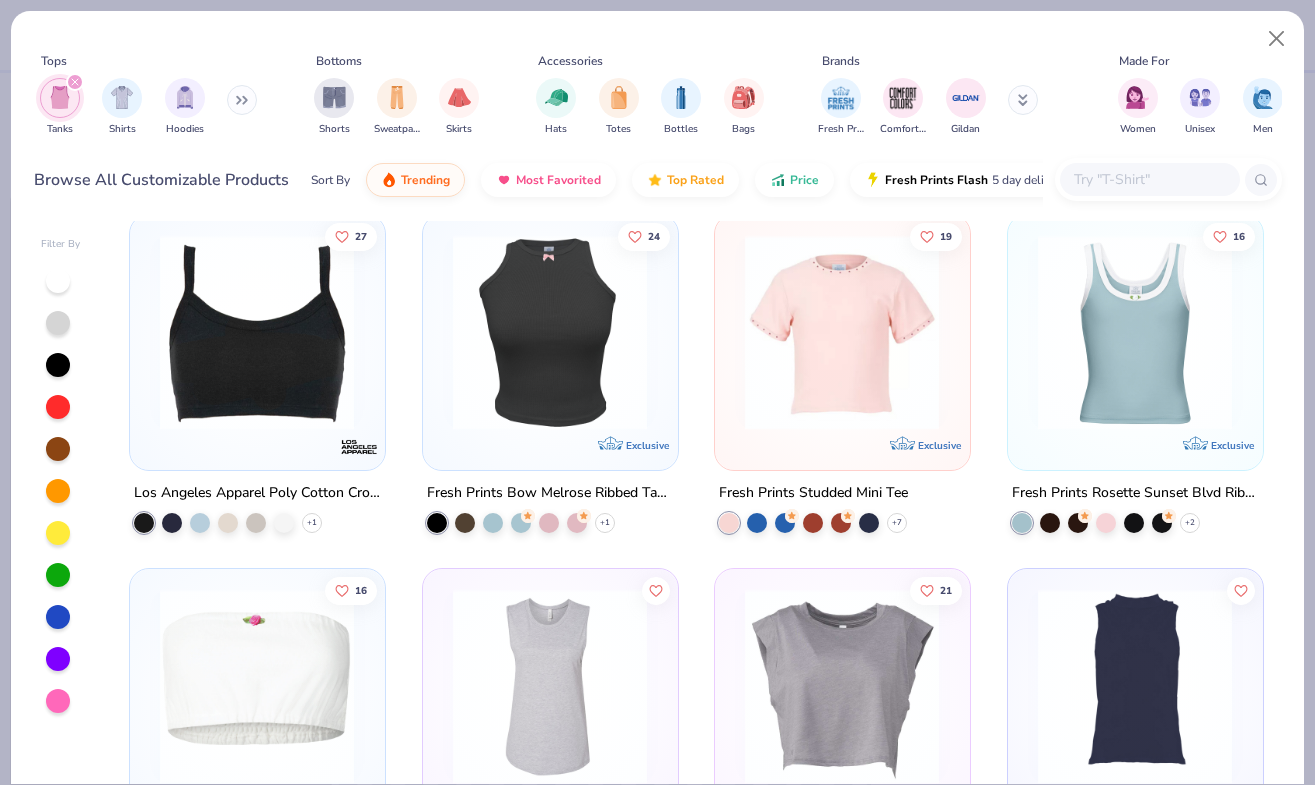 click at bounding box center (1135, 332) 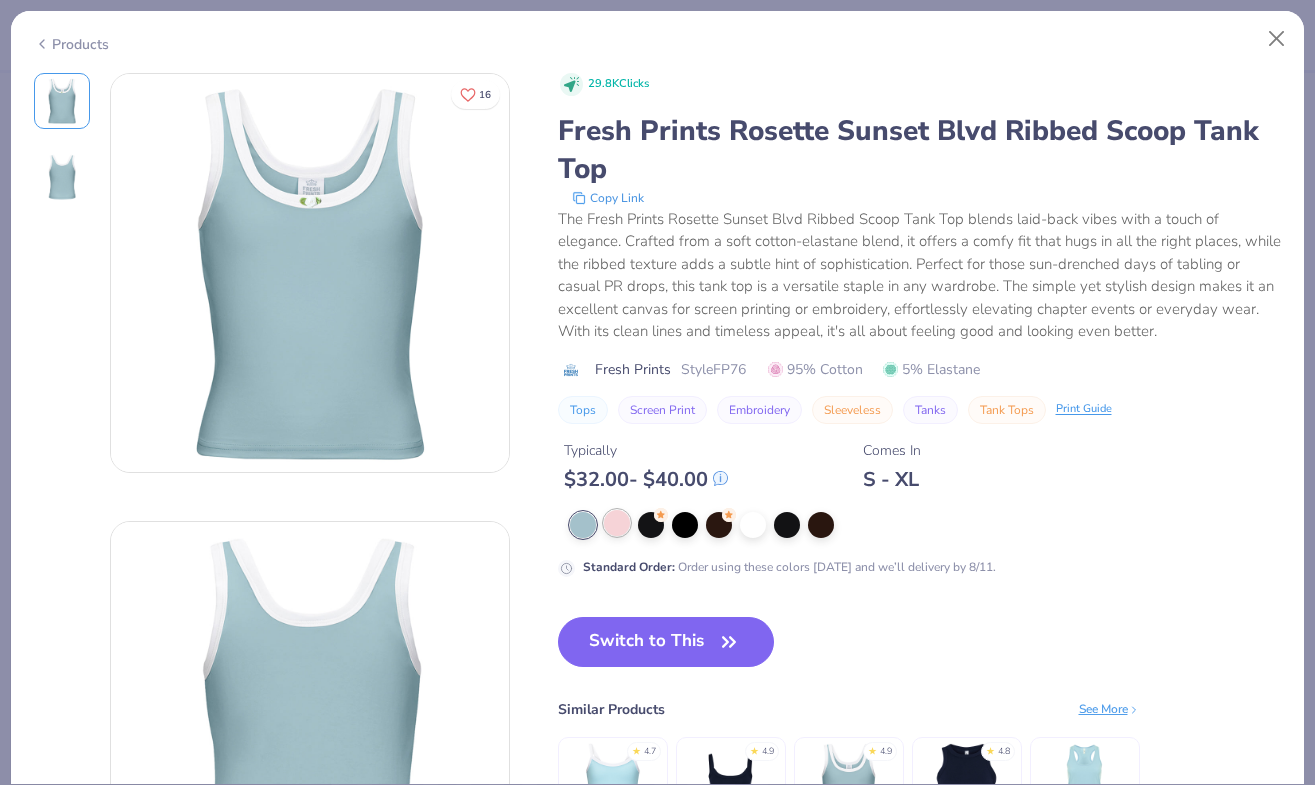 click at bounding box center [617, 523] 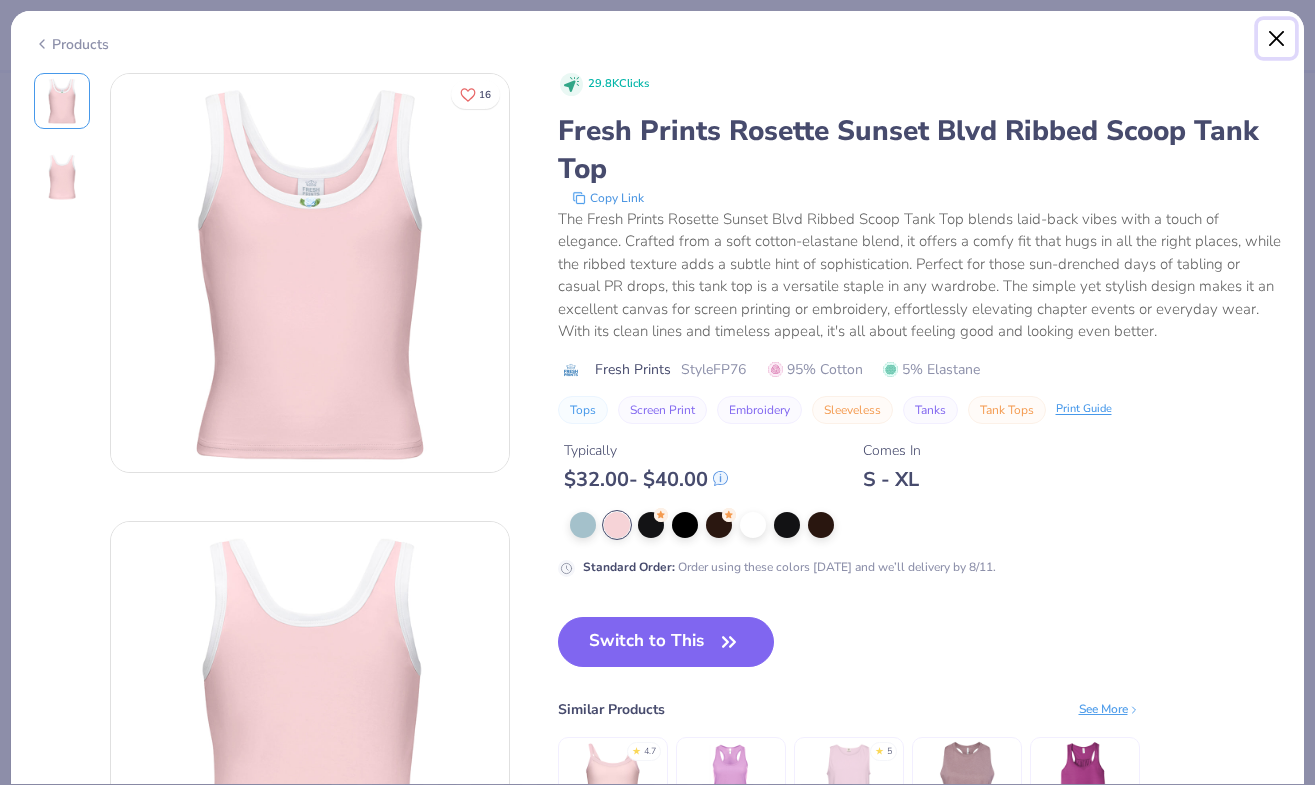 click at bounding box center (1277, 39) 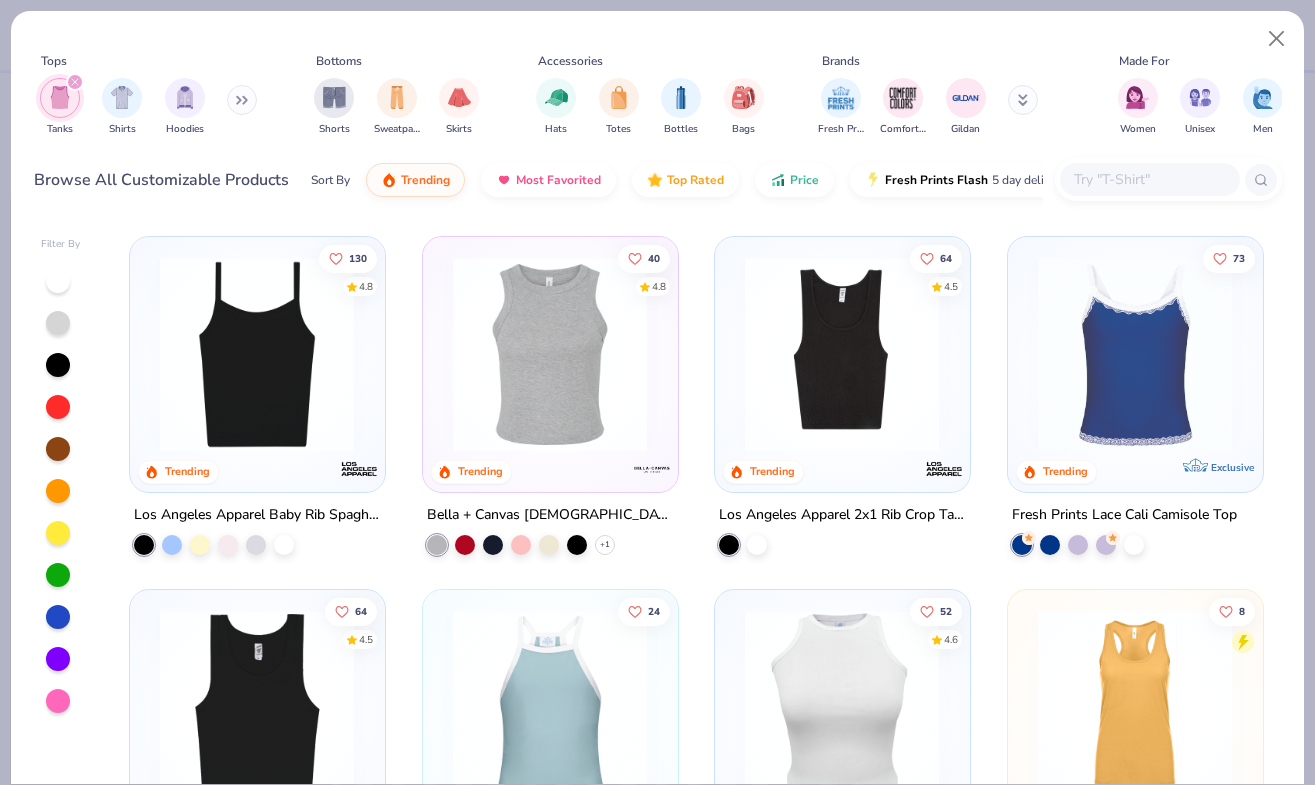 scroll, scrollTop: 343, scrollLeft: 0, axis: vertical 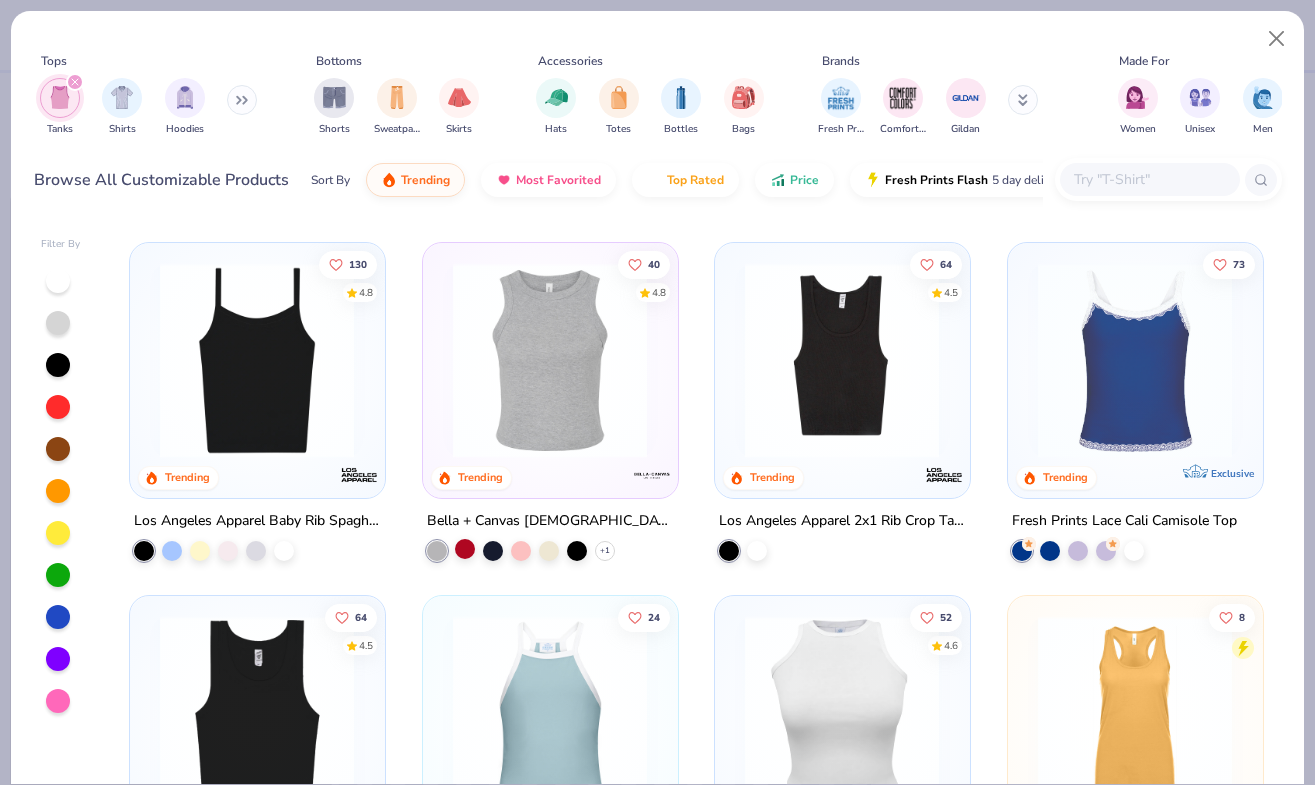 click at bounding box center [465, 548] 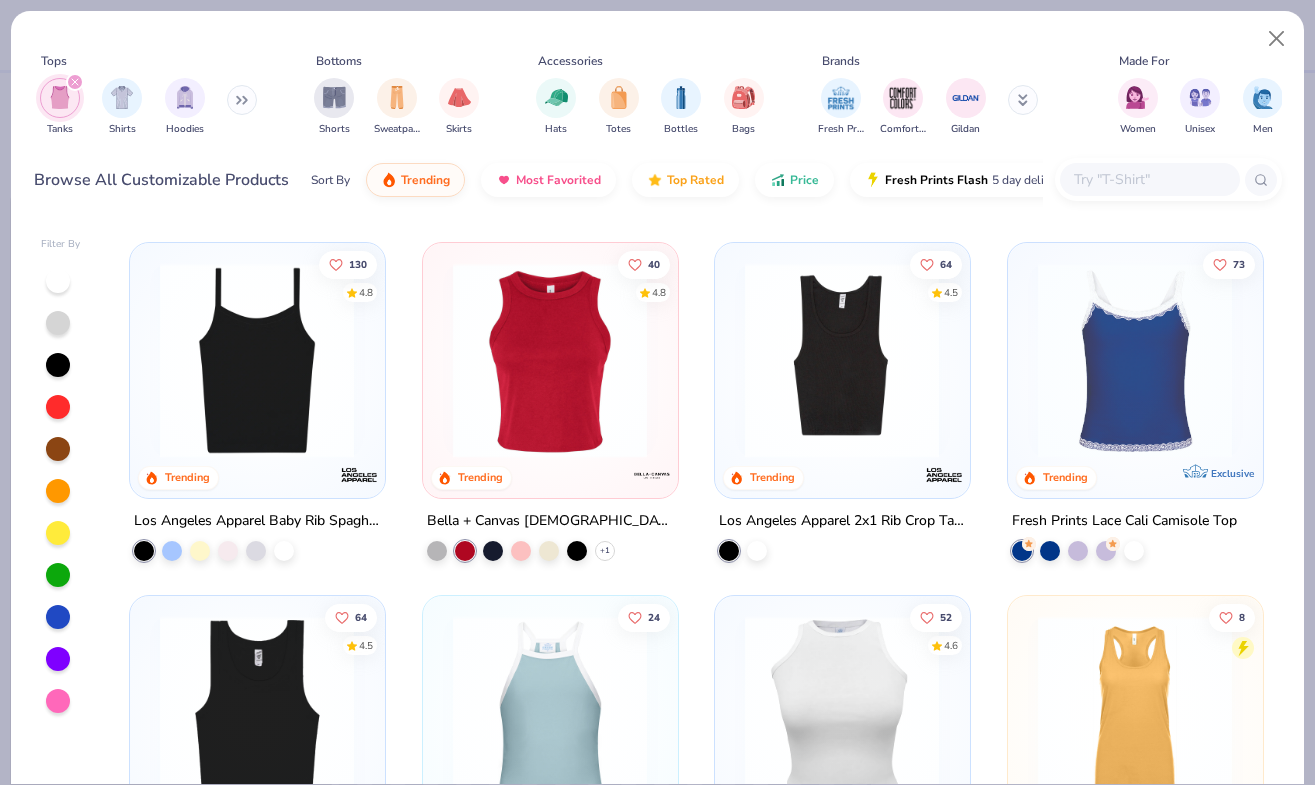click at bounding box center [550, 359] 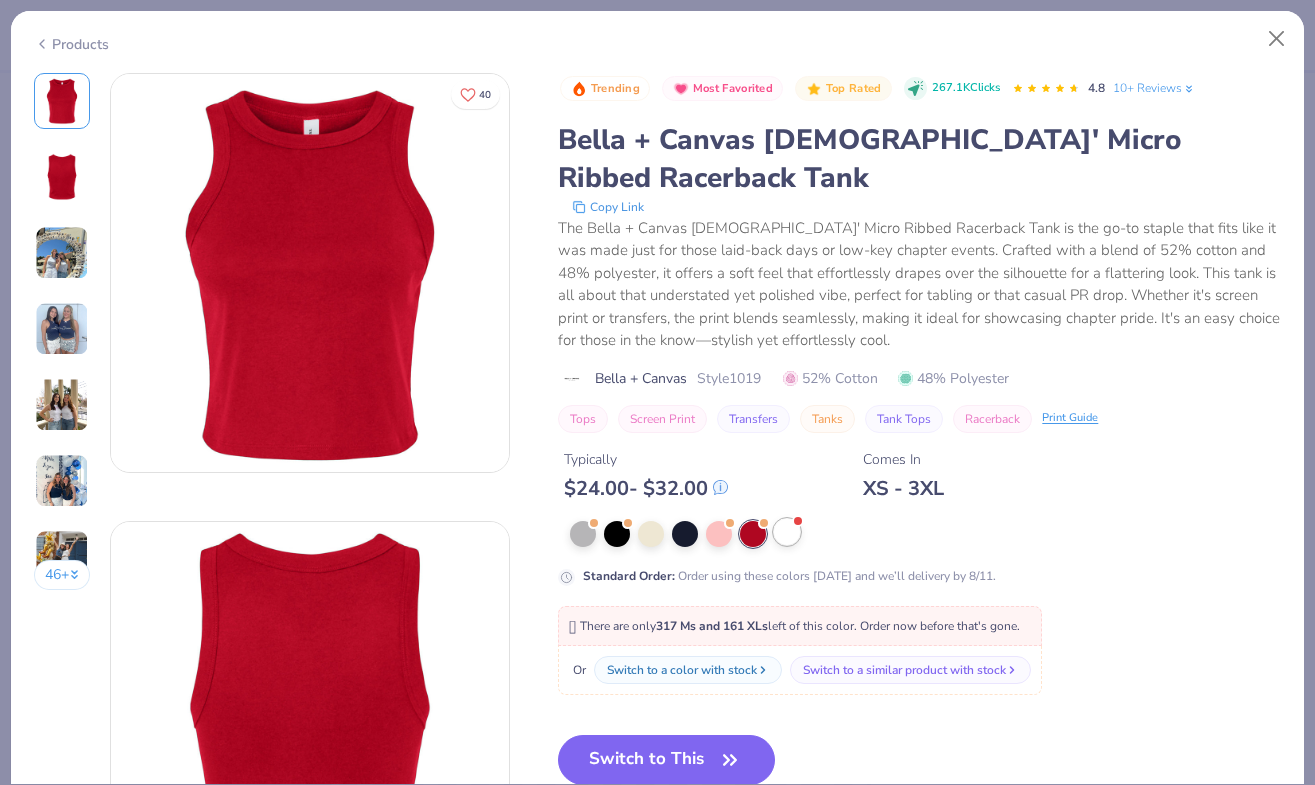 click at bounding box center [787, 532] 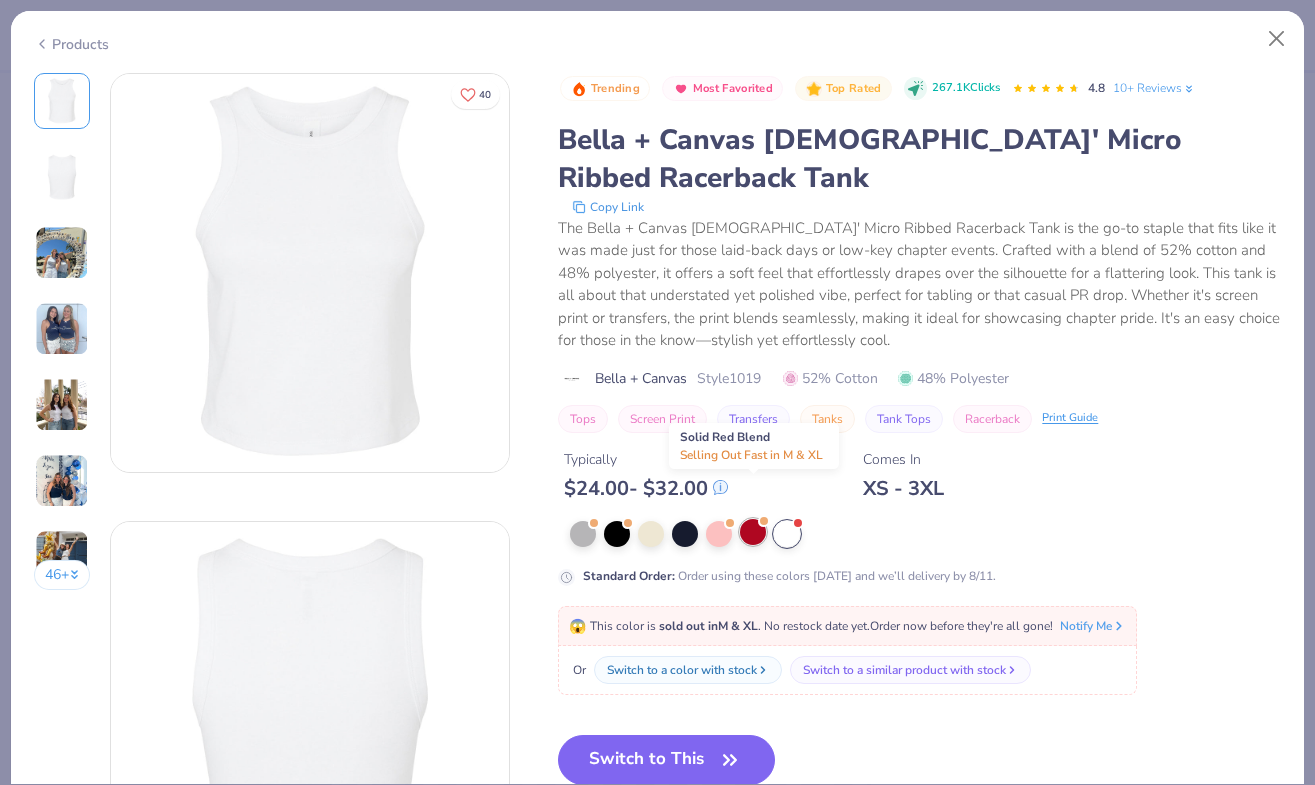 click at bounding box center (753, 532) 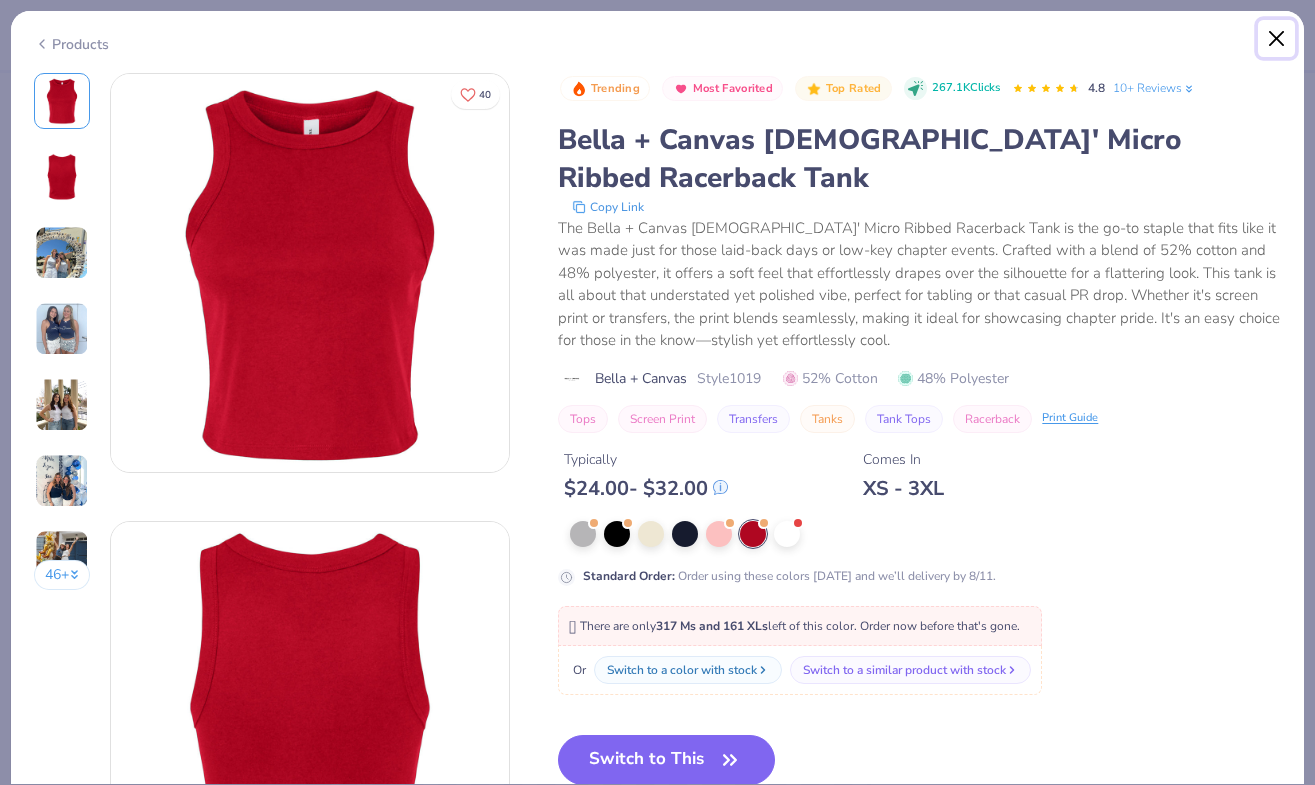click at bounding box center [1277, 39] 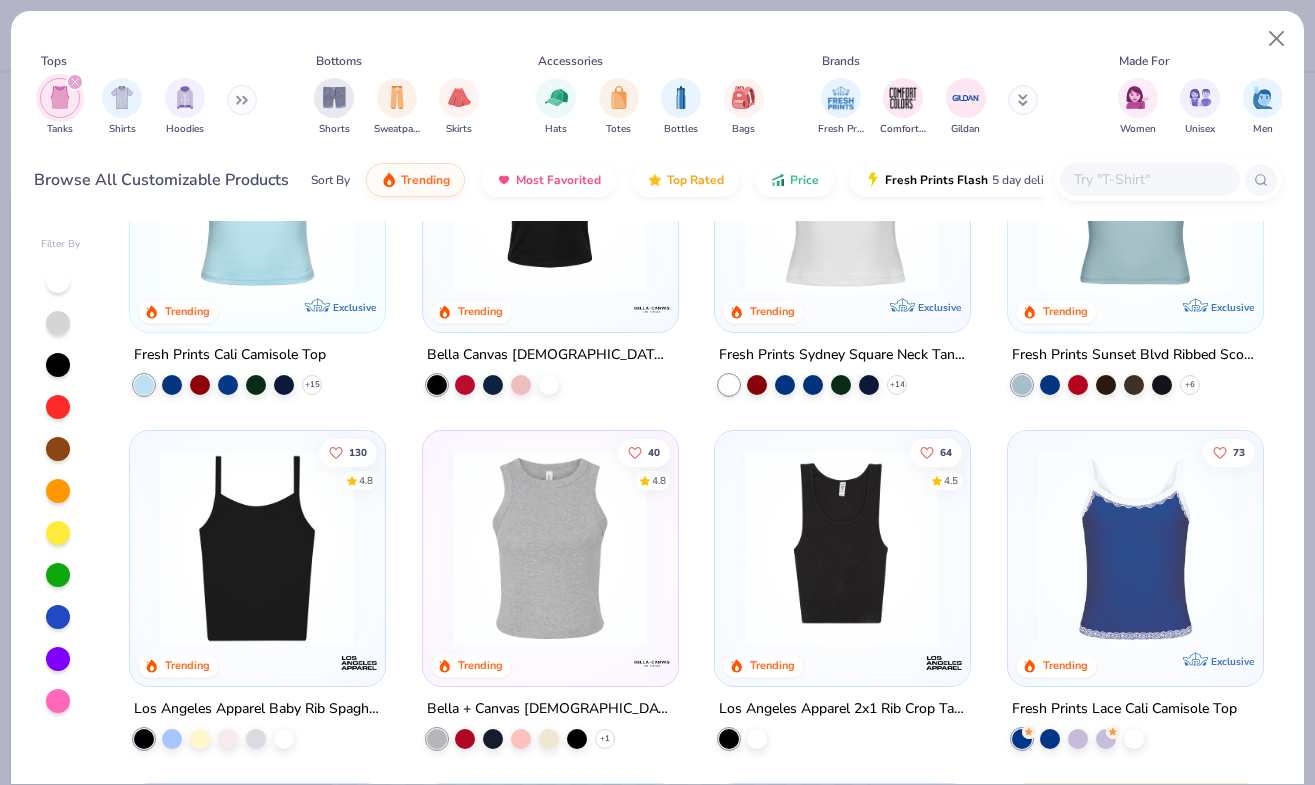 scroll, scrollTop: 0, scrollLeft: 0, axis: both 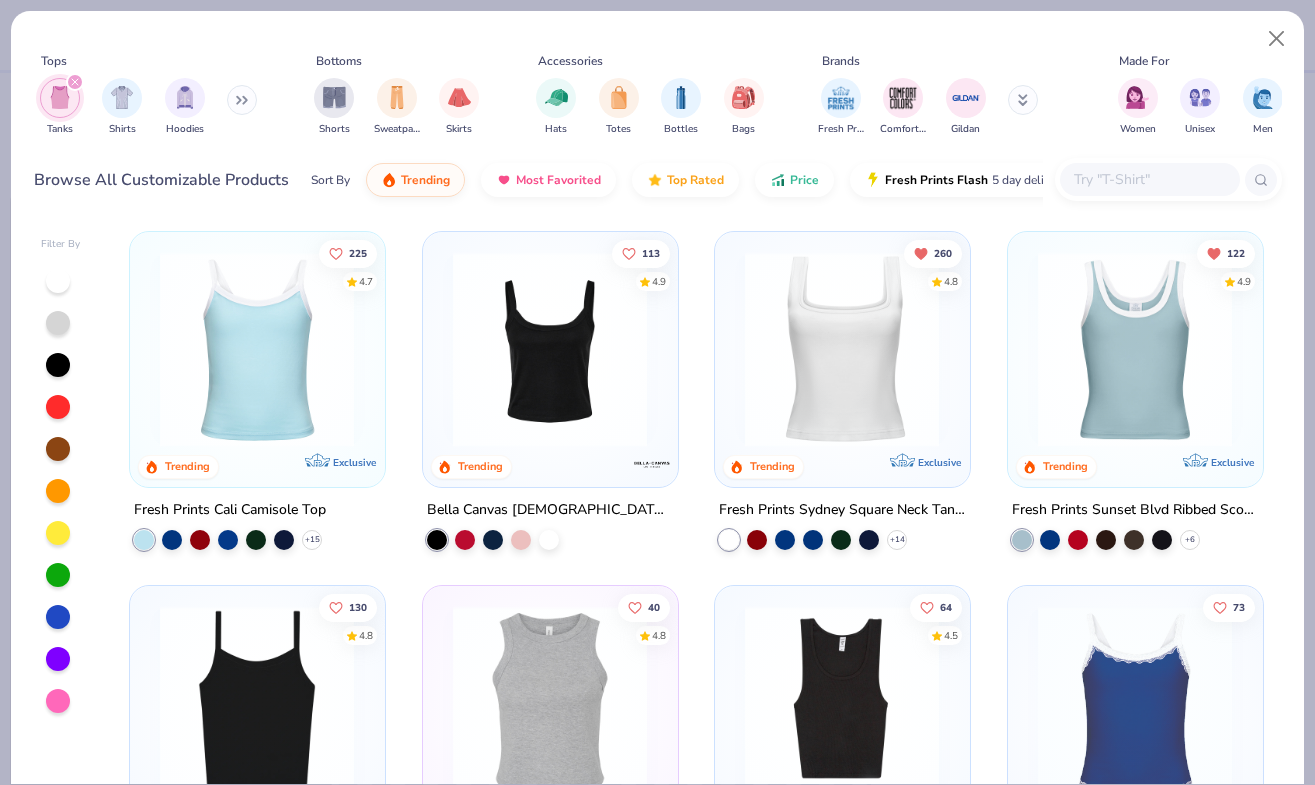 click at bounding box center (842, 349) 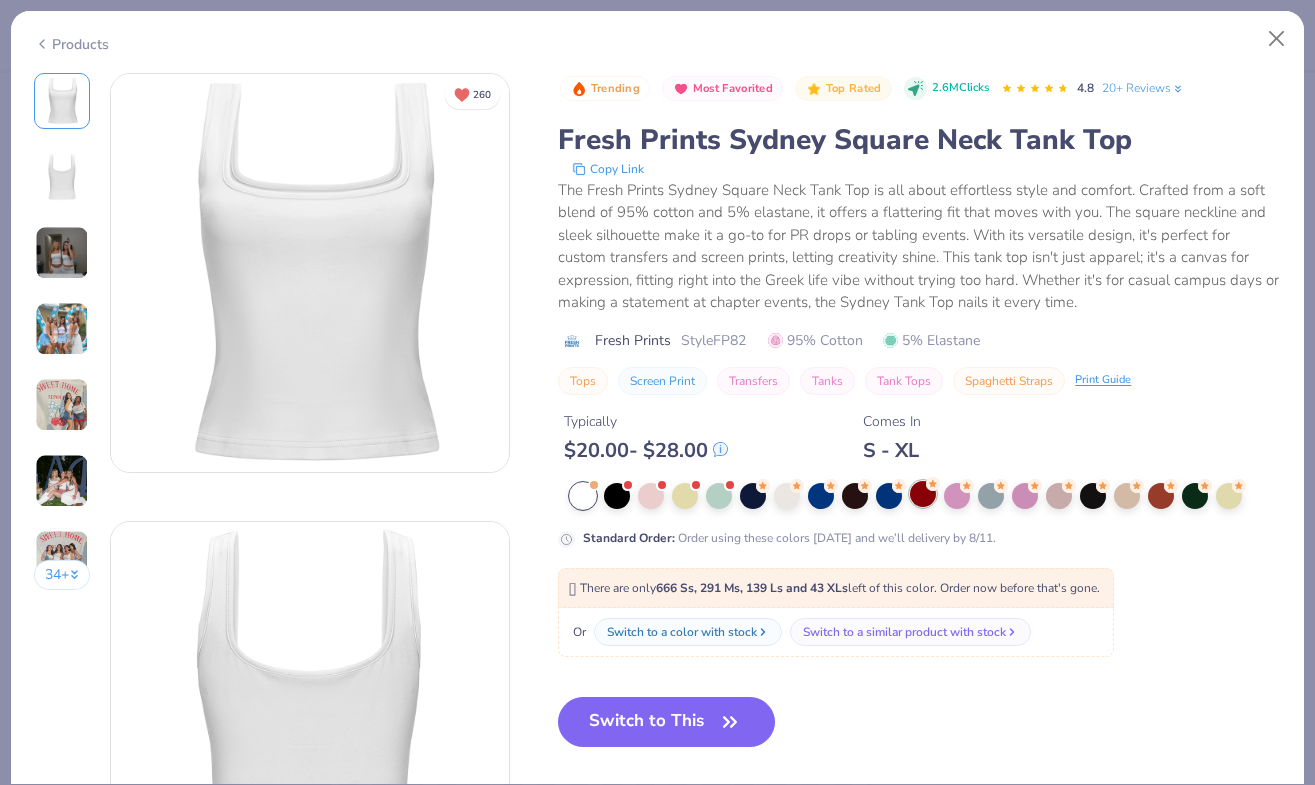click at bounding box center [923, 494] 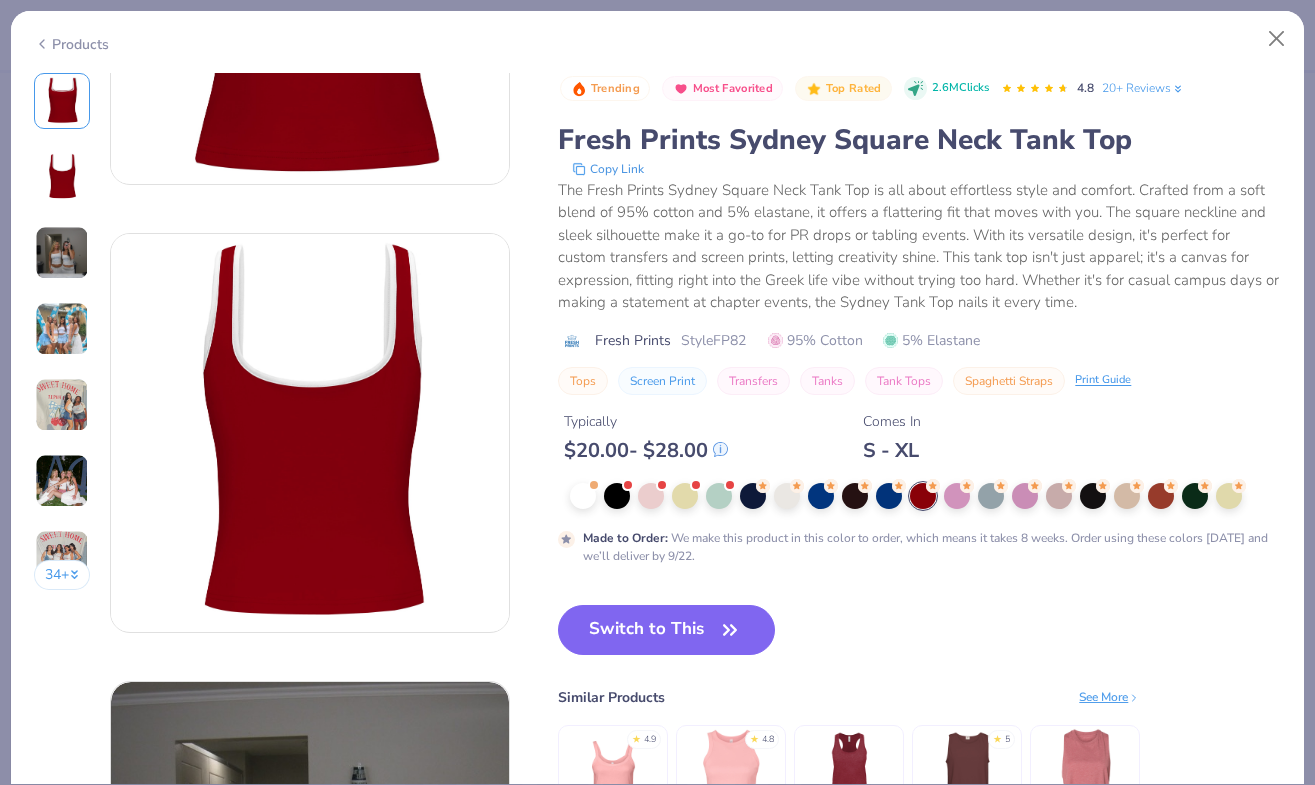 scroll, scrollTop: 272, scrollLeft: 0, axis: vertical 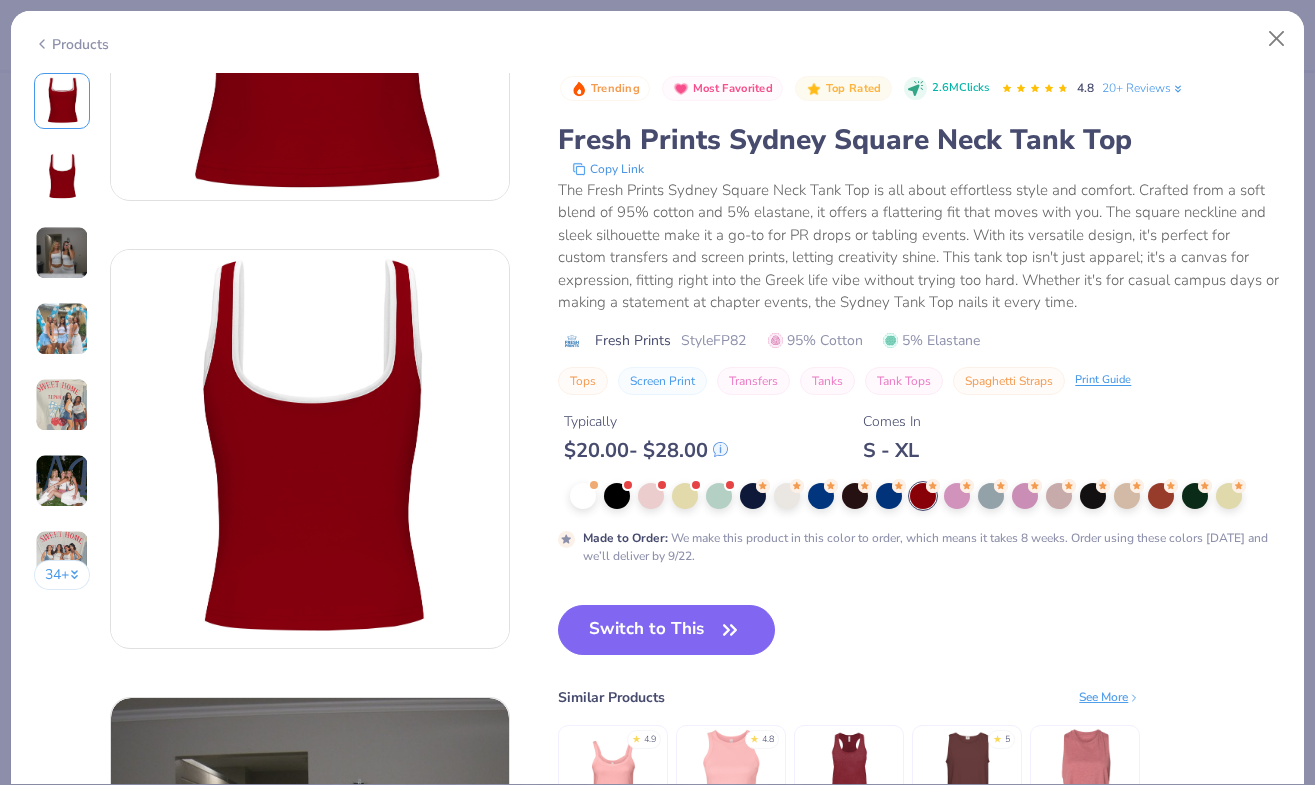 click at bounding box center (613, 775) 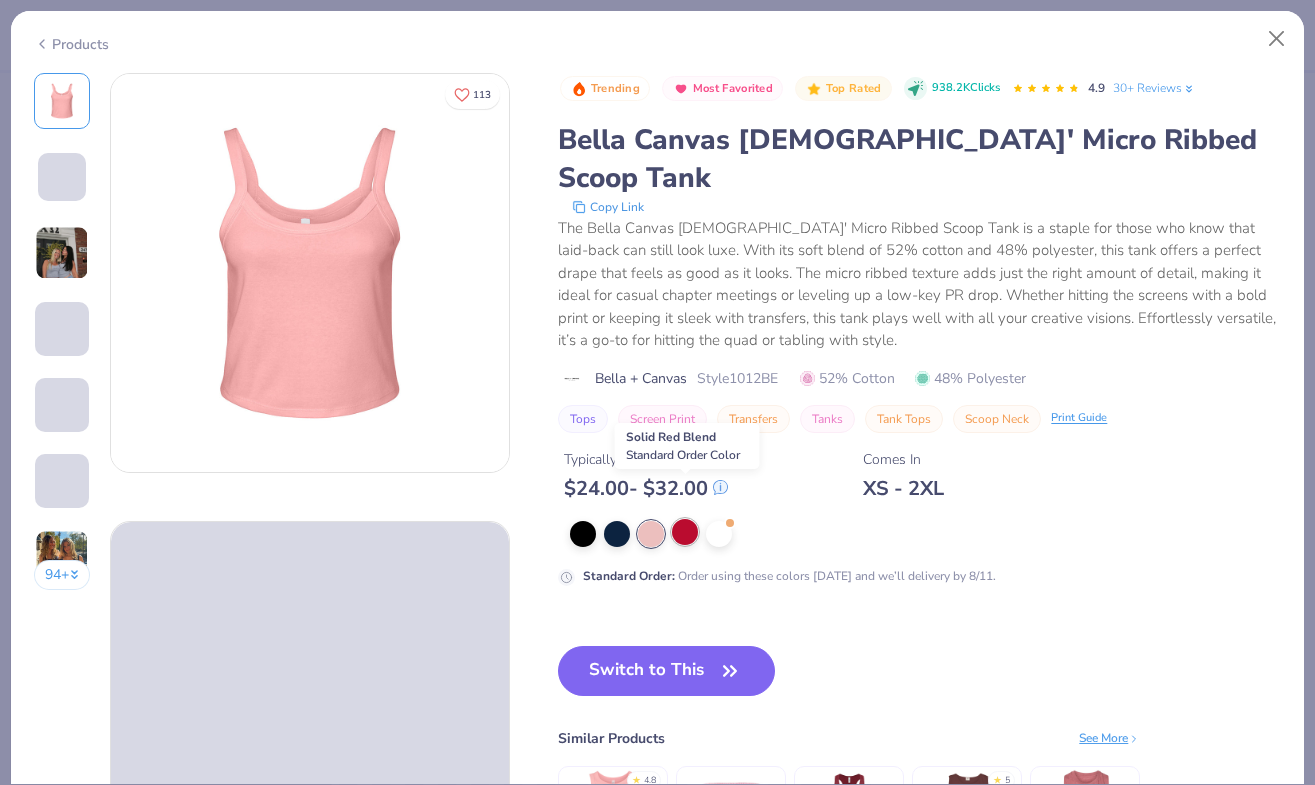 click at bounding box center [685, 532] 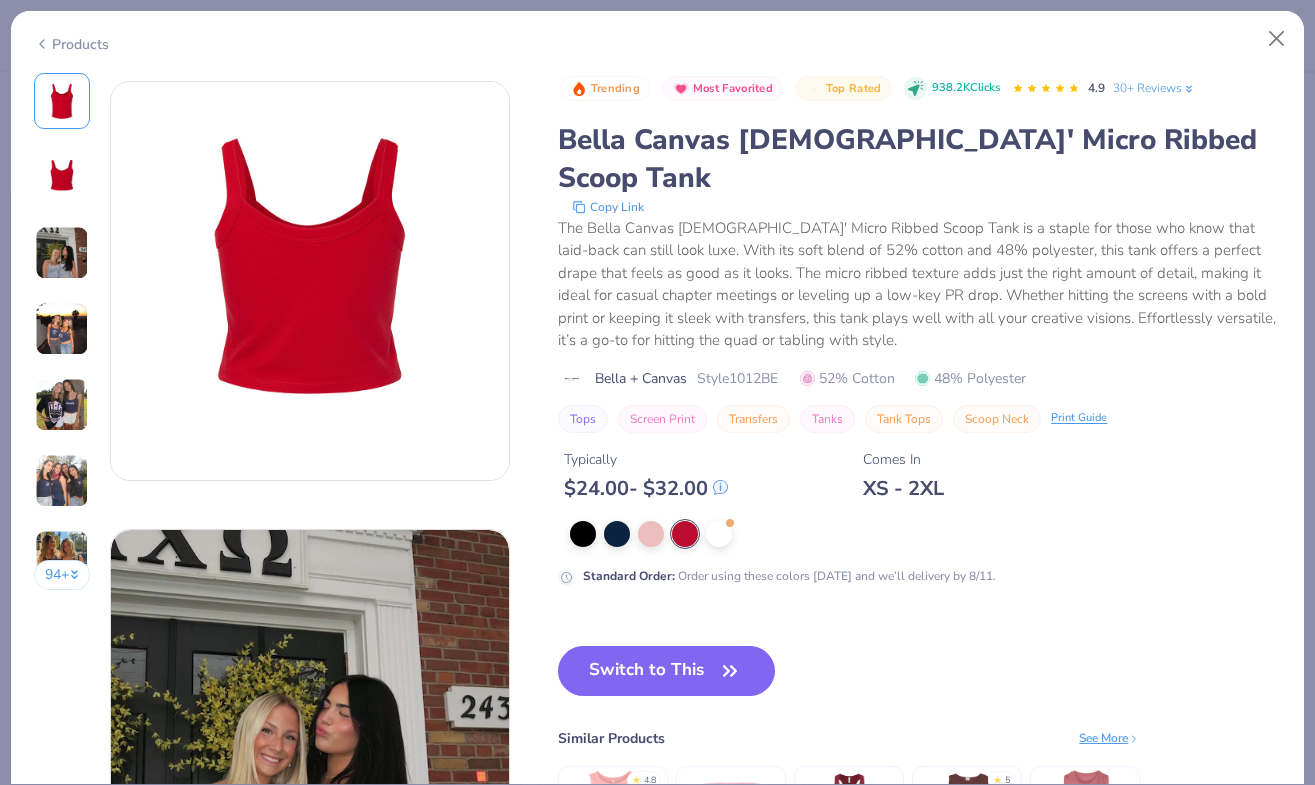 scroll, scrollTop: 0, scrollLeft: 0, axis: both 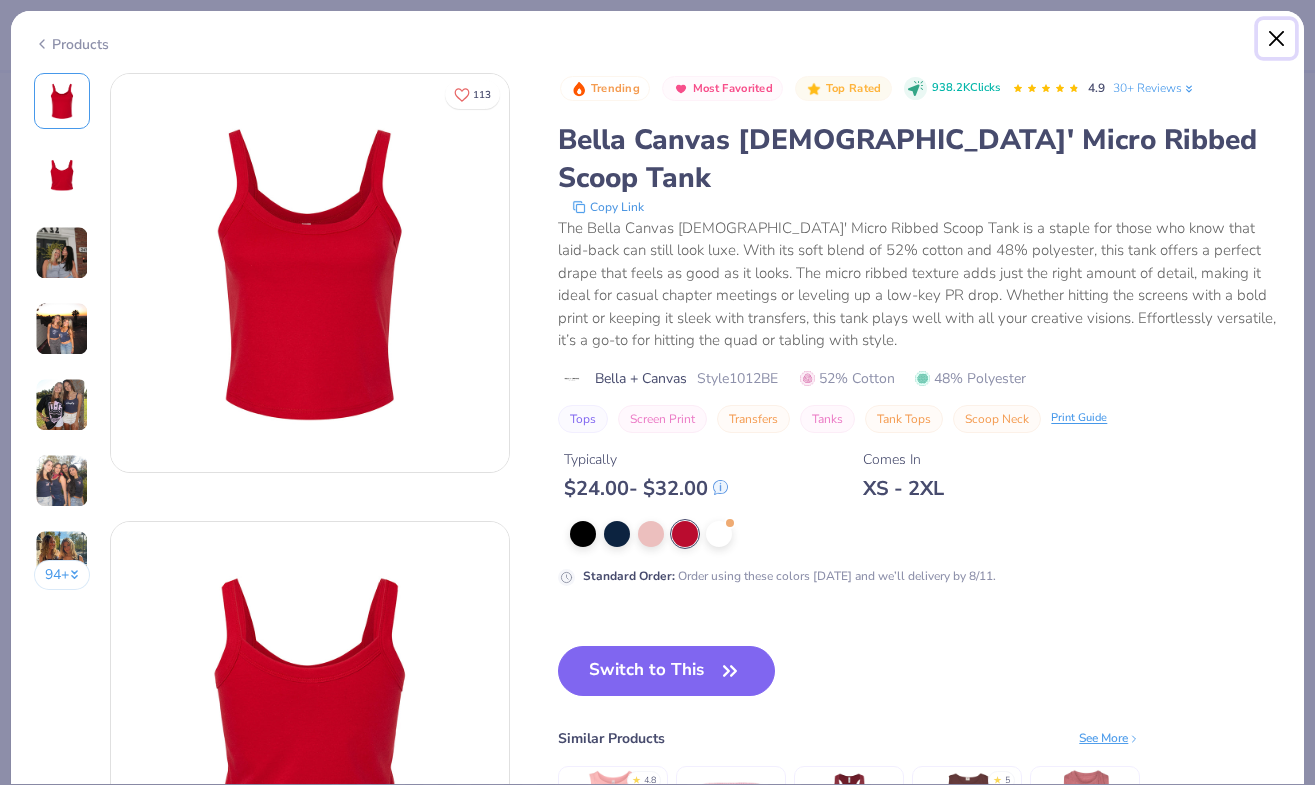 click at bounding box center (1277, 39) 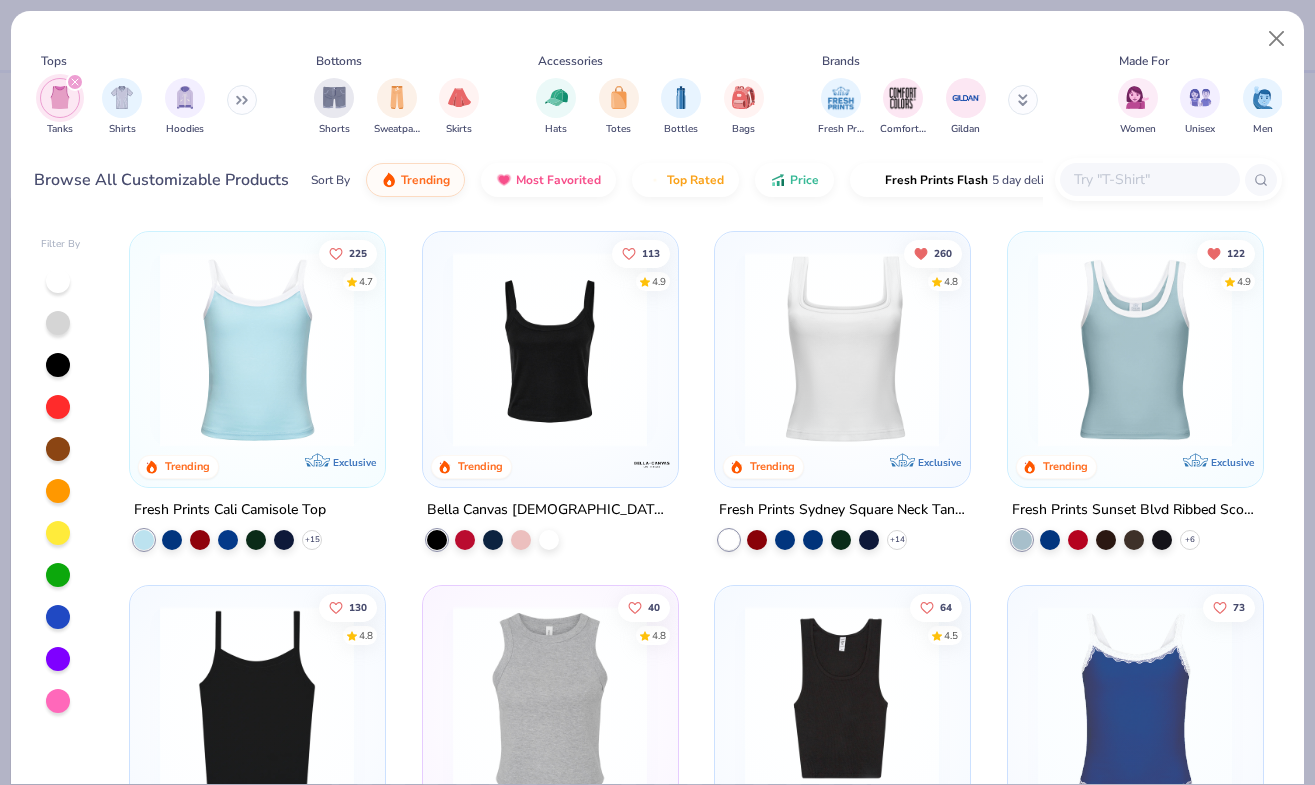 click at bounding box center [842, 349] 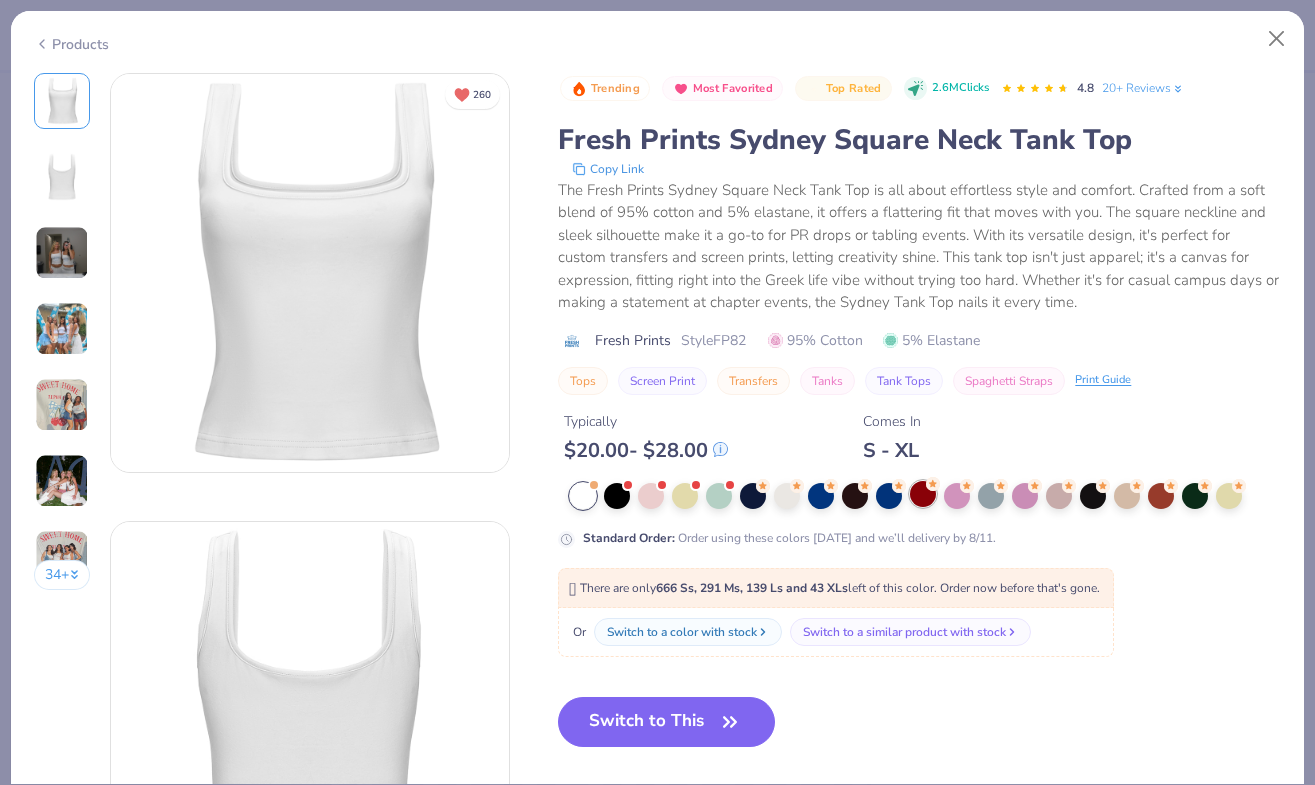 click at bounding box center (923, 494) 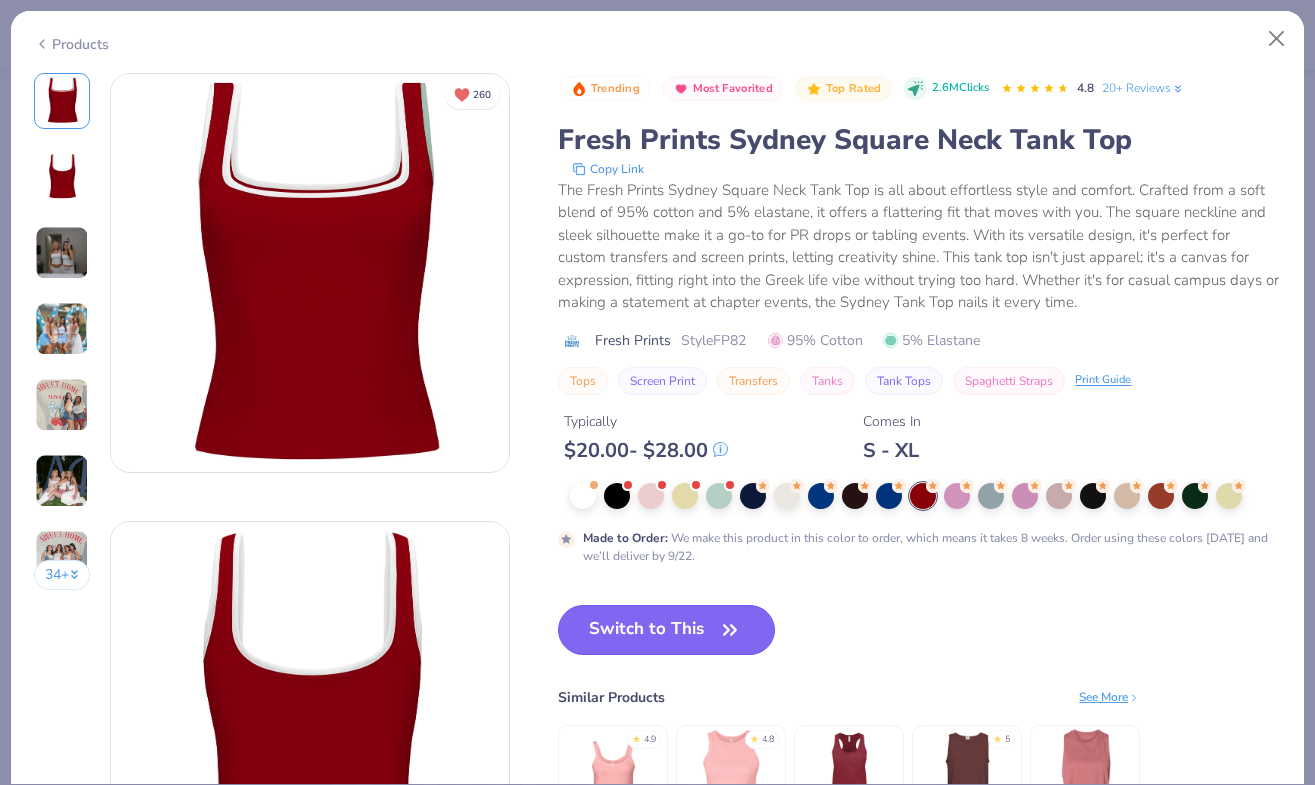 click on "Switch to This" at bounding box center (666, 630) 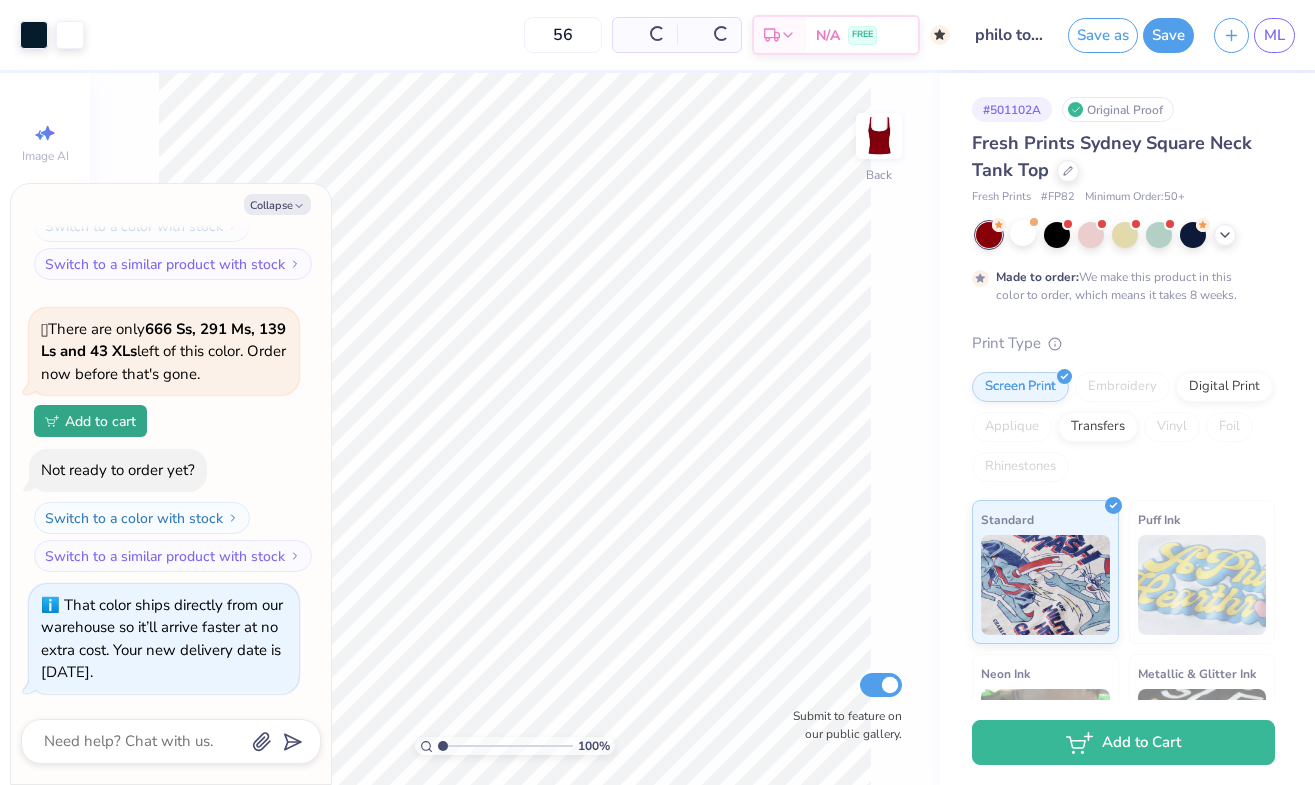type on "x" 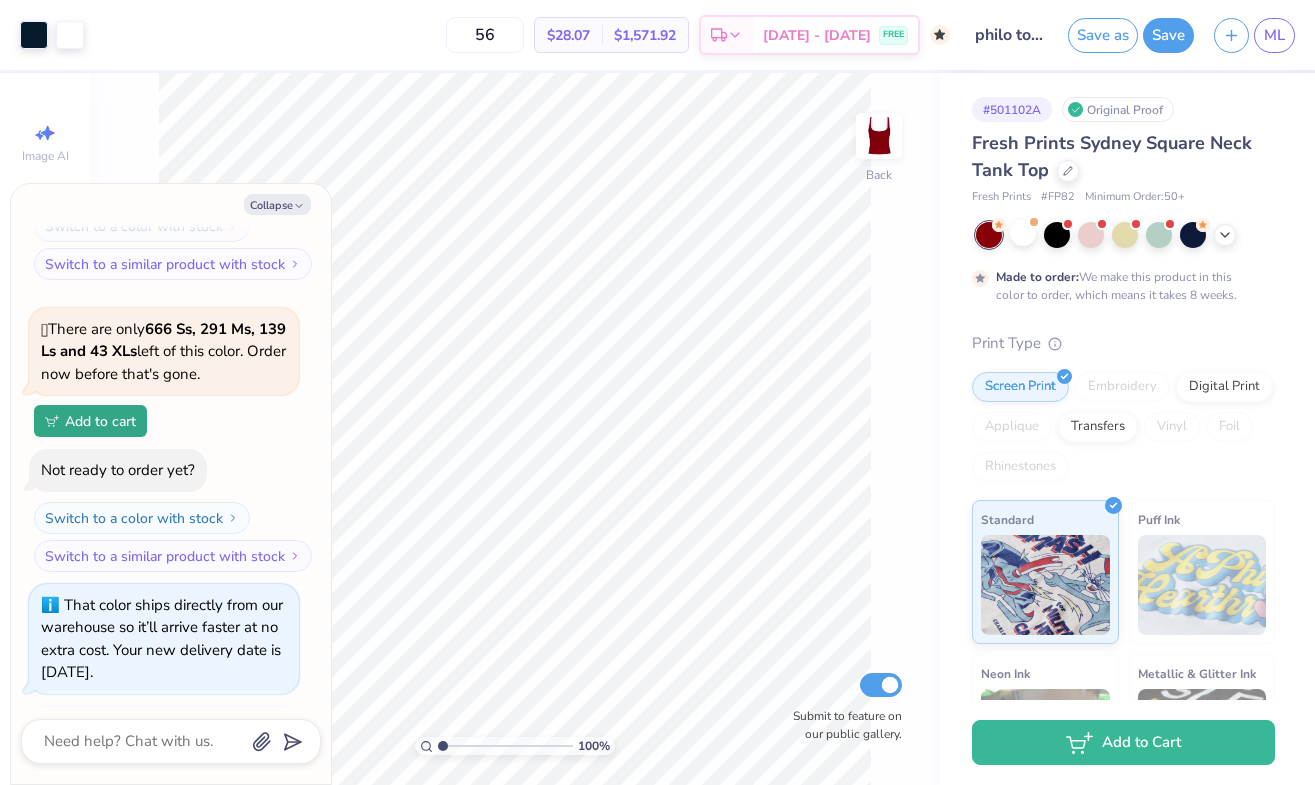 scroll, scrollTop: 651, scrollLeft: 0, axis: vertical 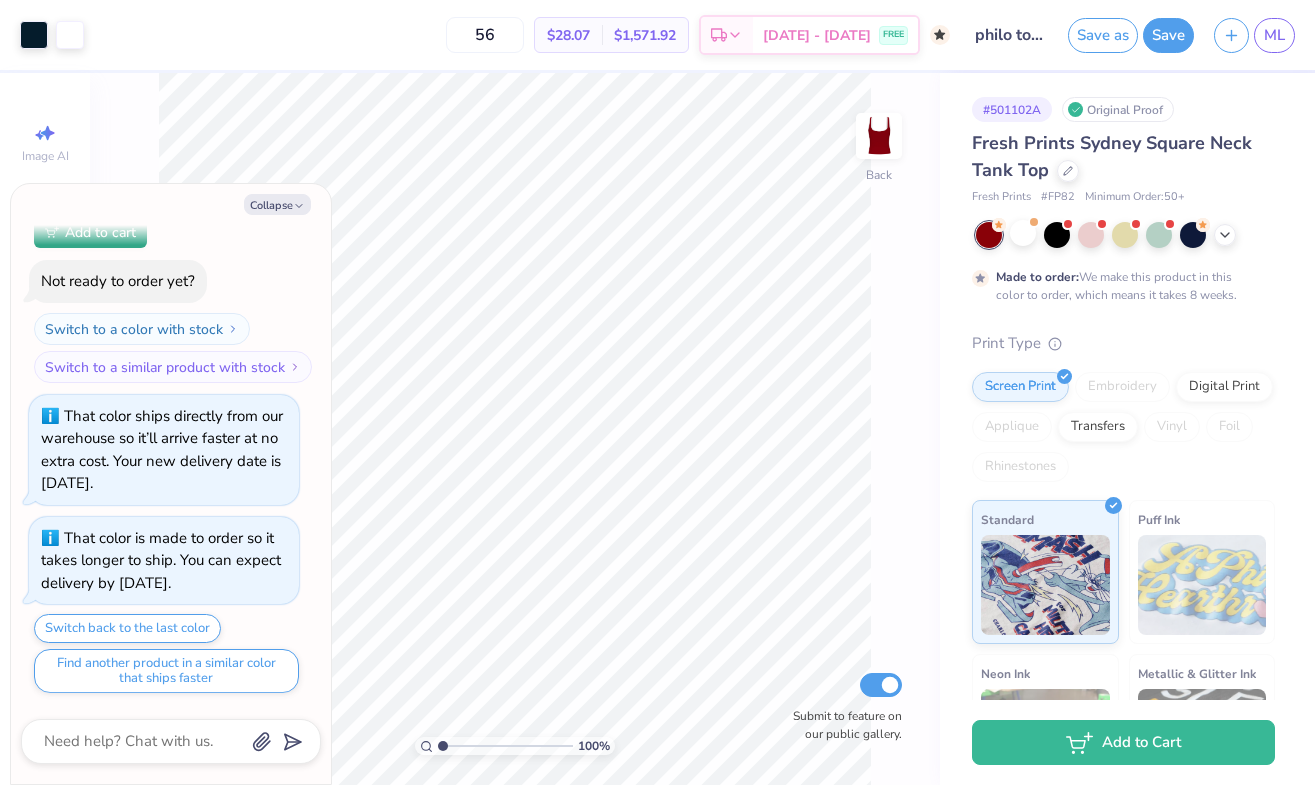 click on "56 $28.07 Per Item $1,571.92 Total Est.  Delivery Sep 20 - 23 FREE" at bounding box center (522, 35) 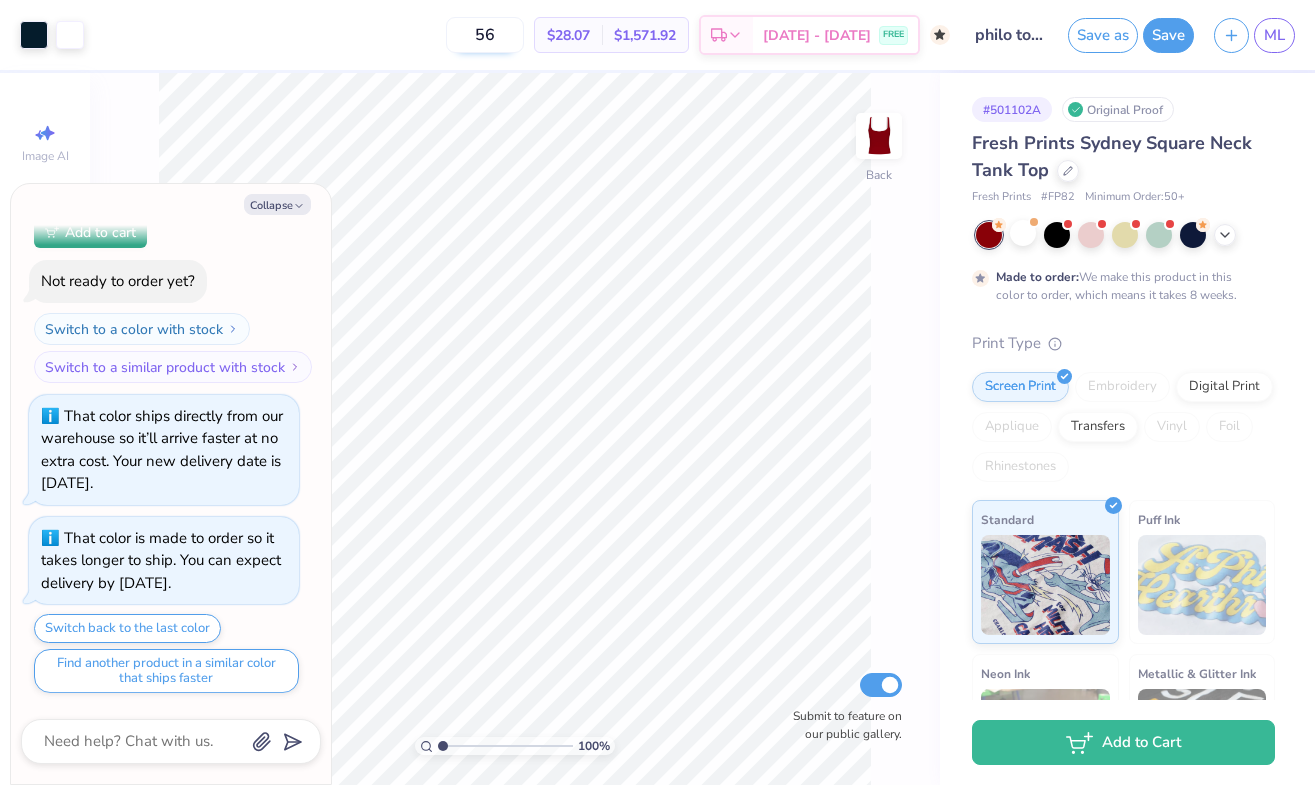 click on "56" at bounding box center [485, 35] 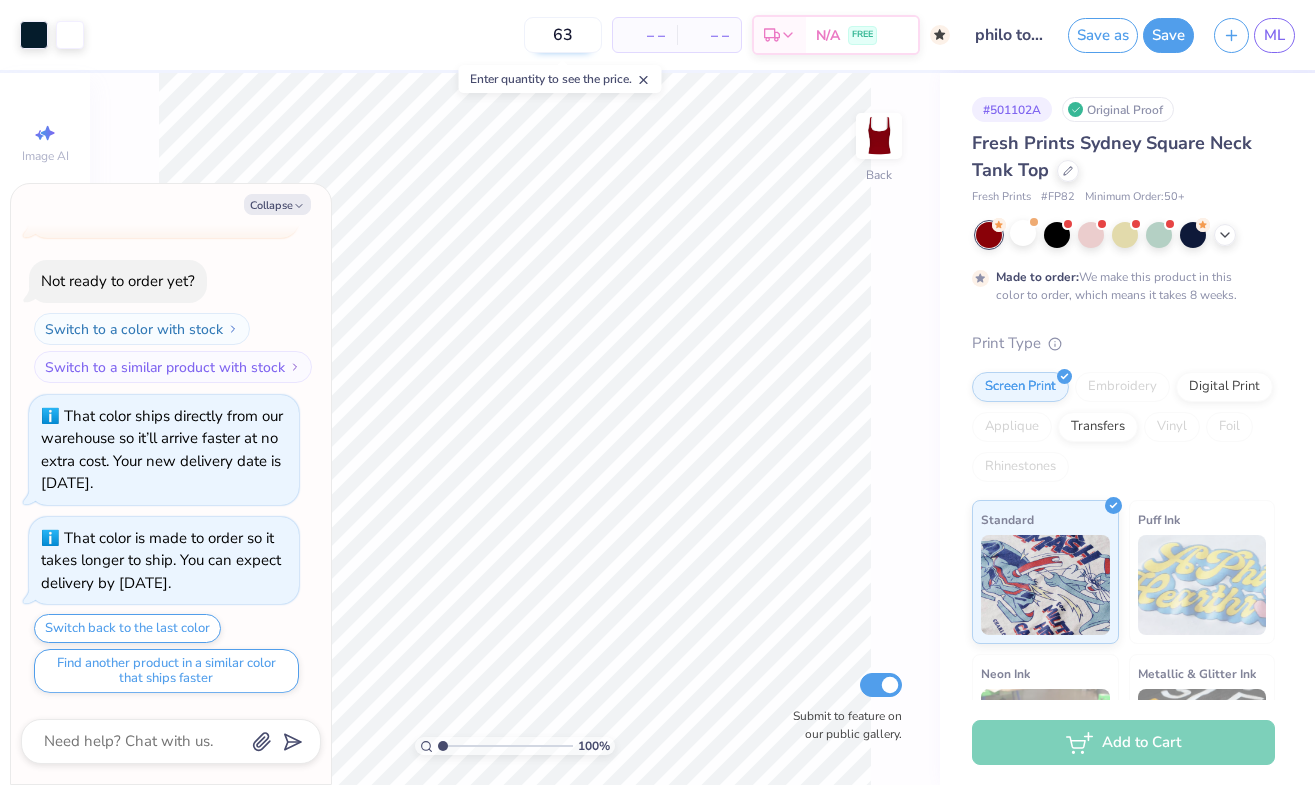 scroll, scrollTop: 651, scrollLeft: 0, axis: vertical 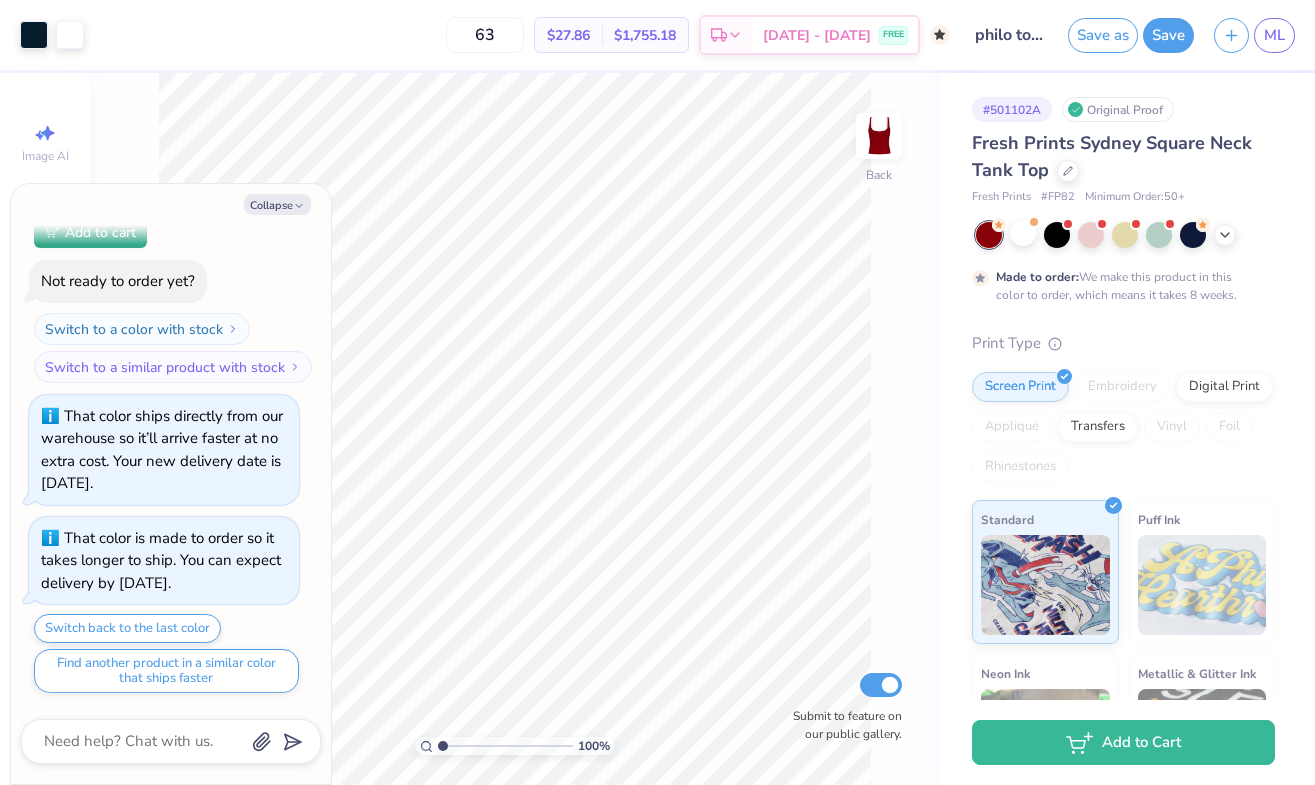 type on "63" 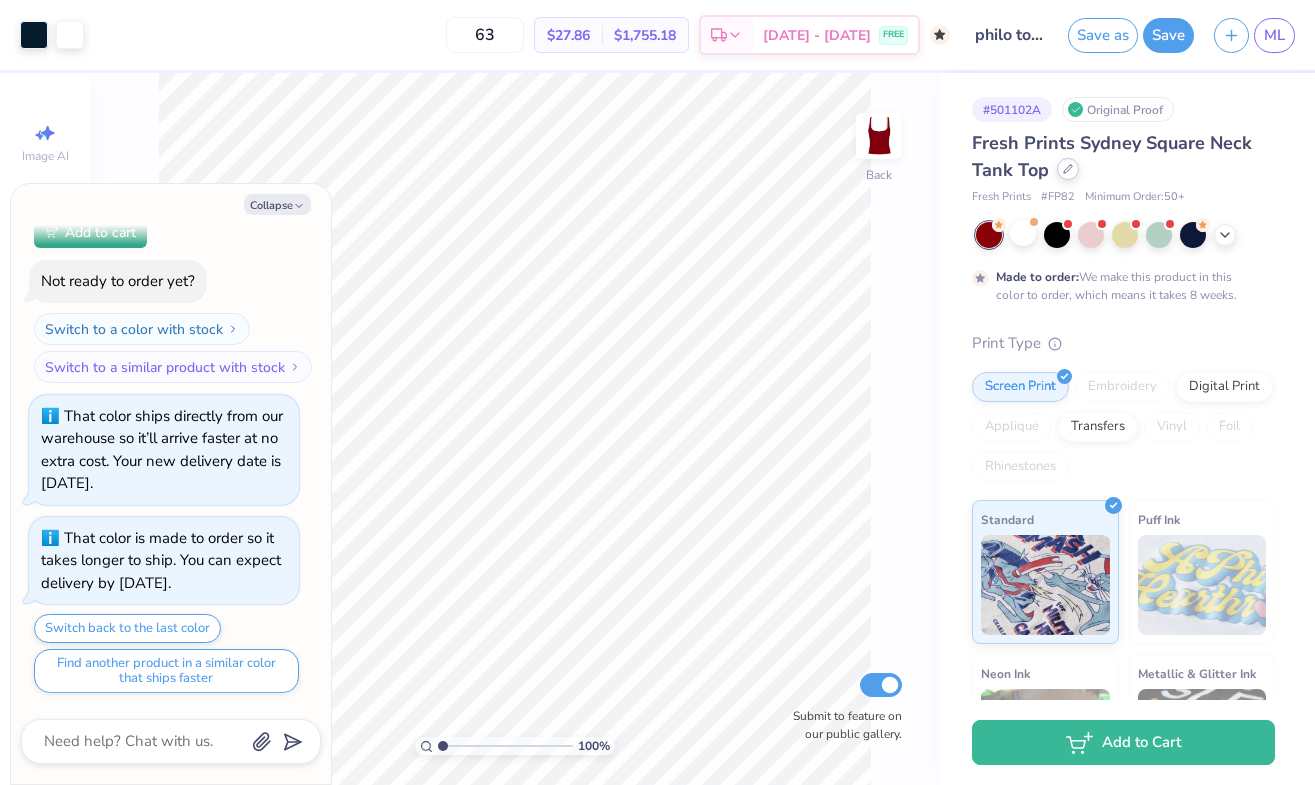 click at bounding box center (1068, 169) 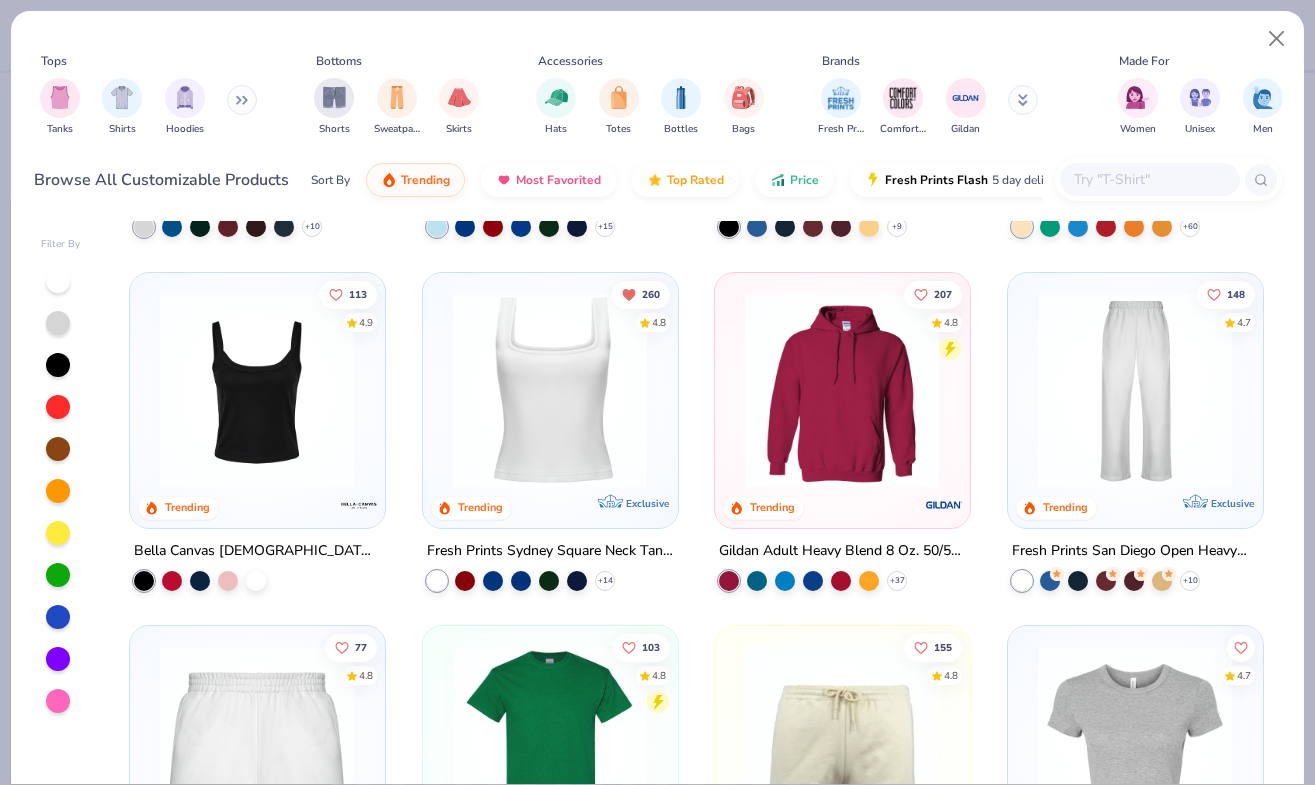 scroll, scrollTop: 338, scrollLeft: 0, axis: vertical 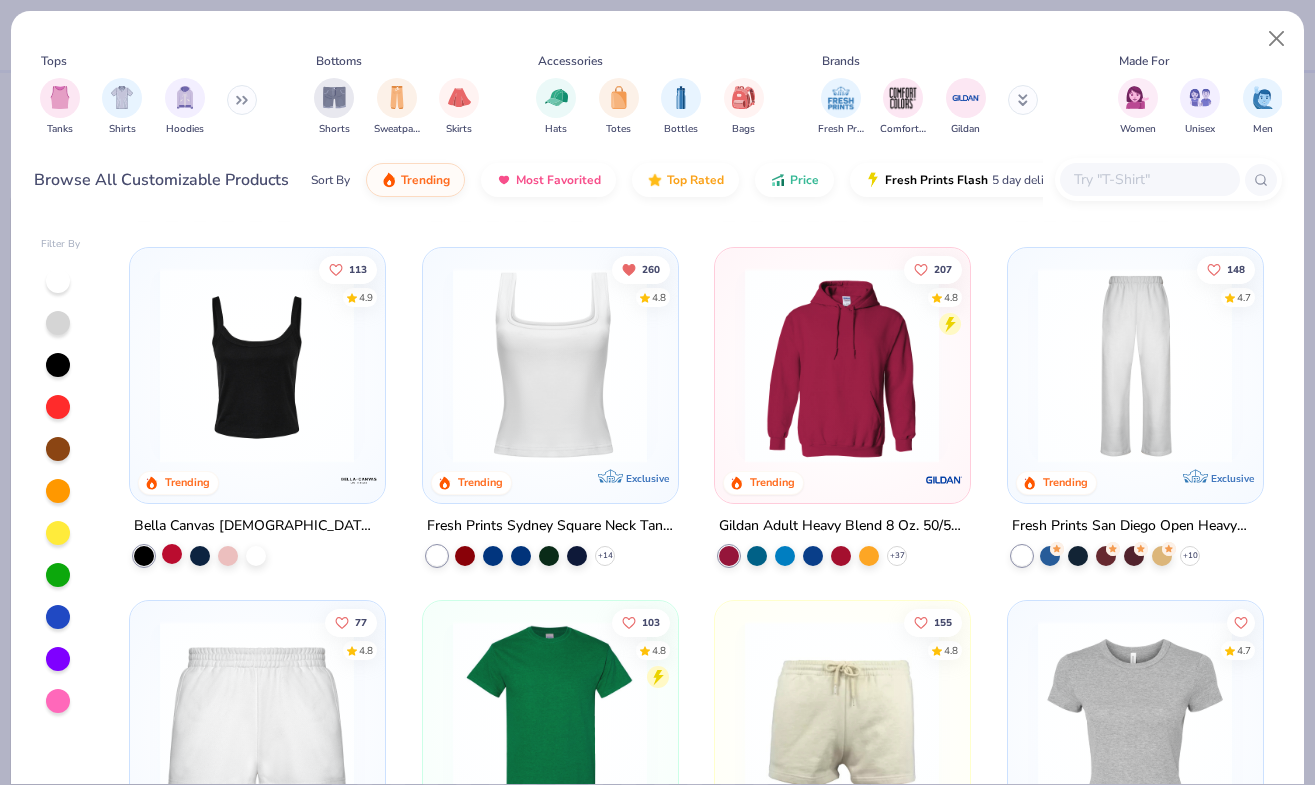 click at bounding box center (172, 553) 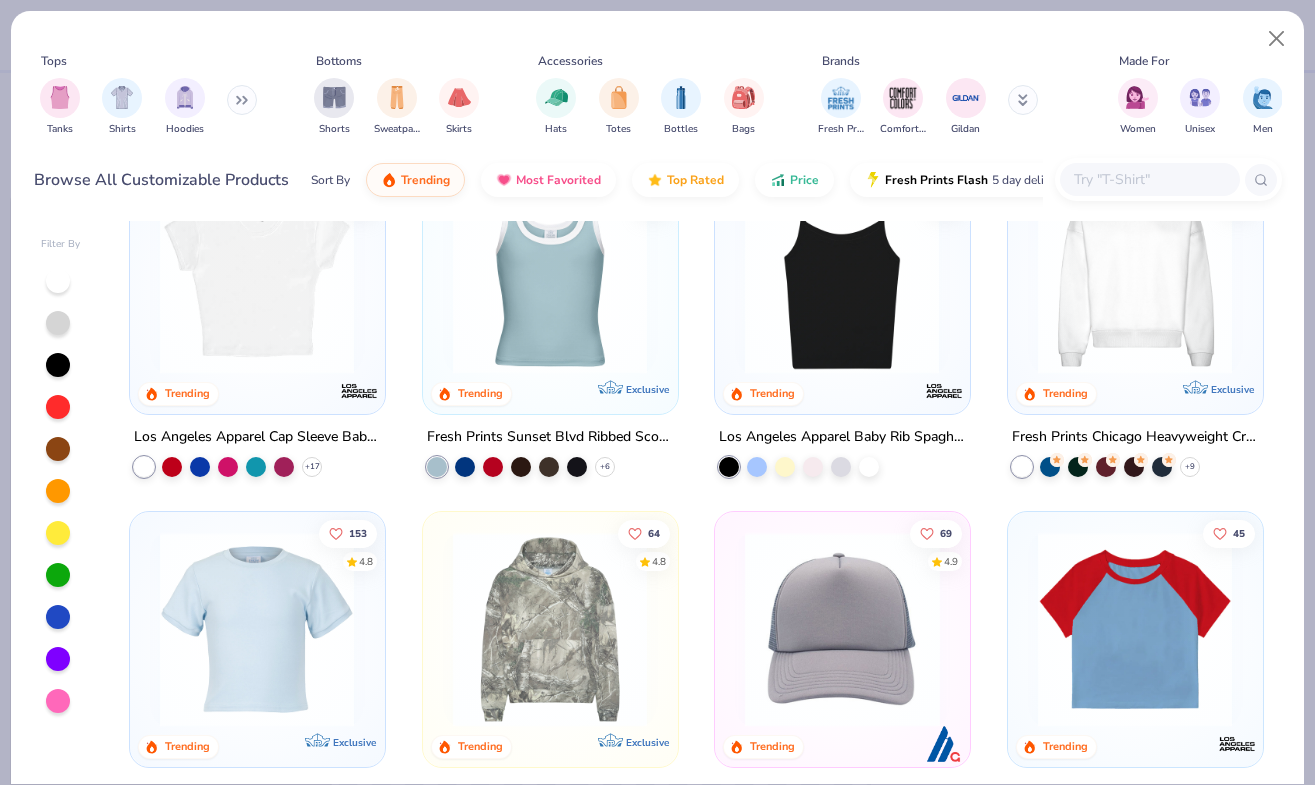 scroll, scrollTop: 1089, scrollLeft: 0, axis: vertical 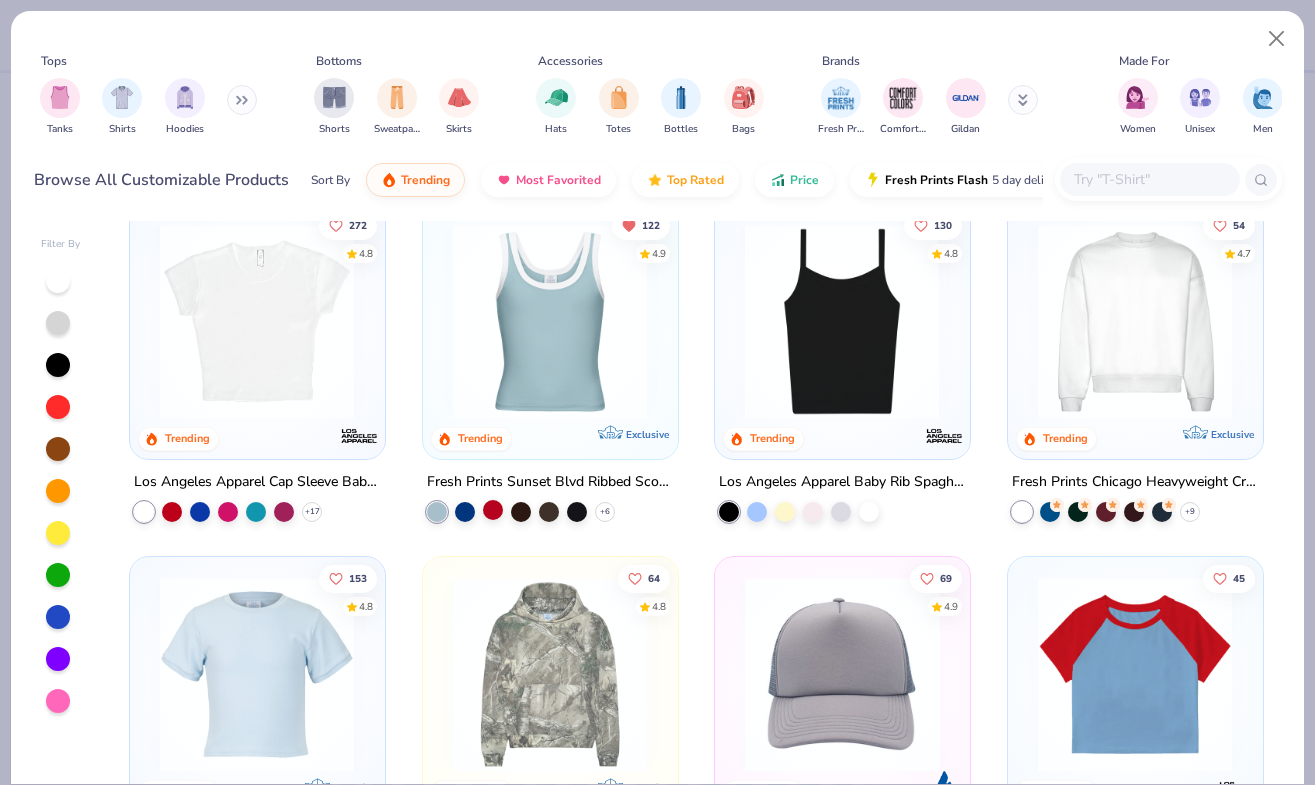 click at bounding box center (493, 509) 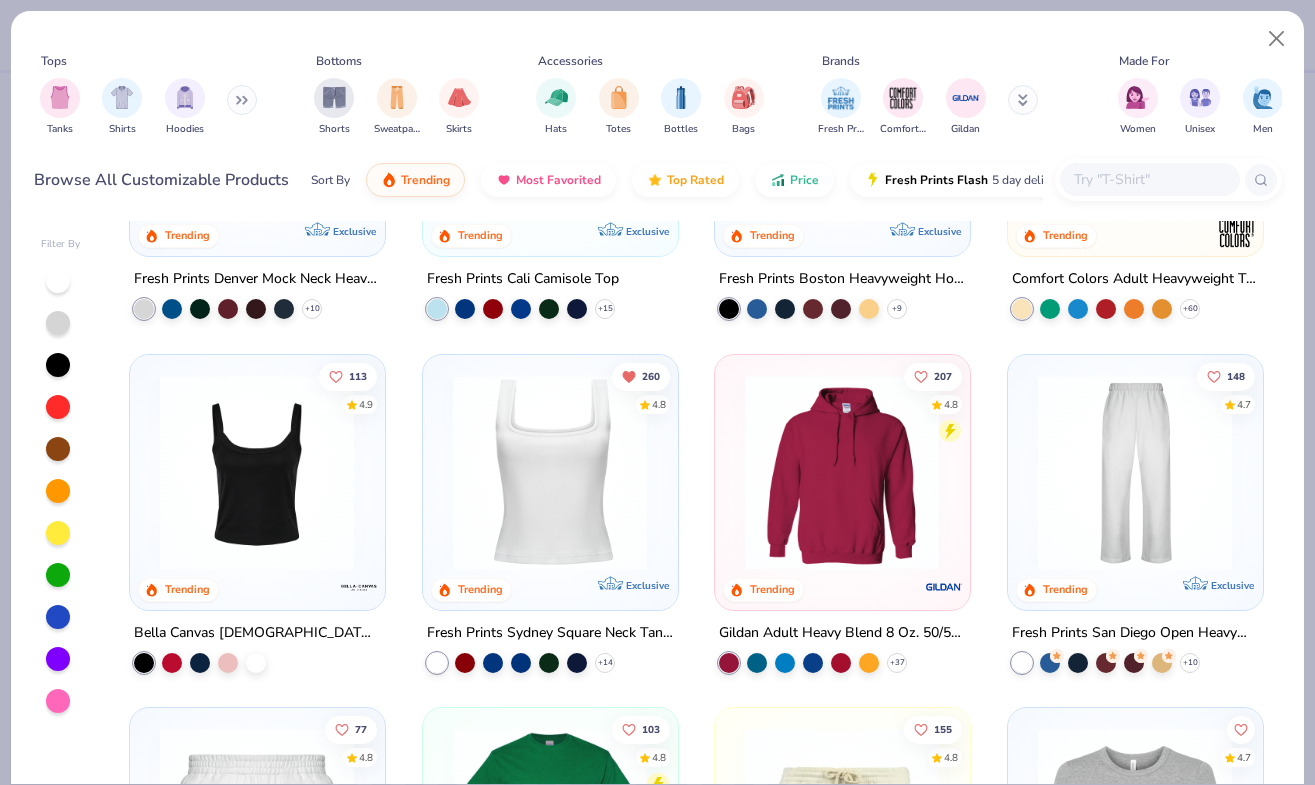 scroll, scrollTop: 230, scrollLeft: 0, axis: vertical 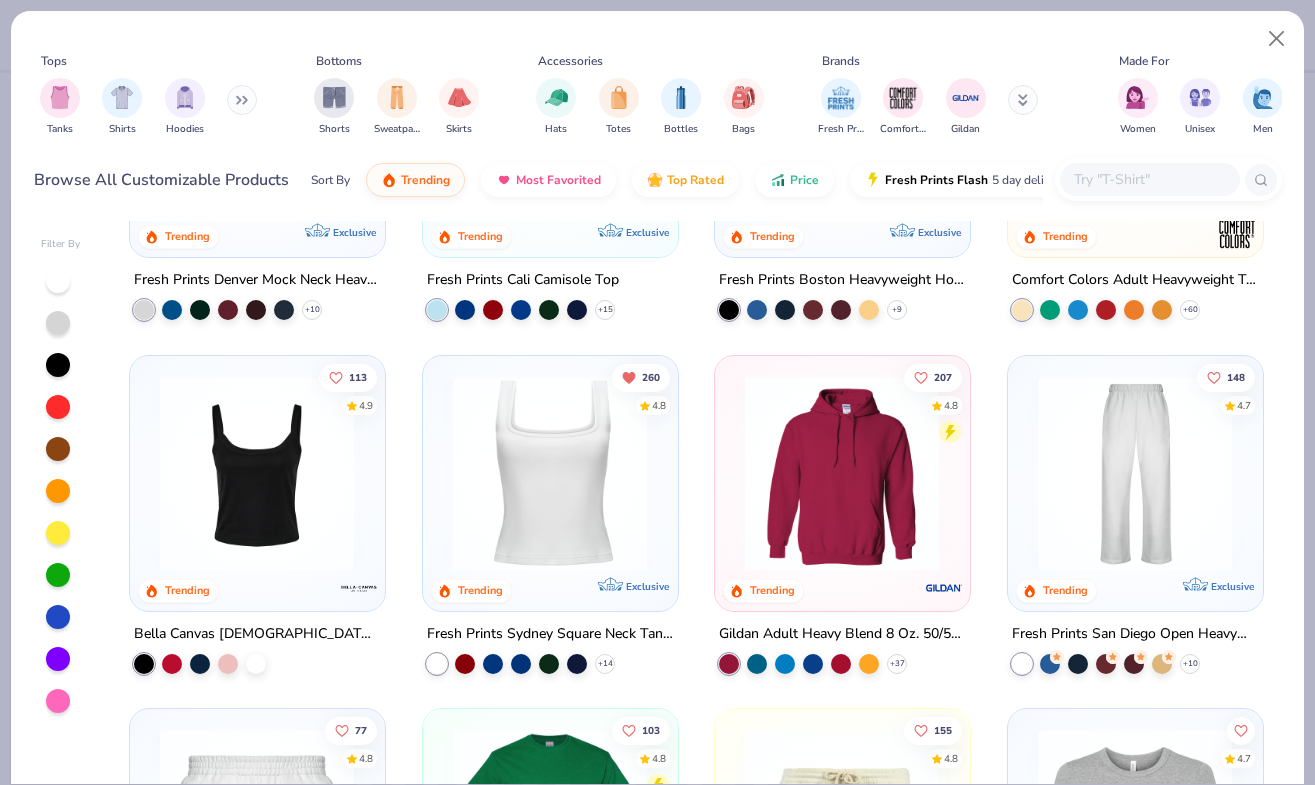 click at bounding box center [257, 472] 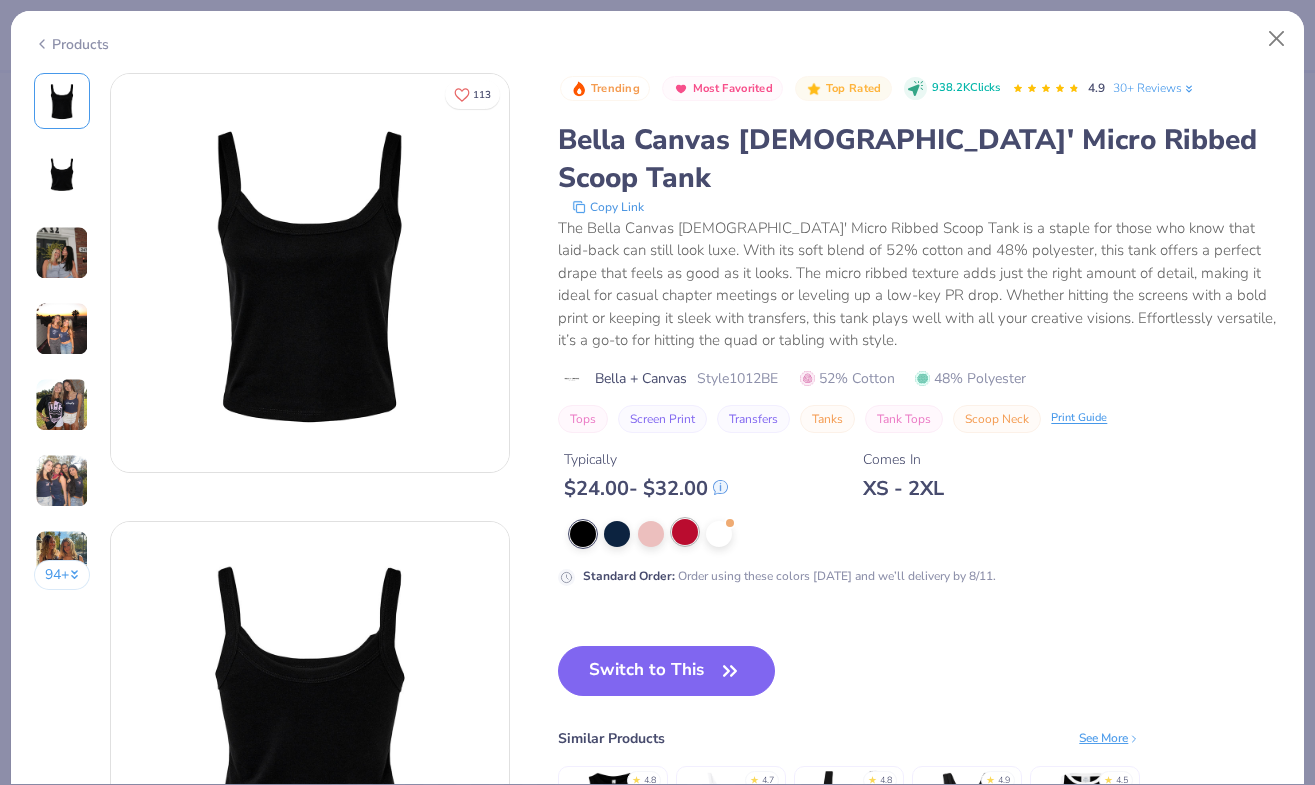 click at bounding box center (685, 532) 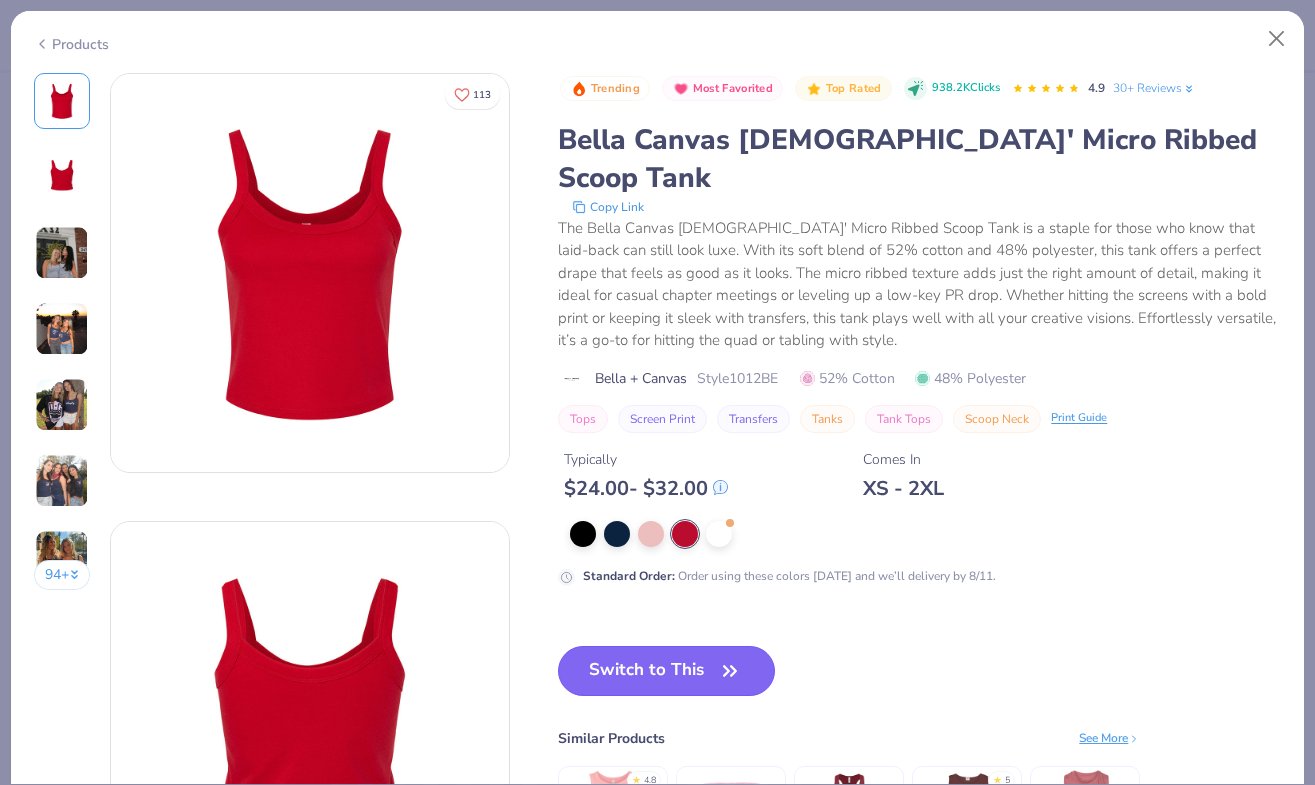 click on "Switch to This" at bounding box center (666, 671) 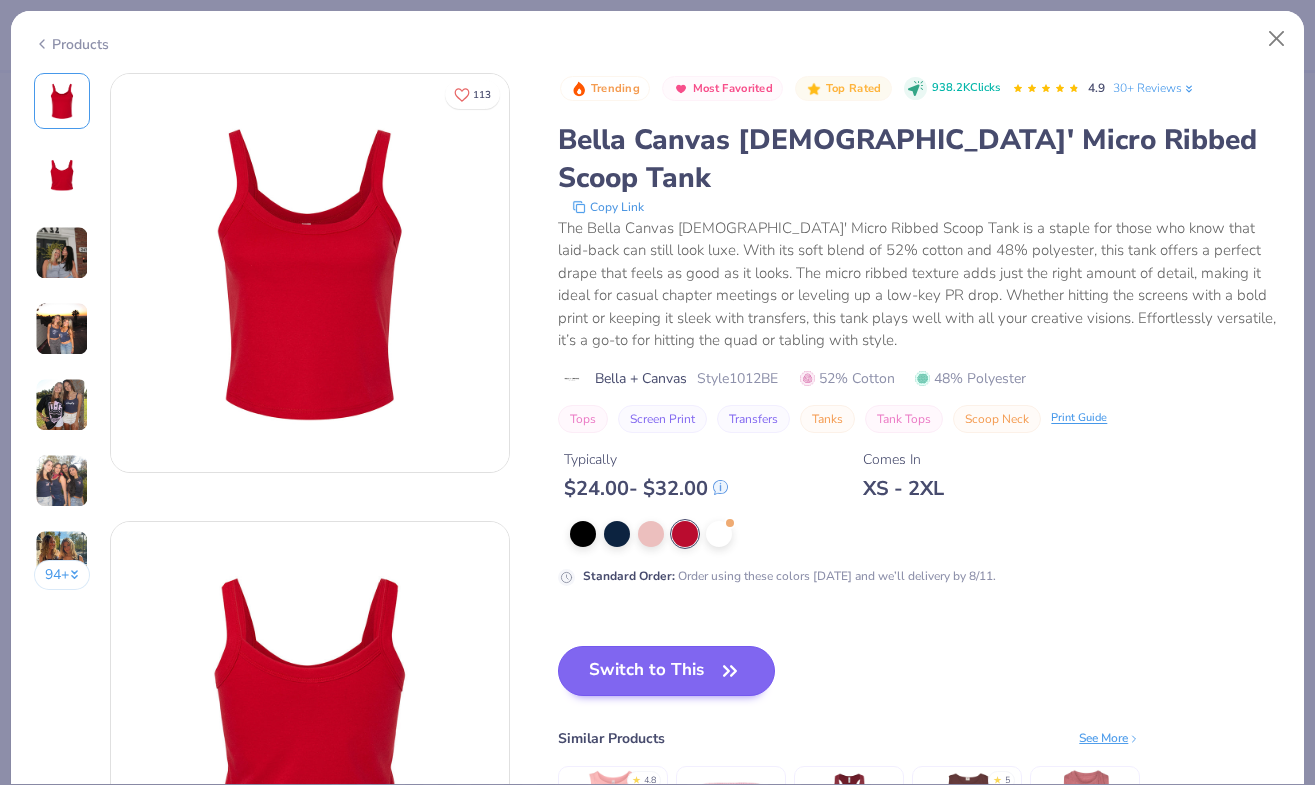 scroll, scrollTop: 773, scrollLeft: 0, axis: vertical 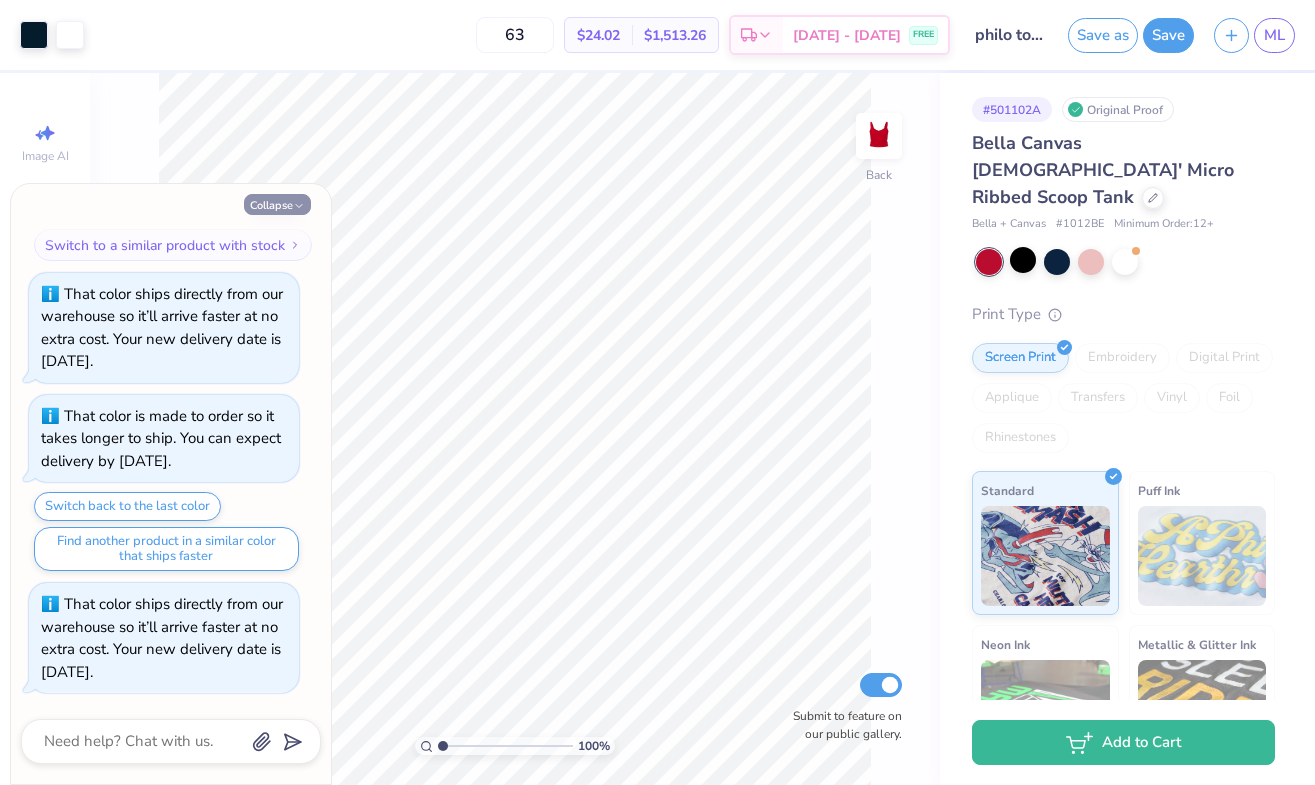 click on "Collapse" at bounding box center [277, 204] 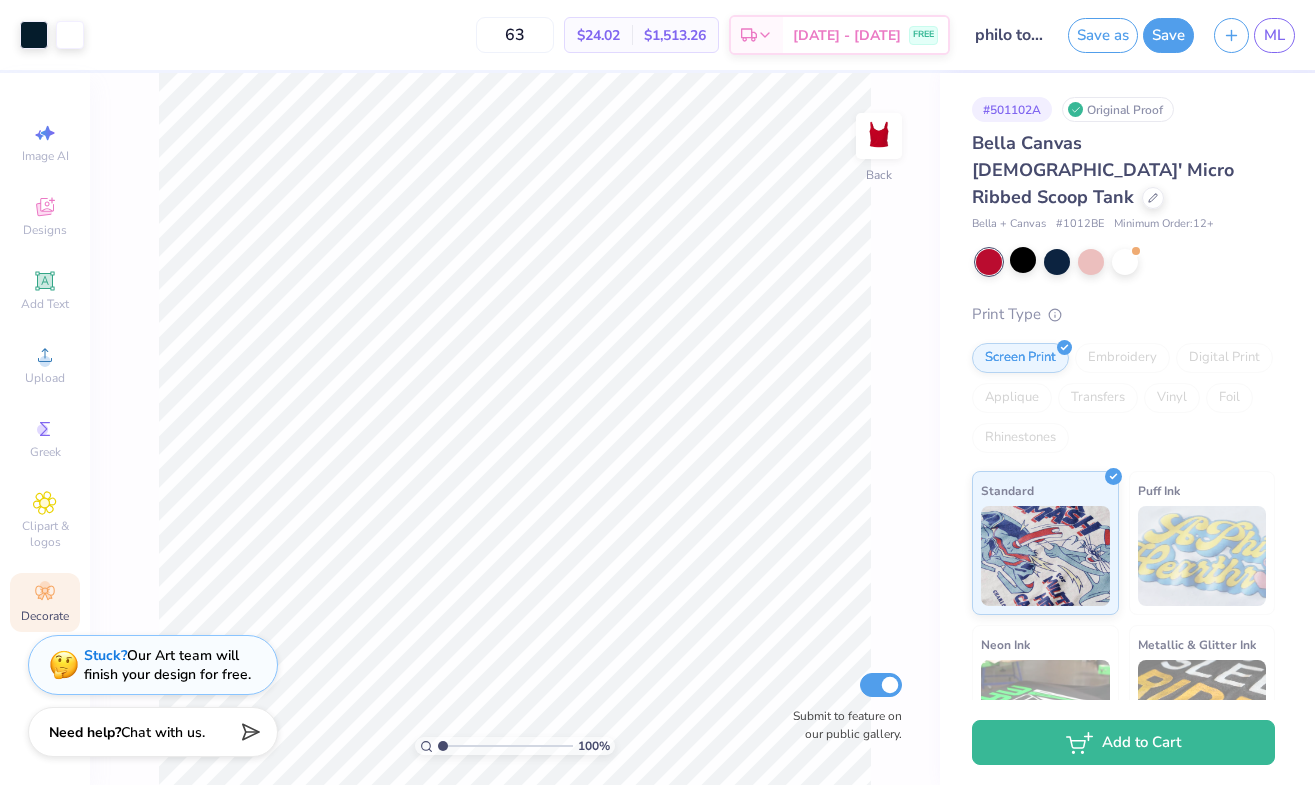 click 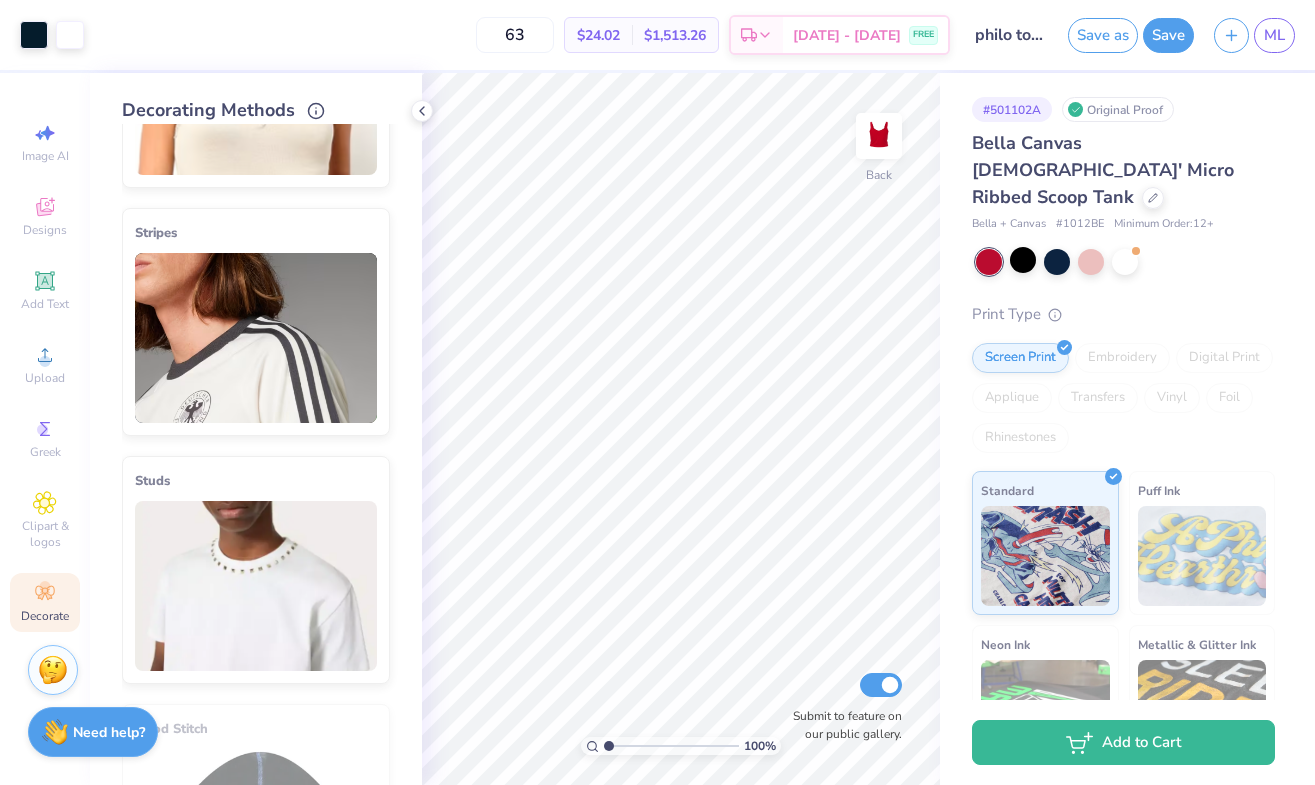 scroll, scrollTop: 418, scrollLeft: 0, axis: vertical 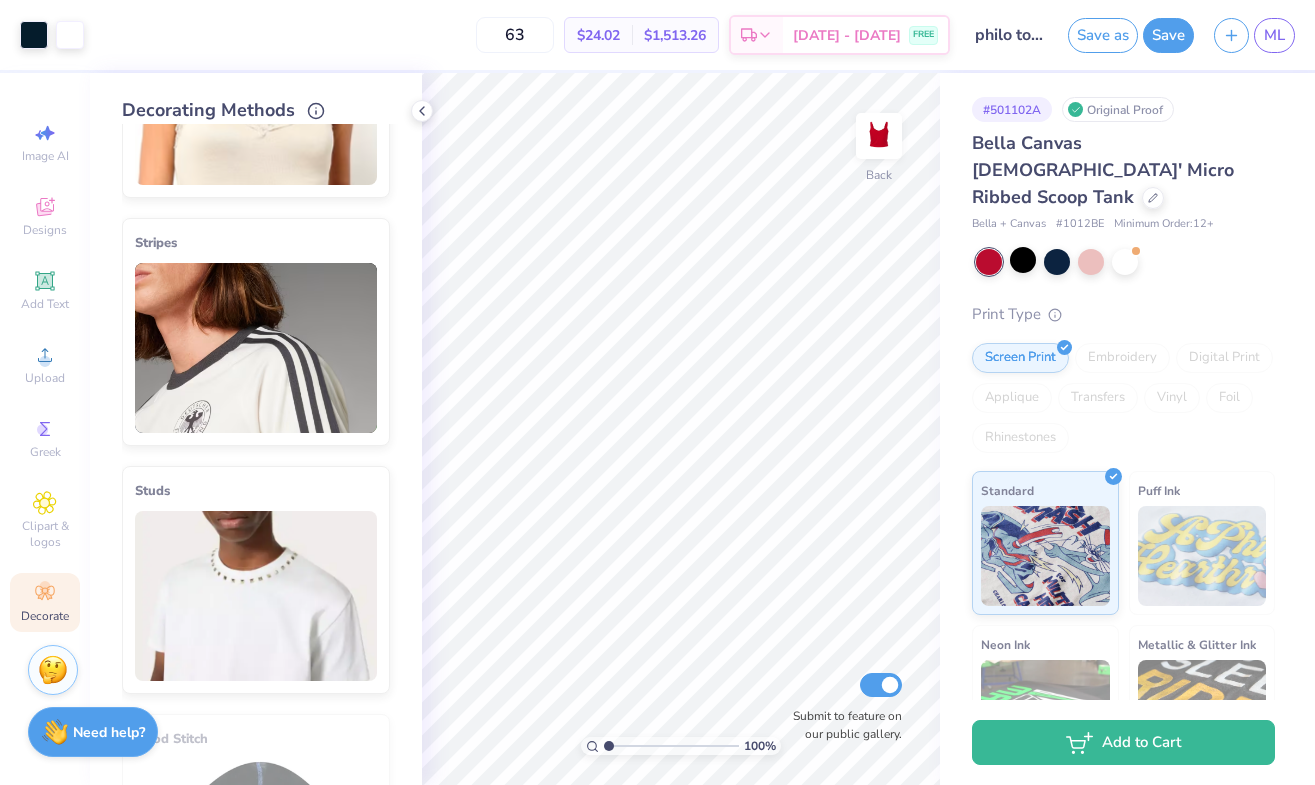 click at bounding box center [256, 348] 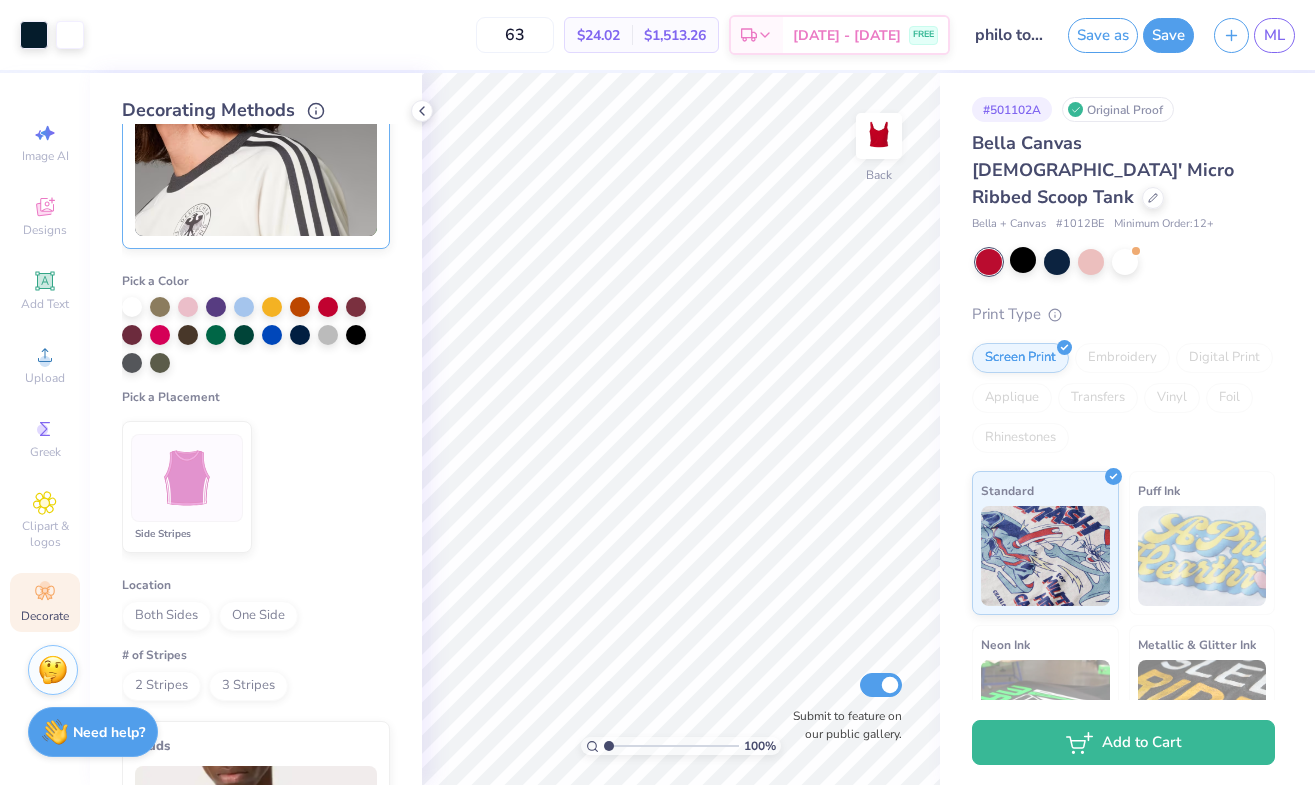 scroll, scrollTop: 591, scrollLeft: 0, axis: vertical 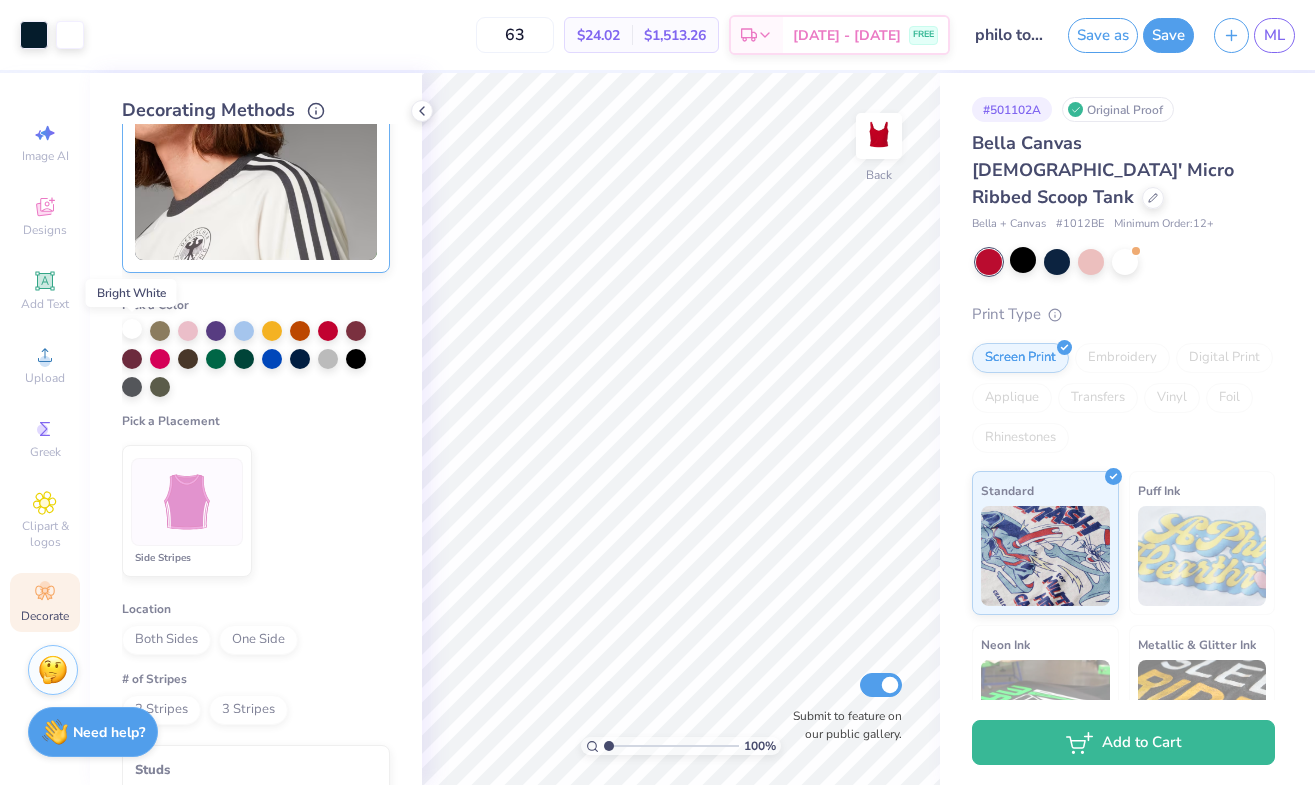 click at bounding box center (132, 329) 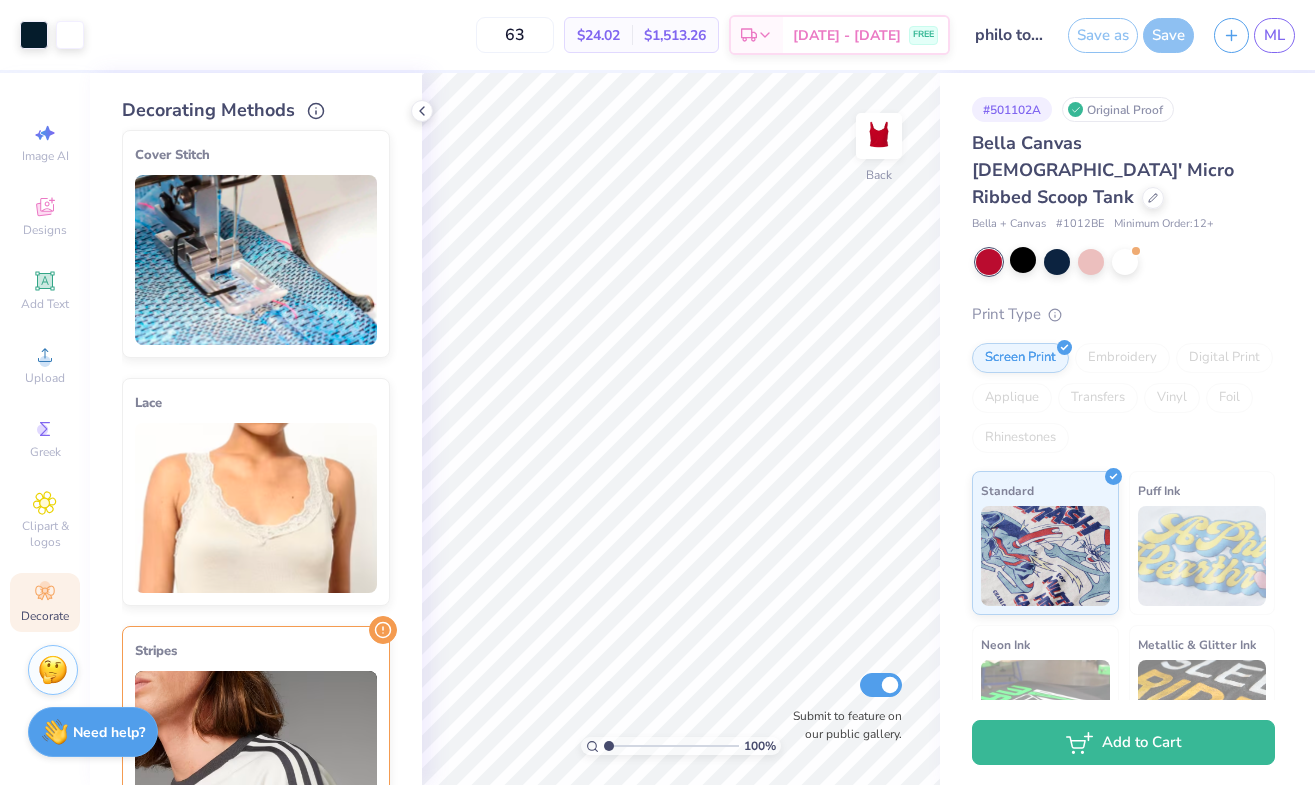 scroll, scrollTop: 0, scrollLeft: 0, axis: both 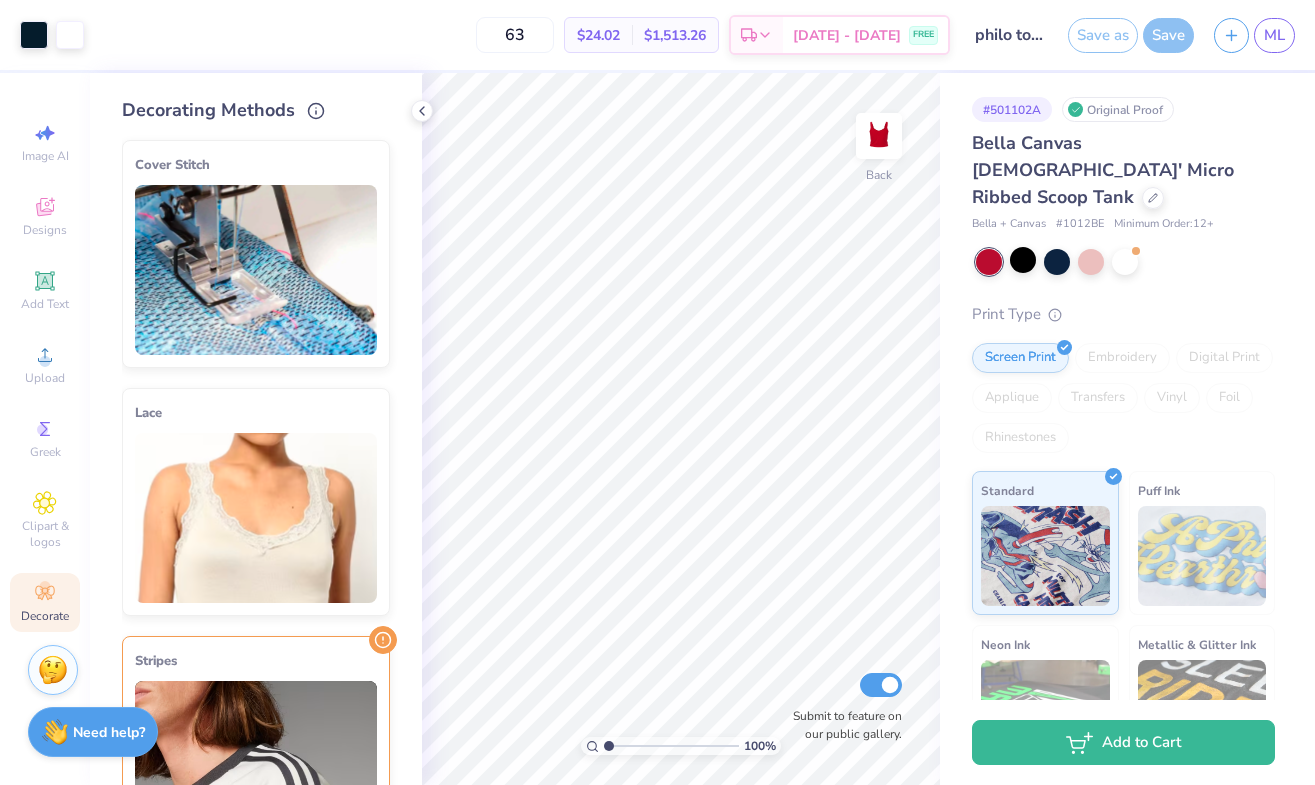 click at bounding box center (256, 270) 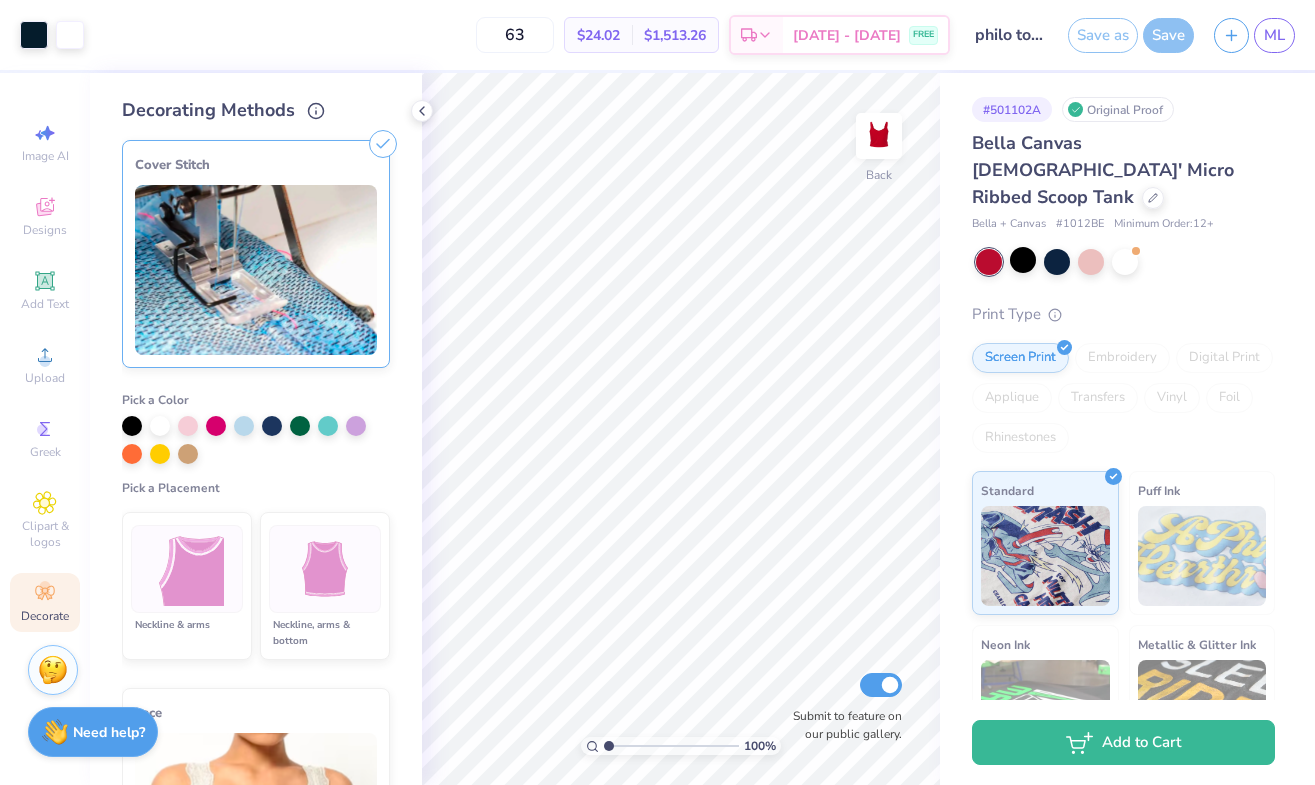 click at bounding box center (187, 569) 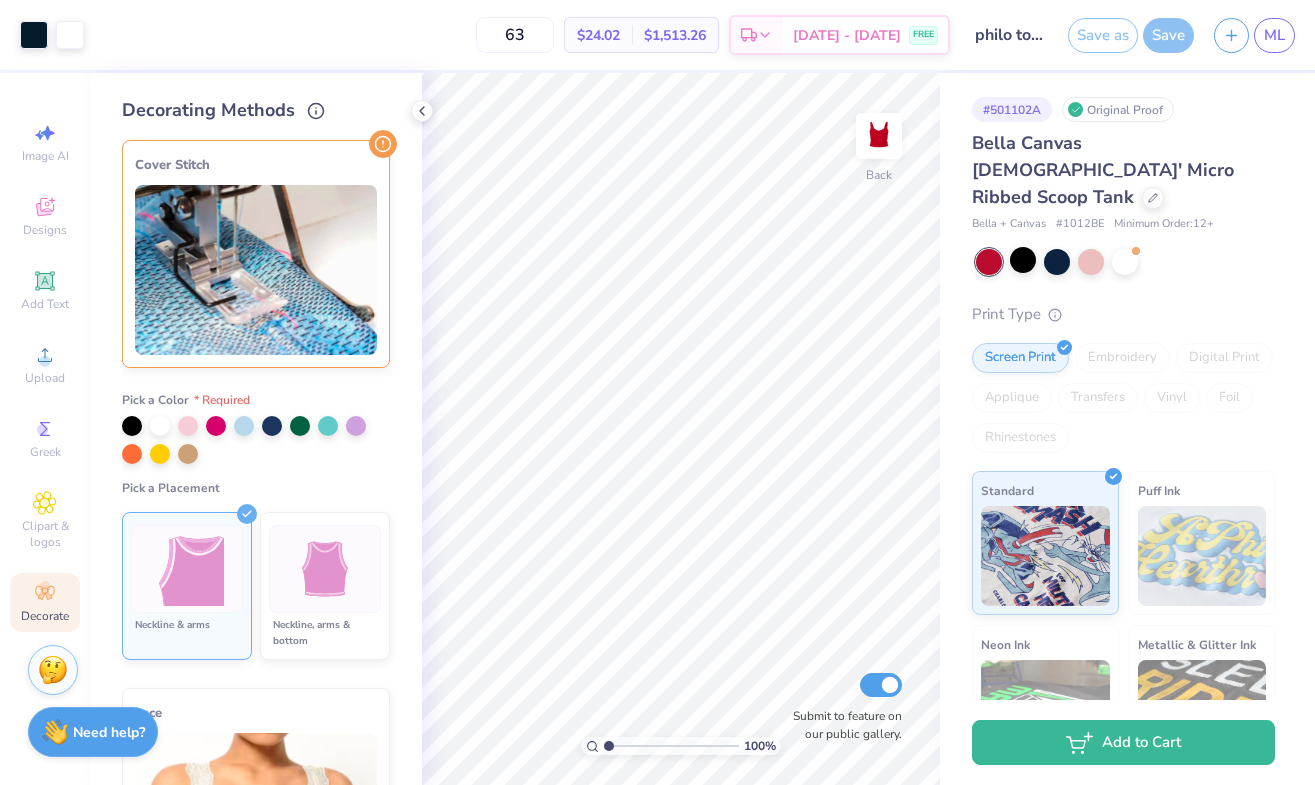 click at bounding box center (325, 569) 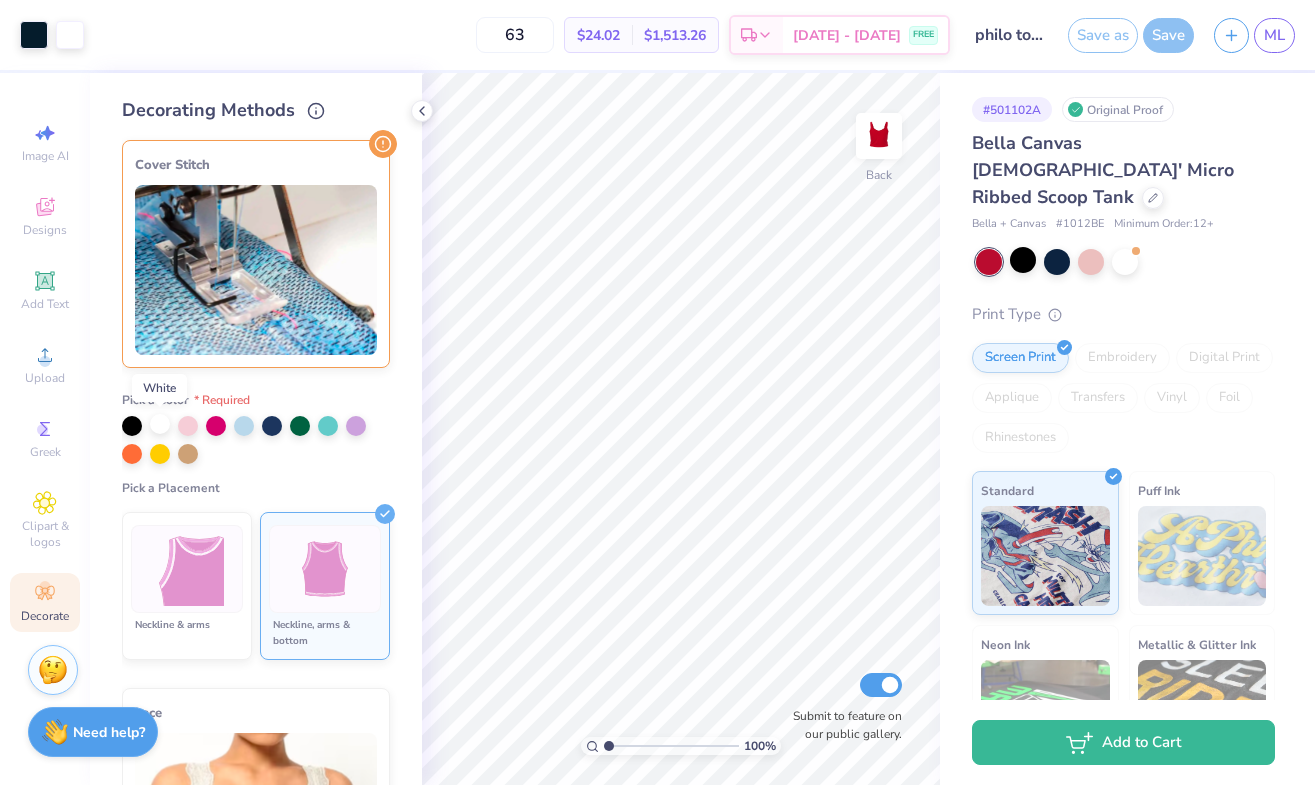 click at bounding box center (160, 424) 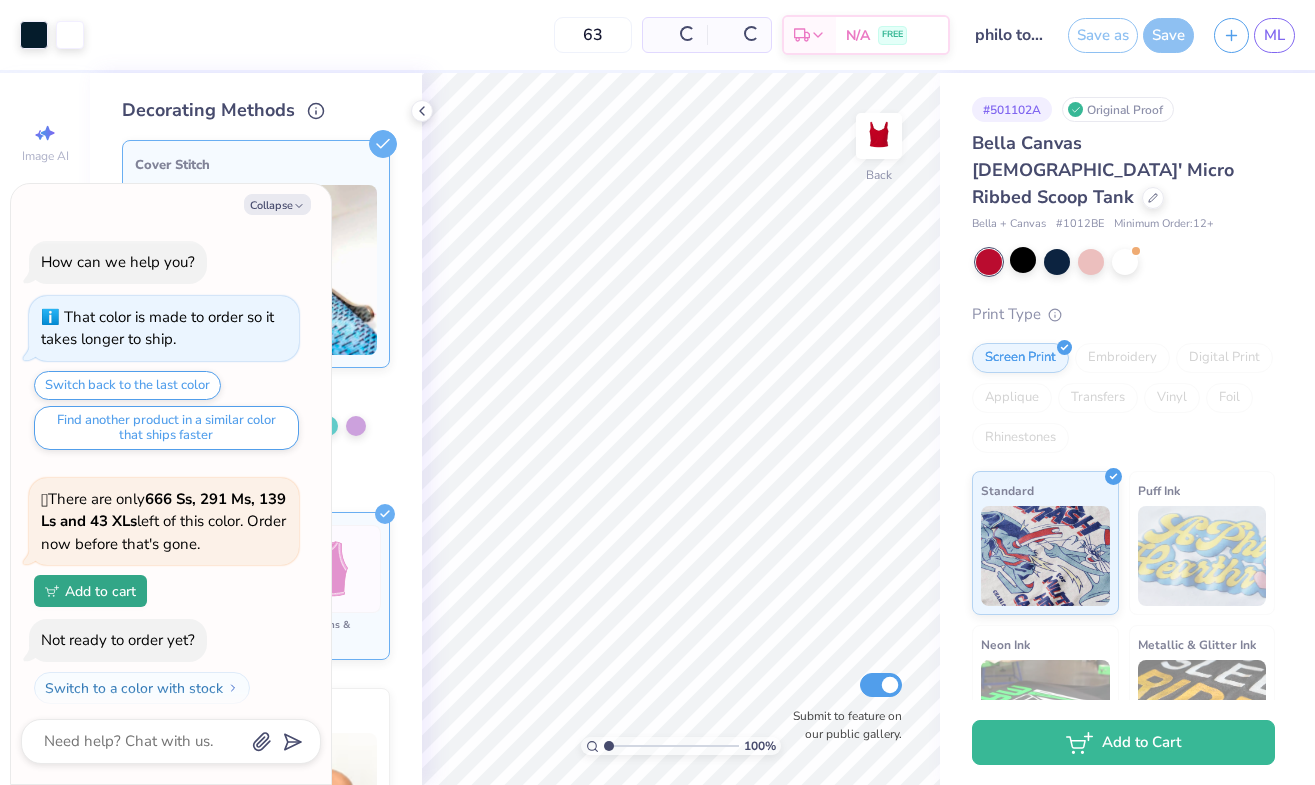 scroll, scrollTop: 917, scrollLeft: 0, axis: vertical 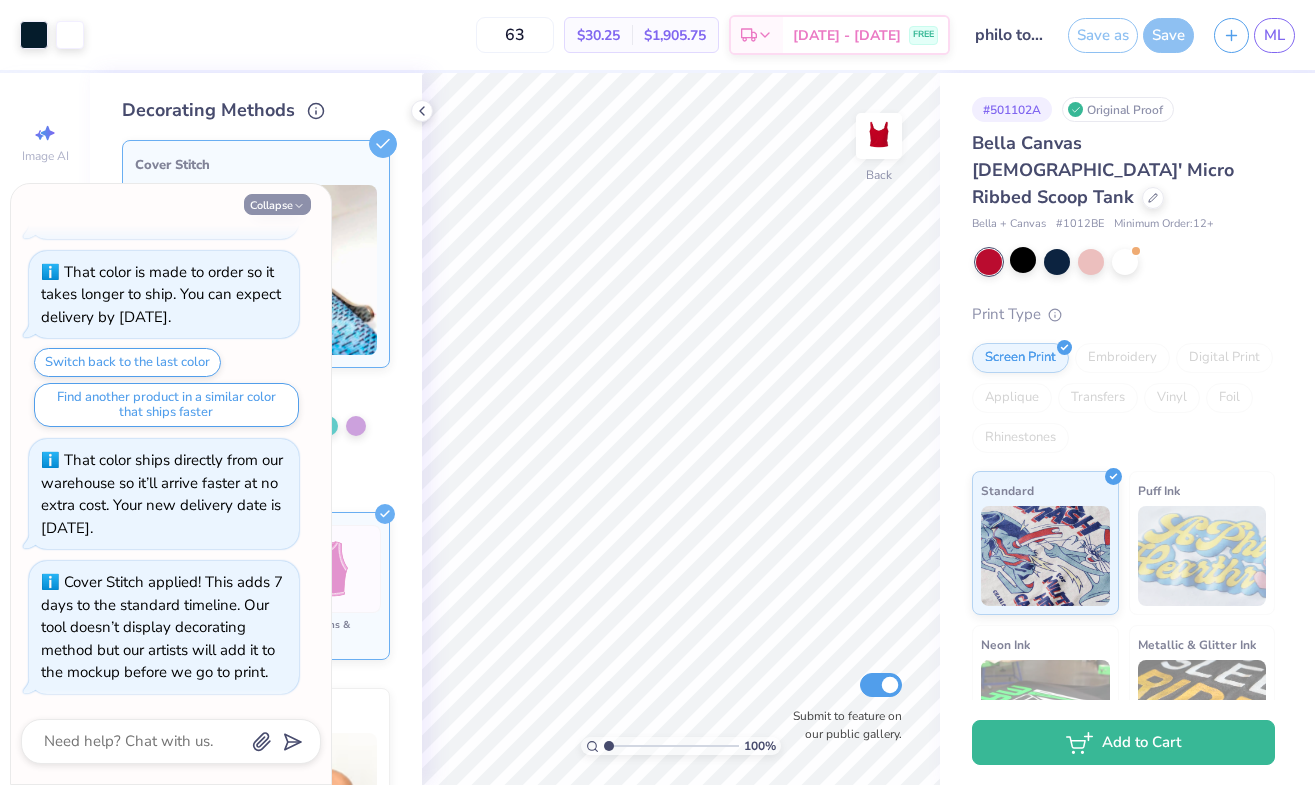 click on "Collapse" at bounding box center [277, 204] 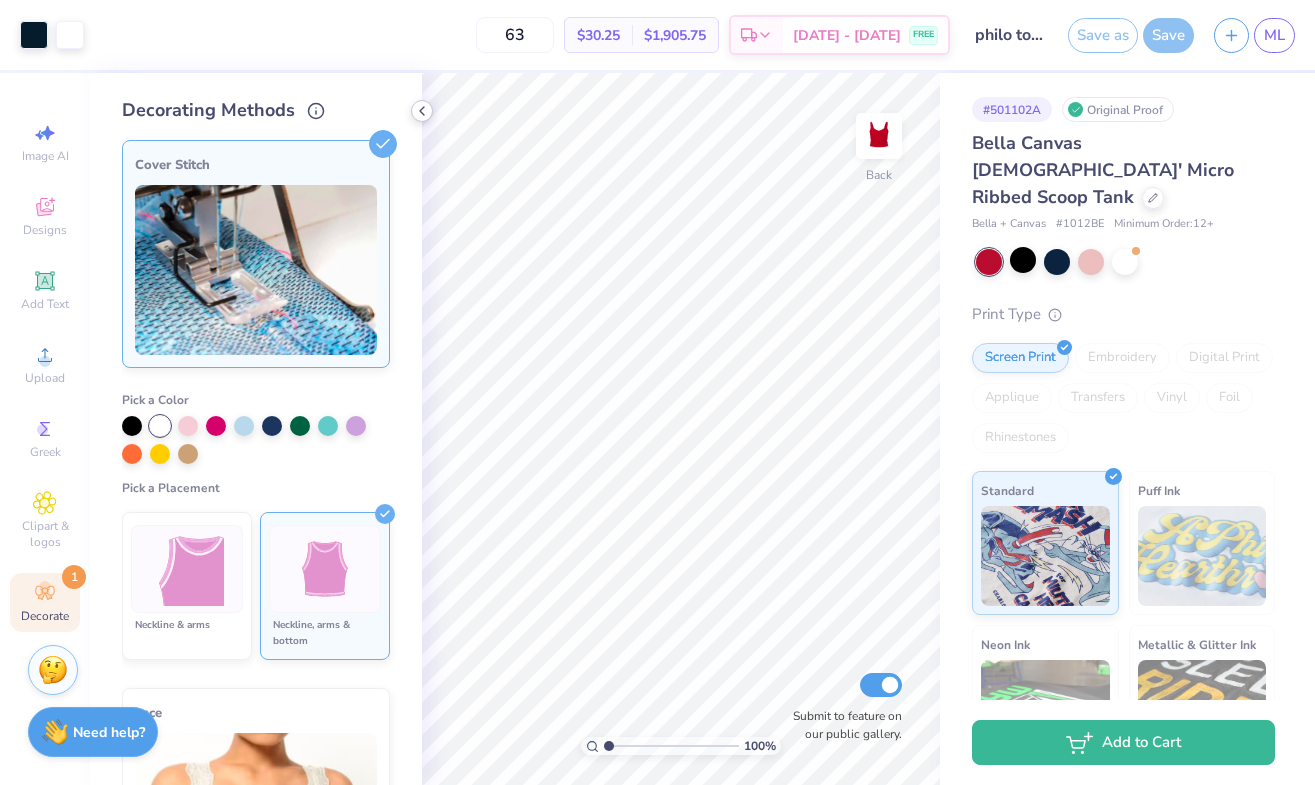 click 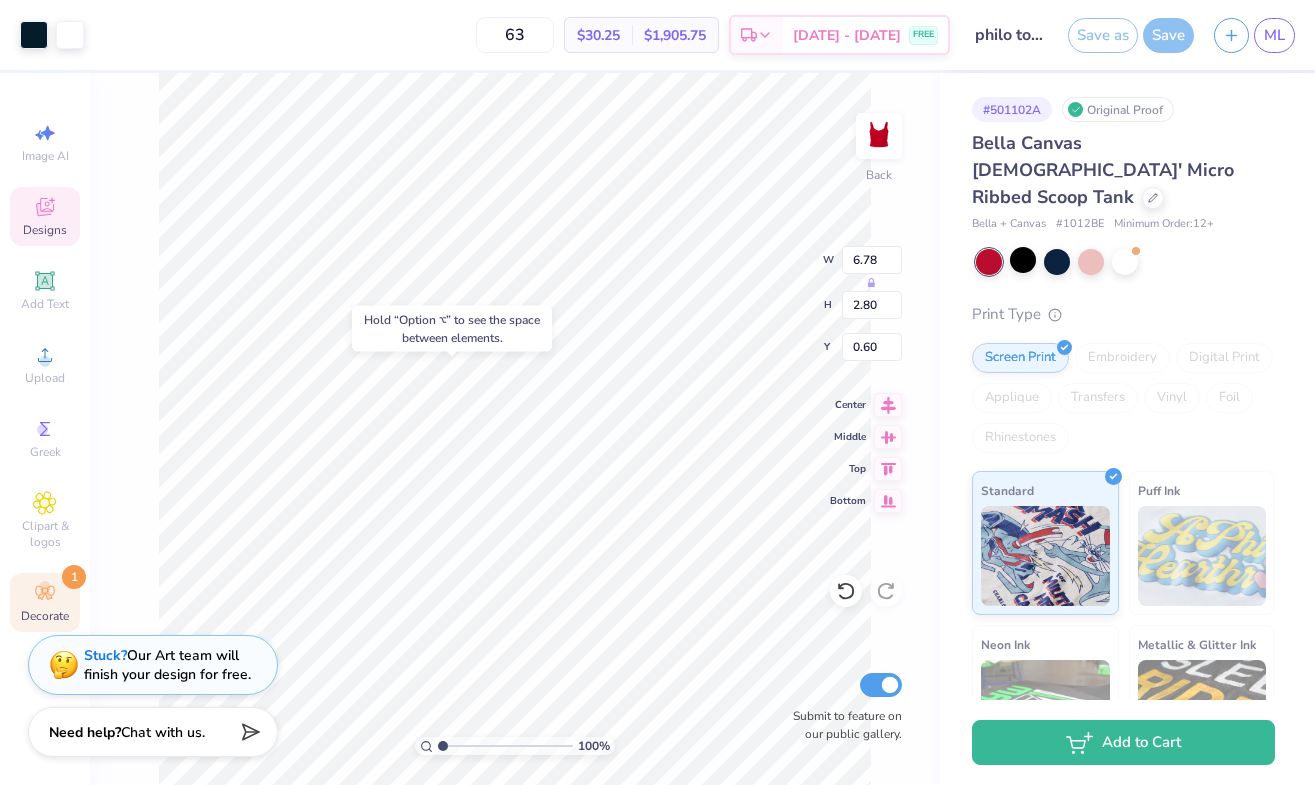 type on "0.60" 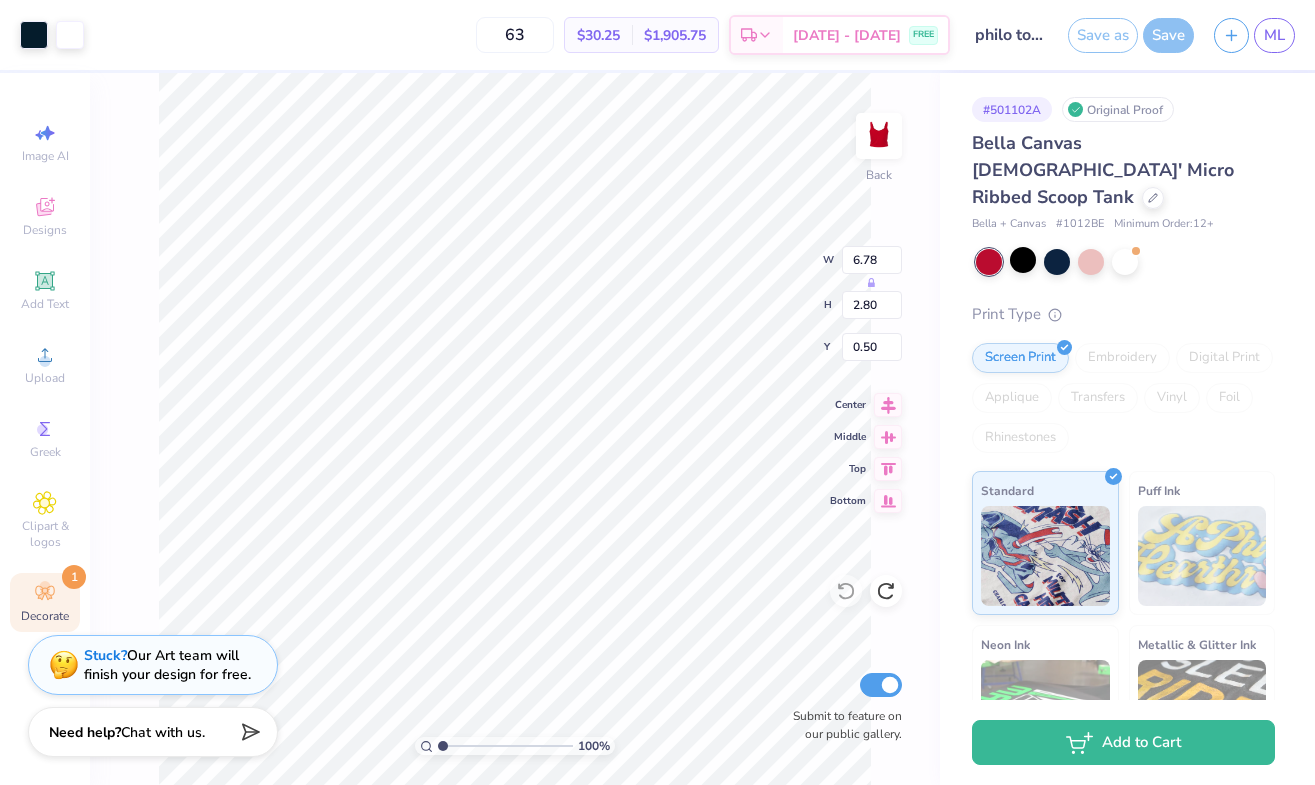 type on "2.00" 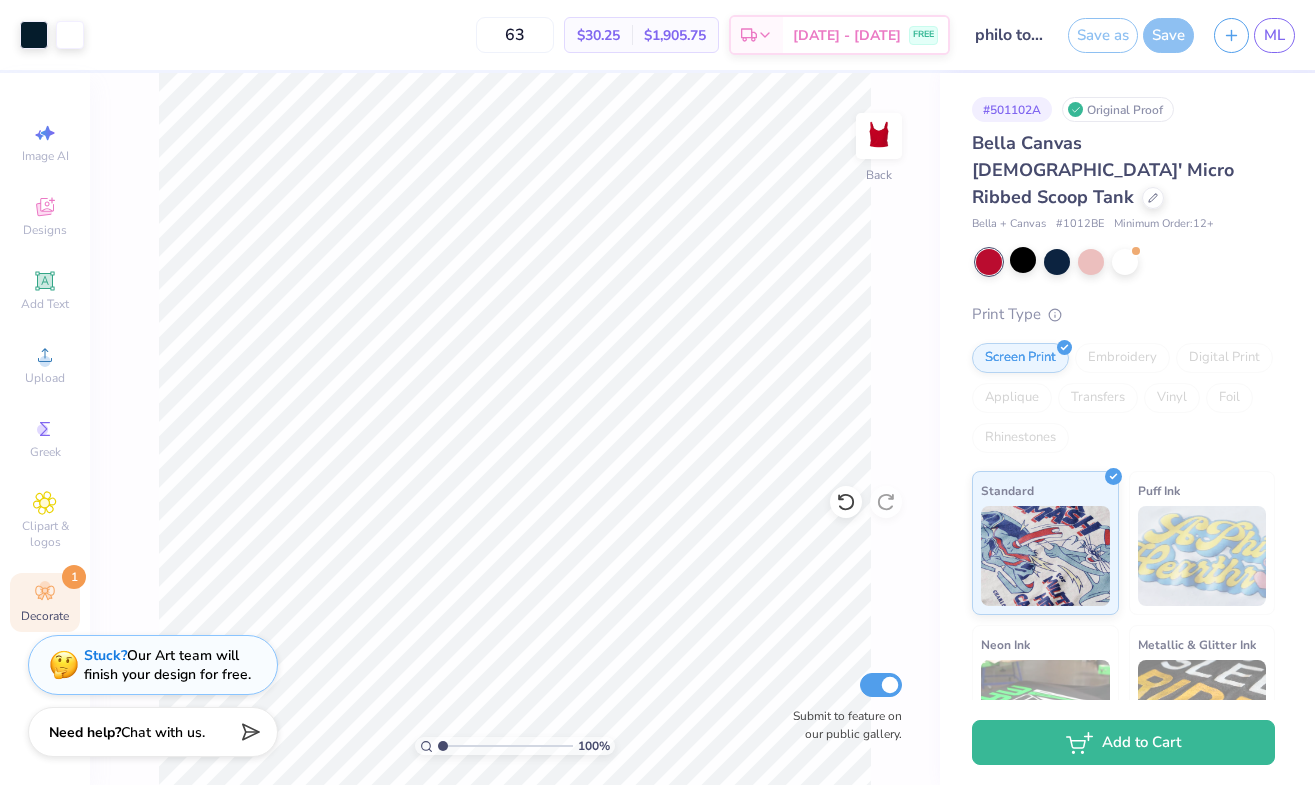 click on "Decorate 1" at bounding box center [45, 602] 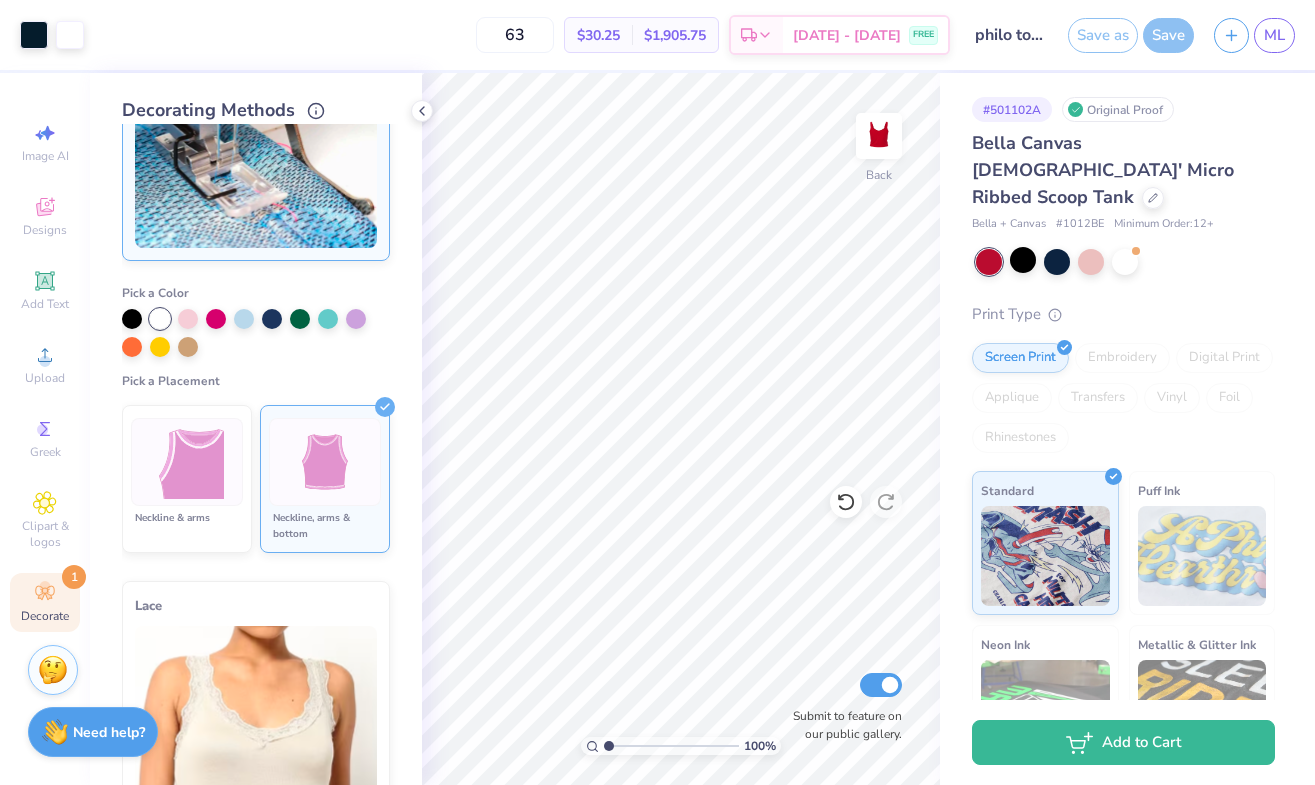scroll, scrollTop: 0, scrollLeft: 0, axis: both 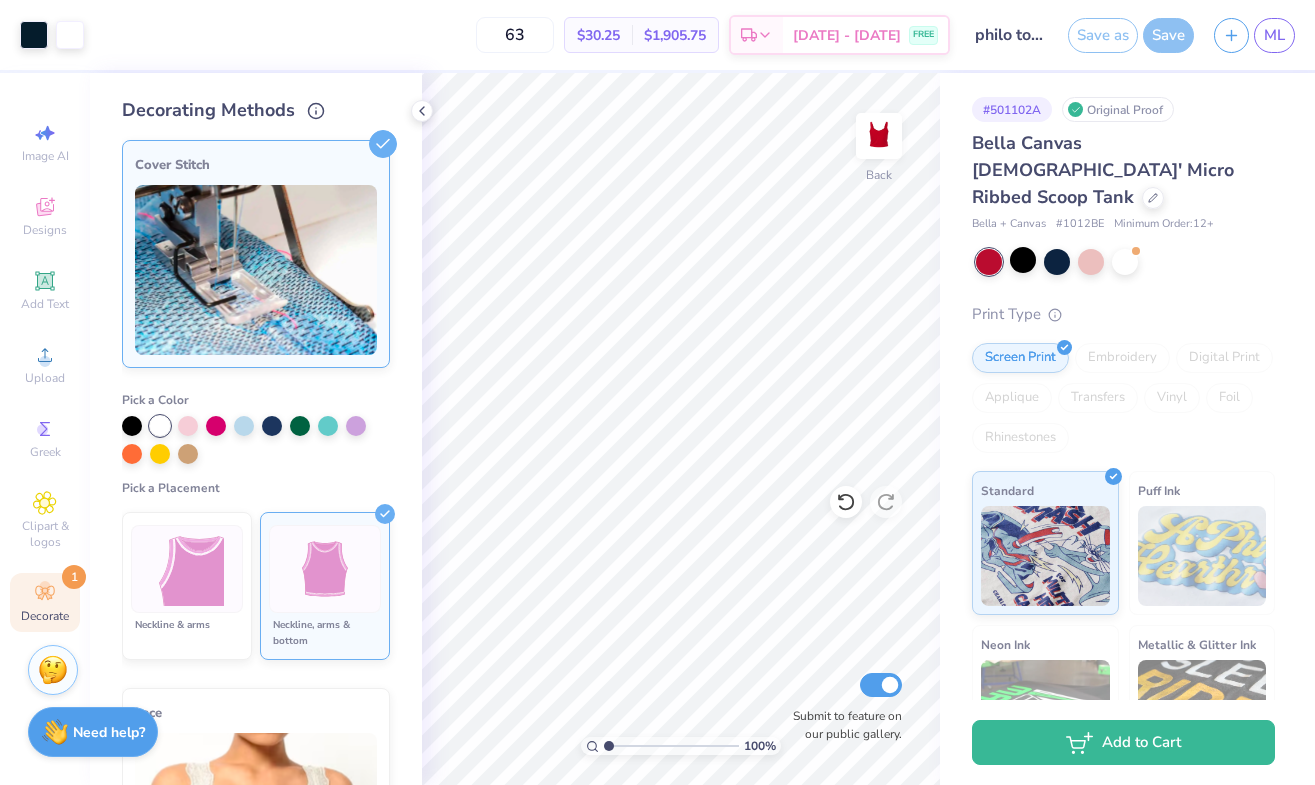 click at bounding box center (325, 569) 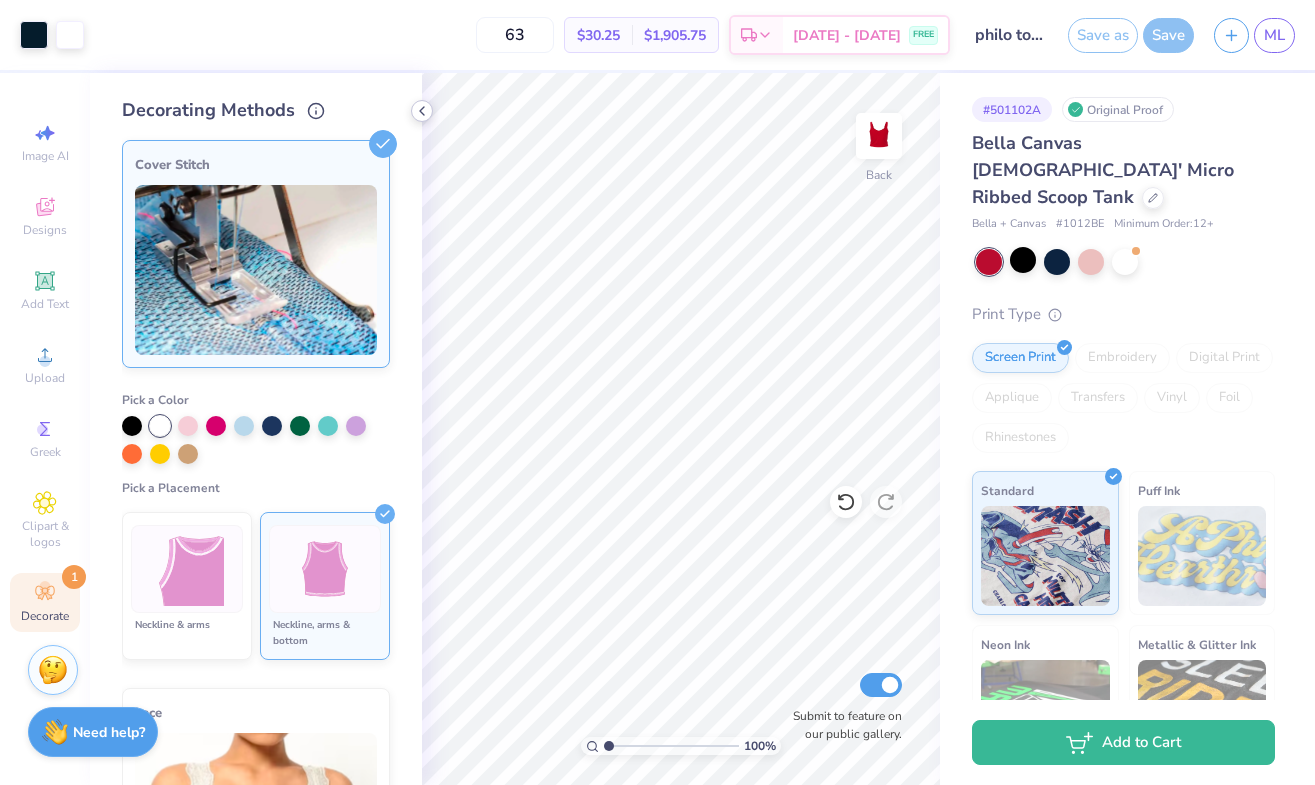 click 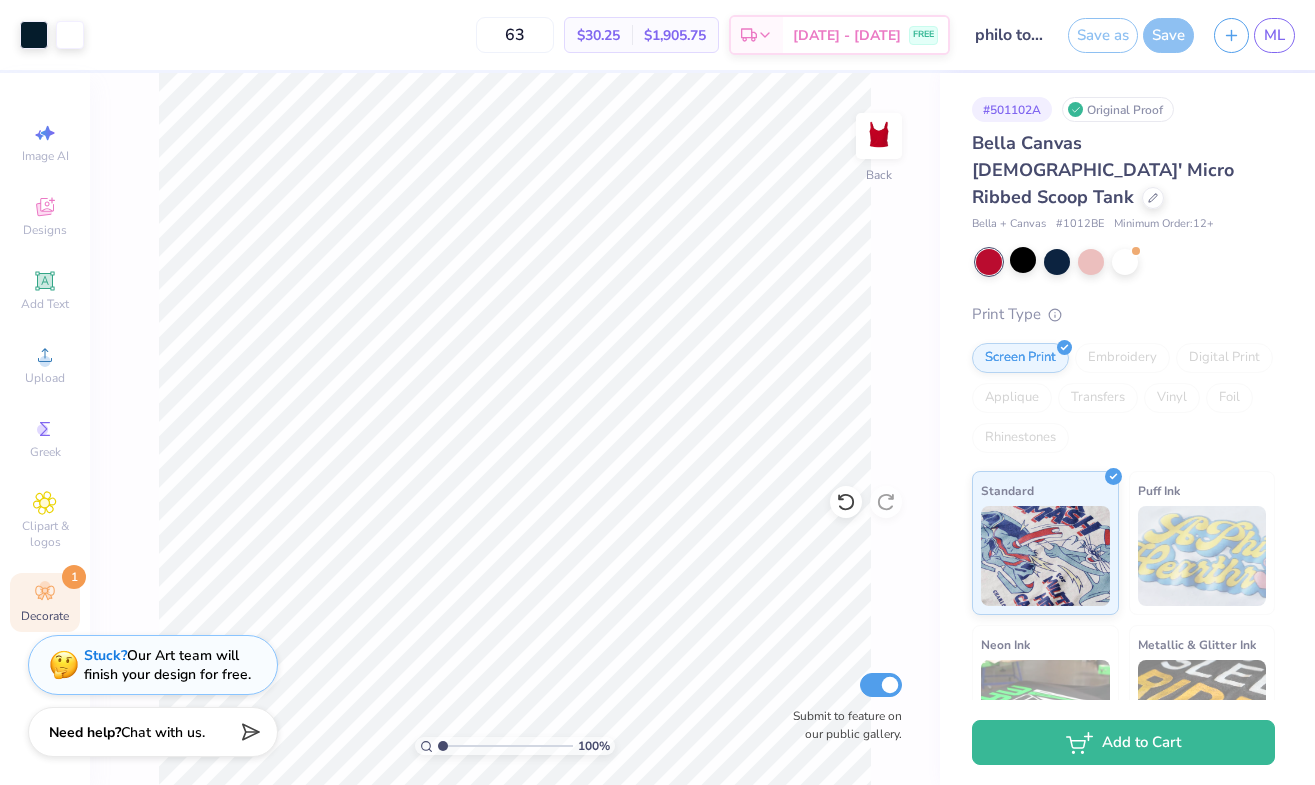 click on "Decorate 1" at bounding box center [45, 602] 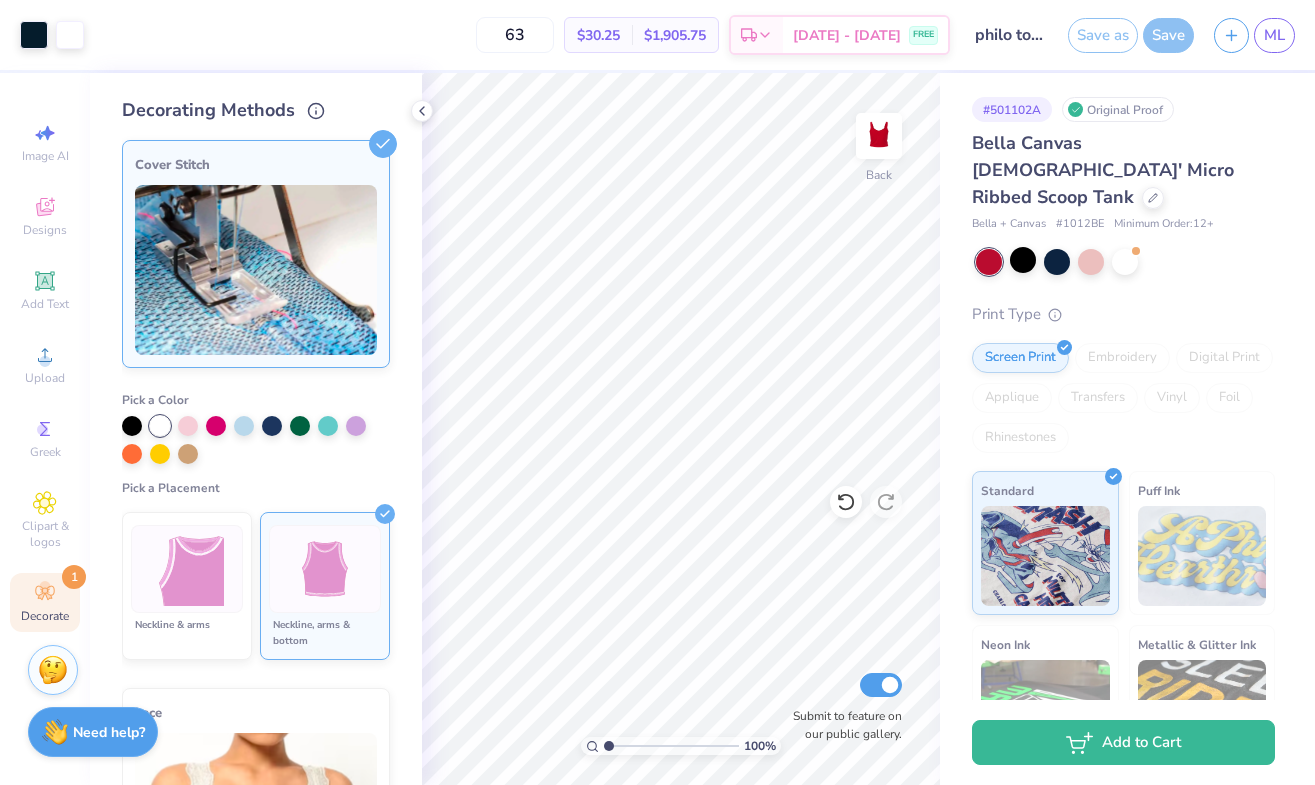 click at bounding box center [325, 569] 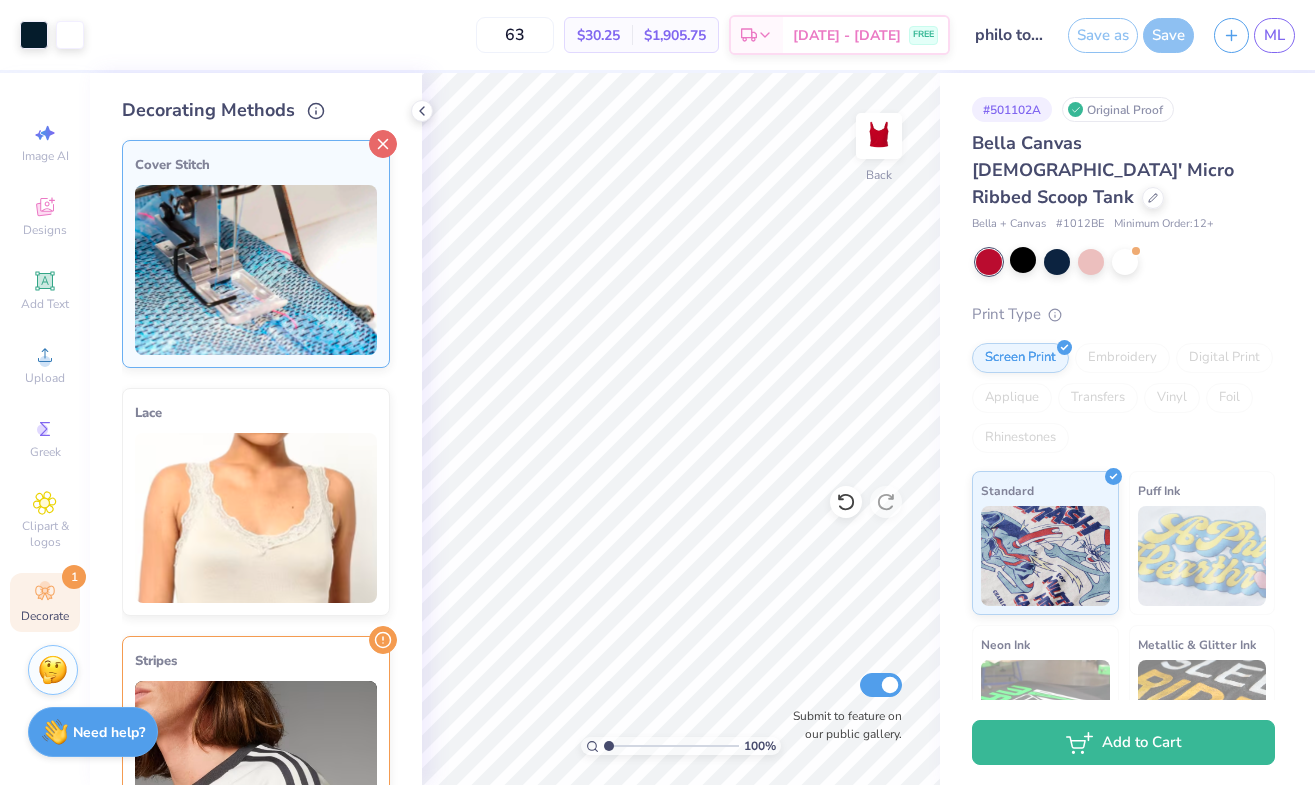 click 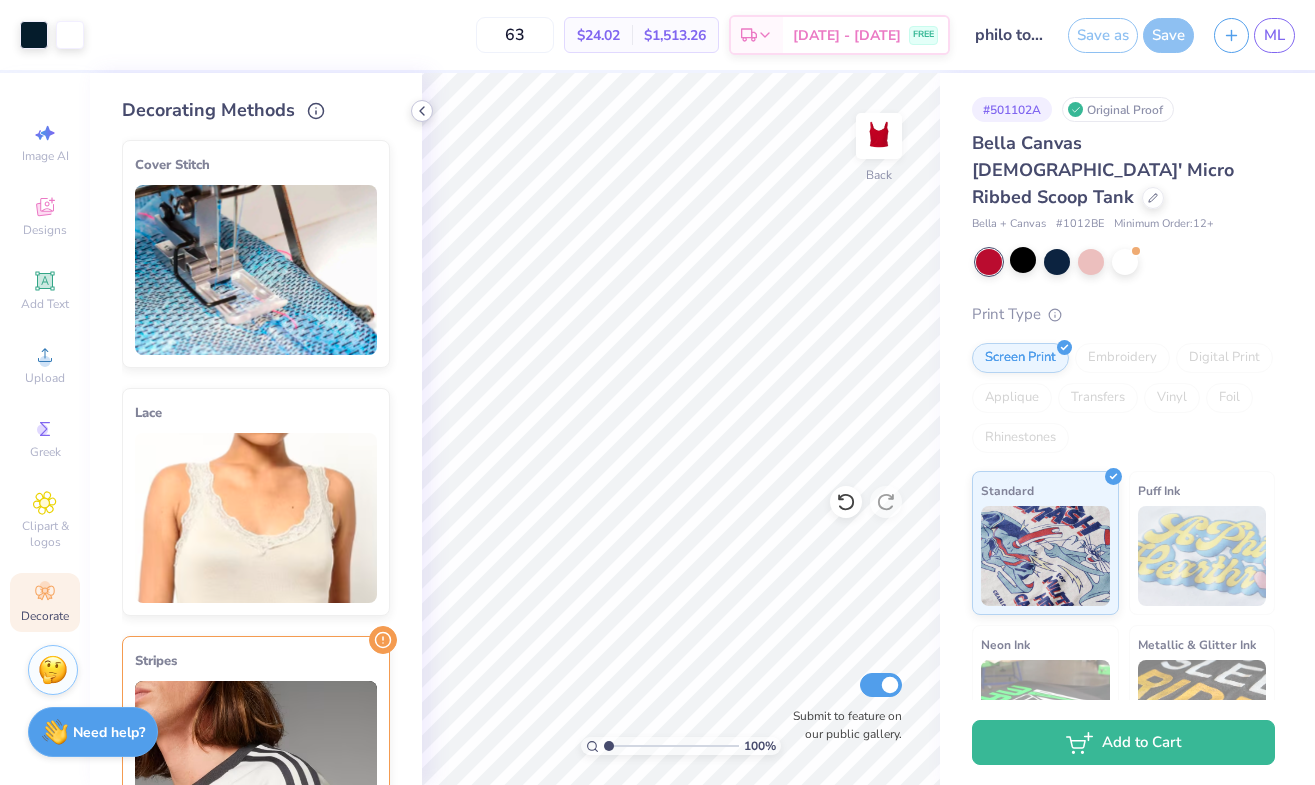 click 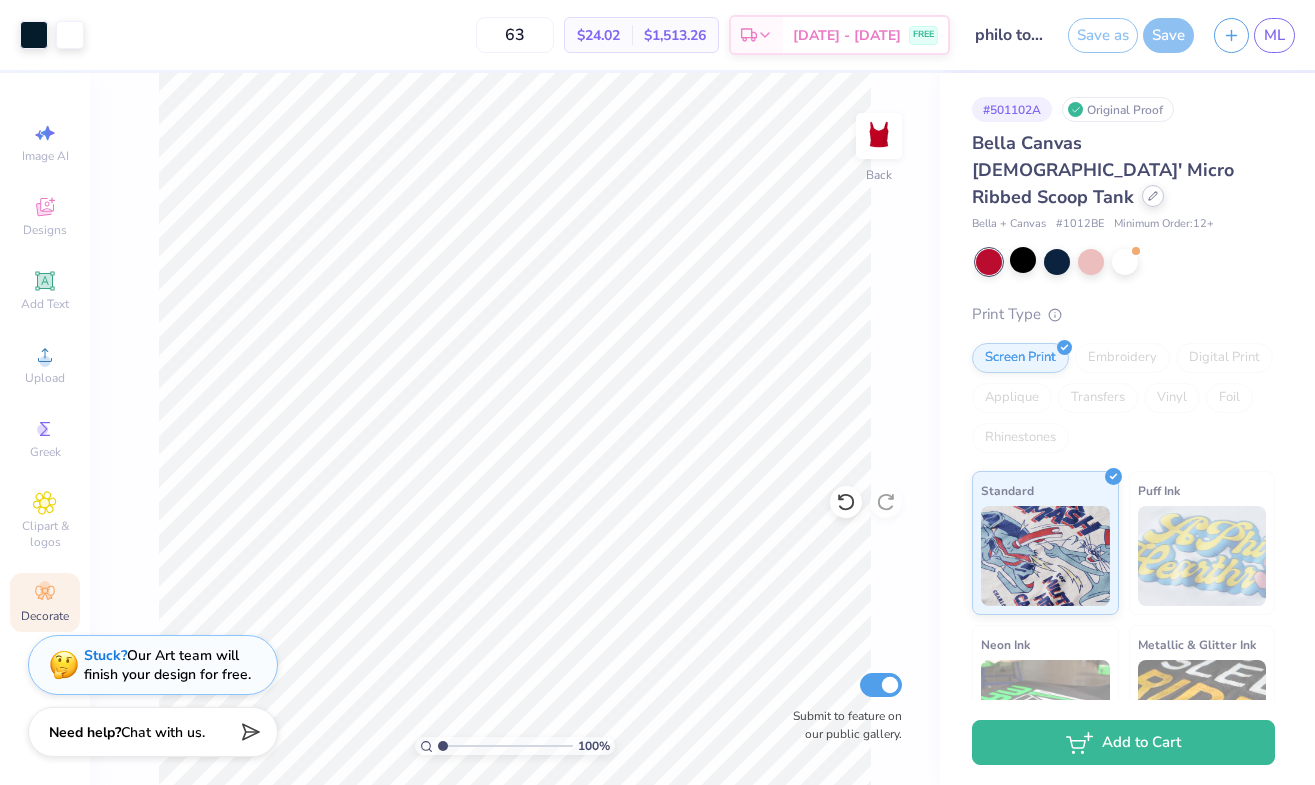 click 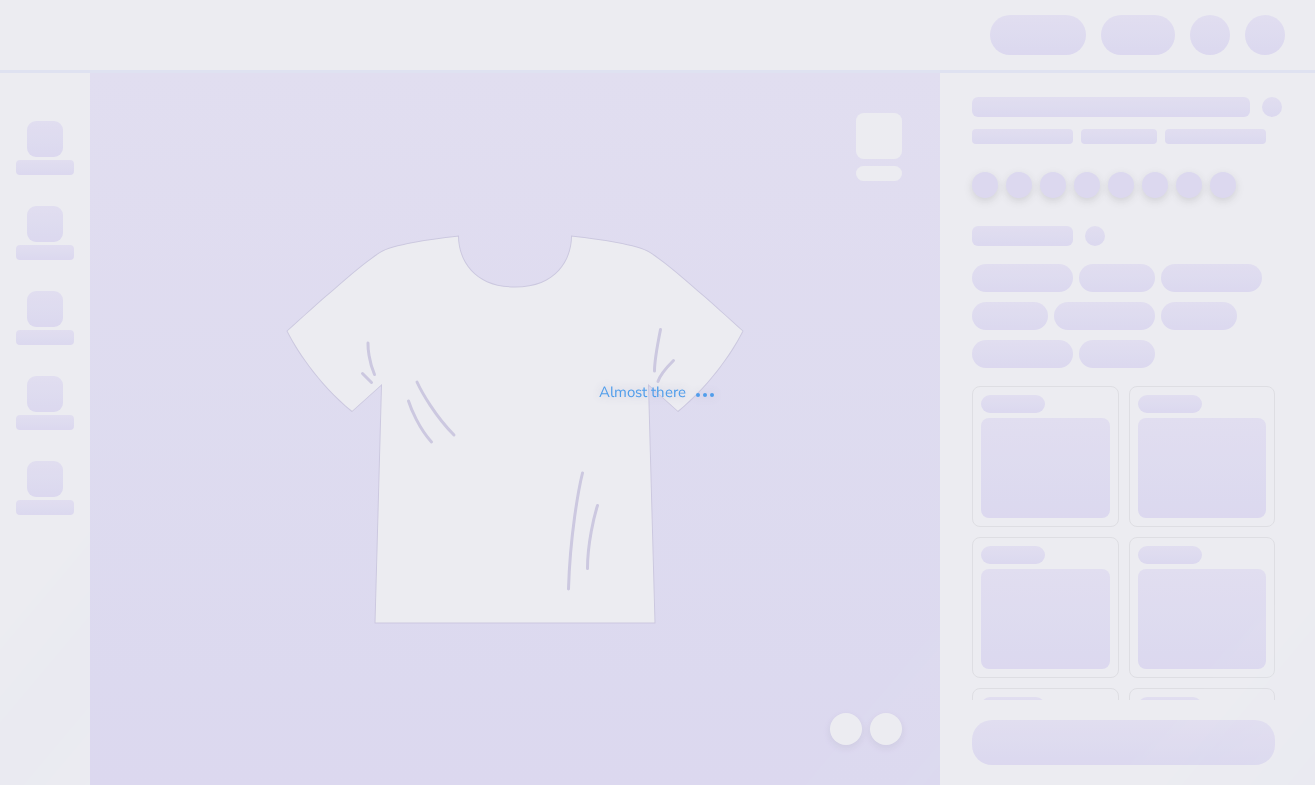 scroll, scrollTop: 0, scrollLeft: 0, axis: both 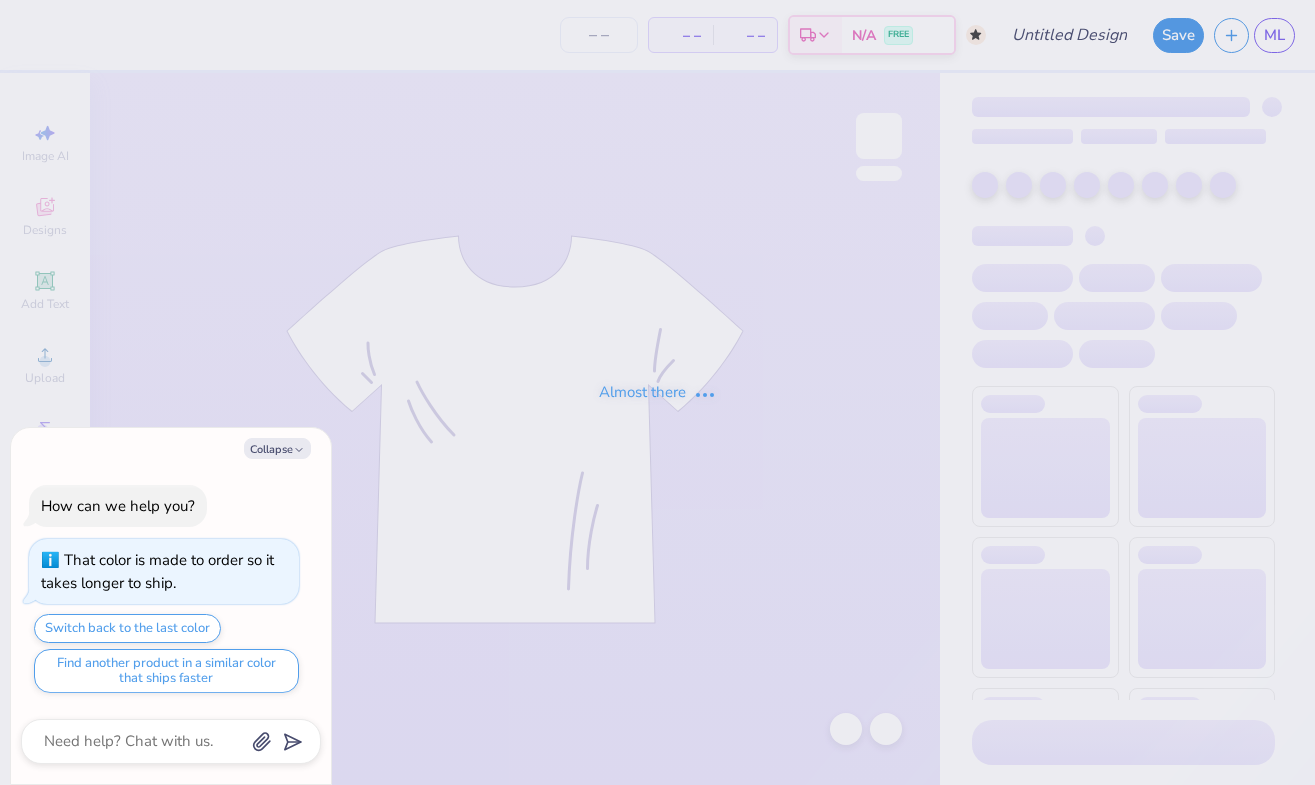 type on "x" 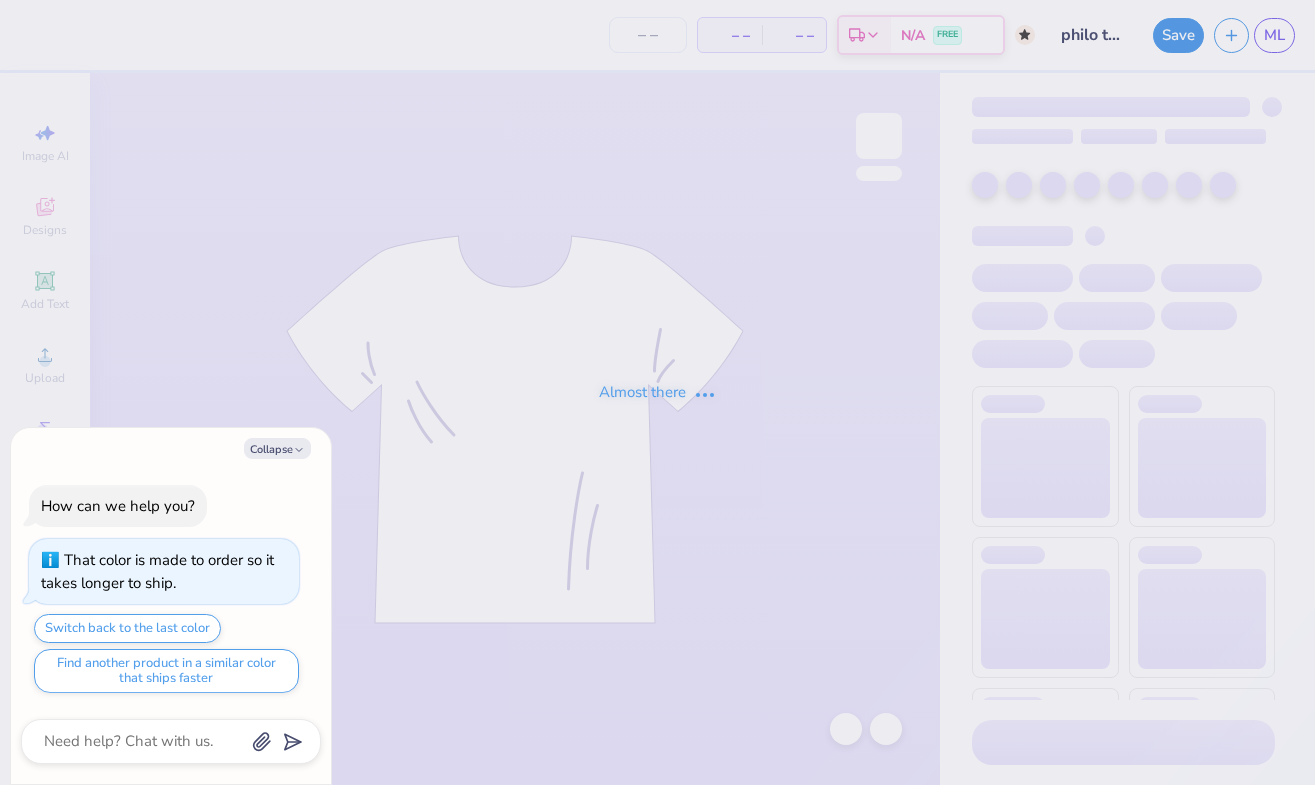 type on "x" 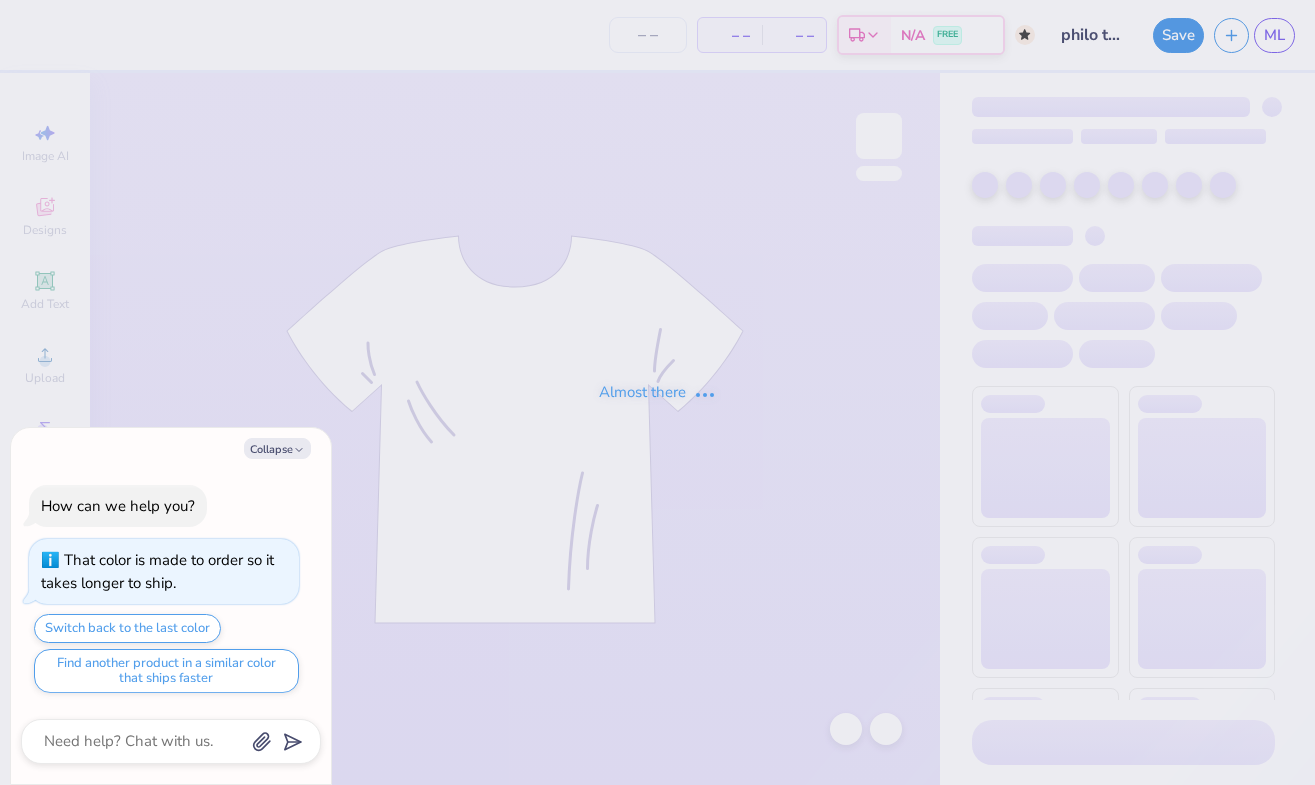 type on "63" 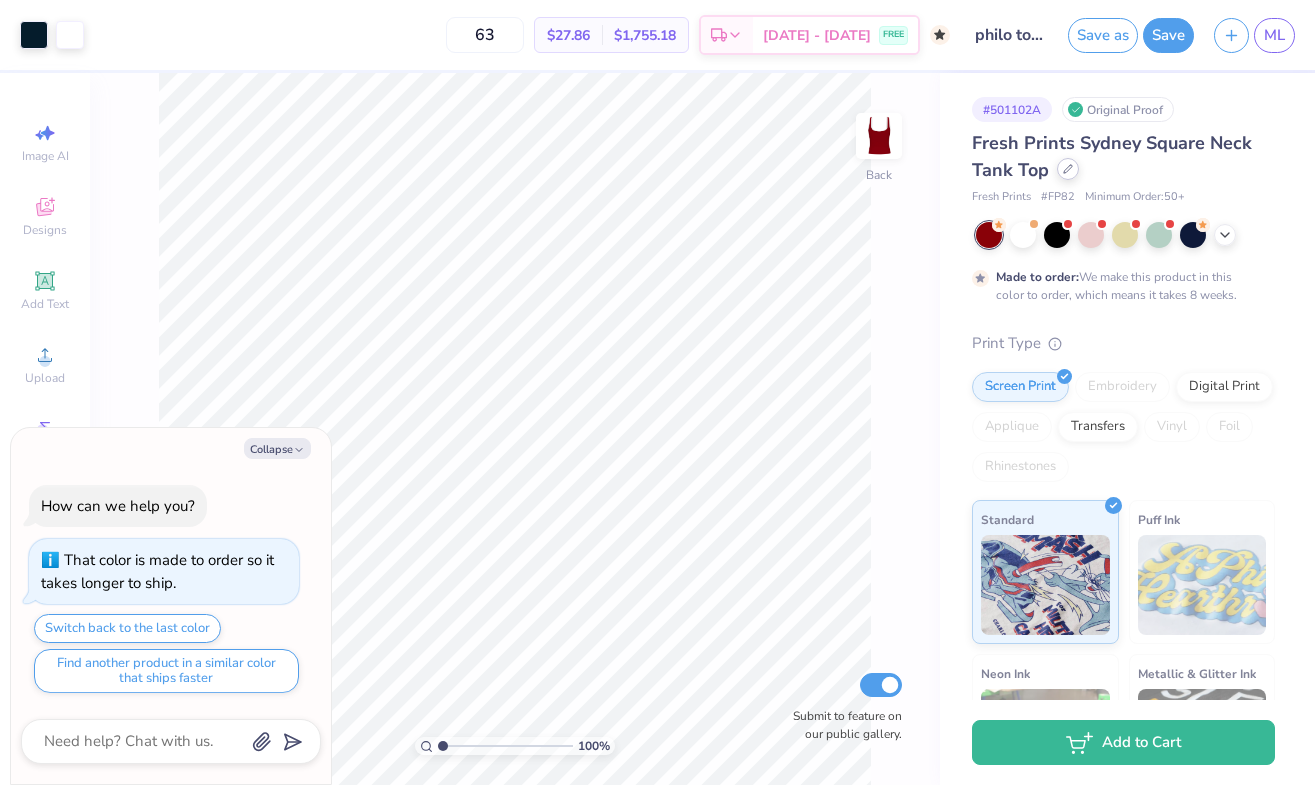 click 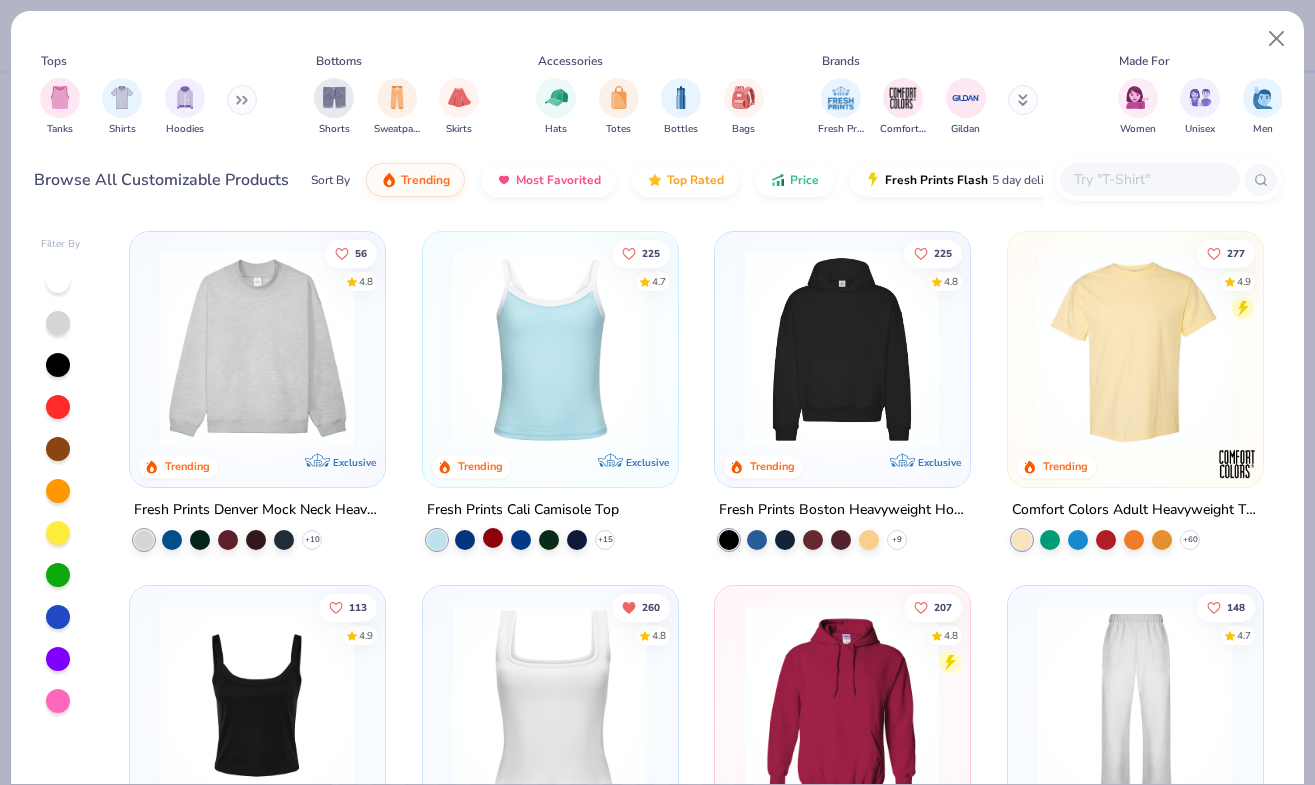click at bounding box center (493, 537) 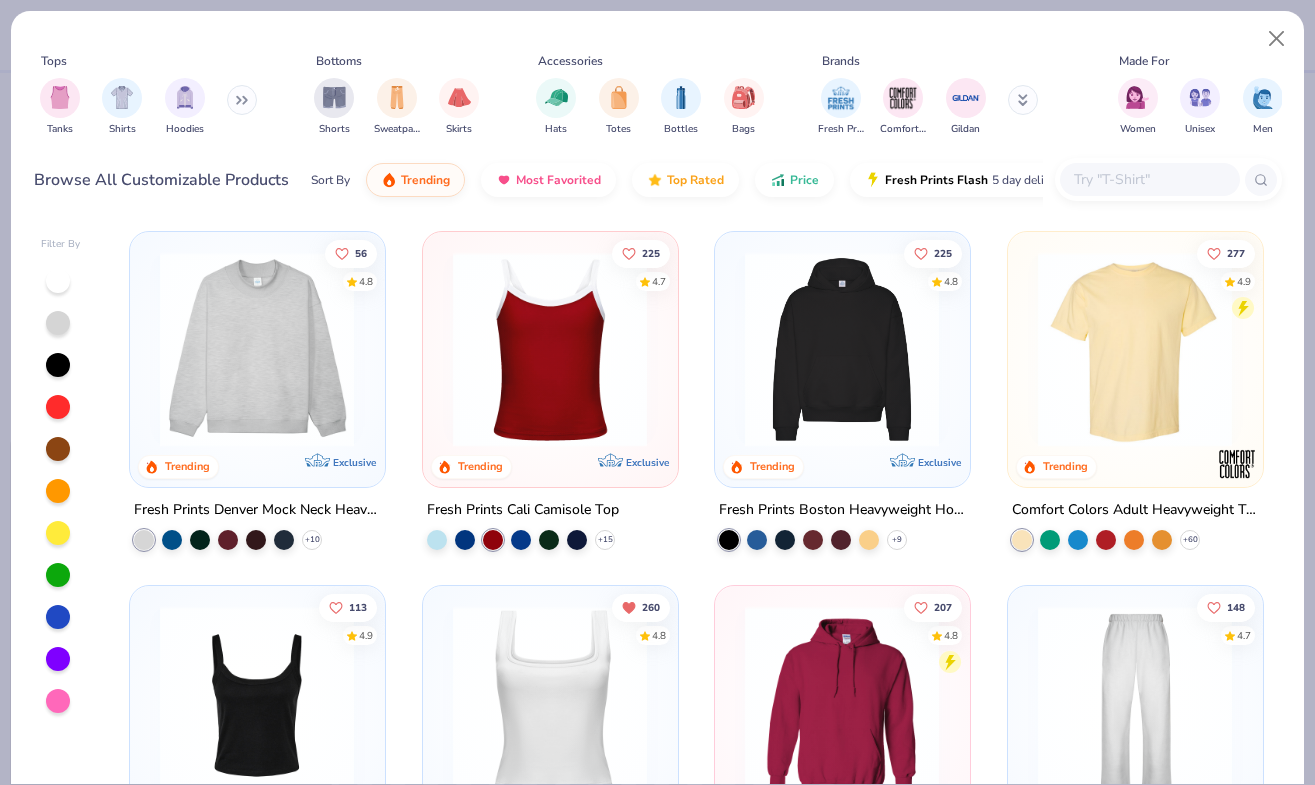 click at bounding box center (550, 349) 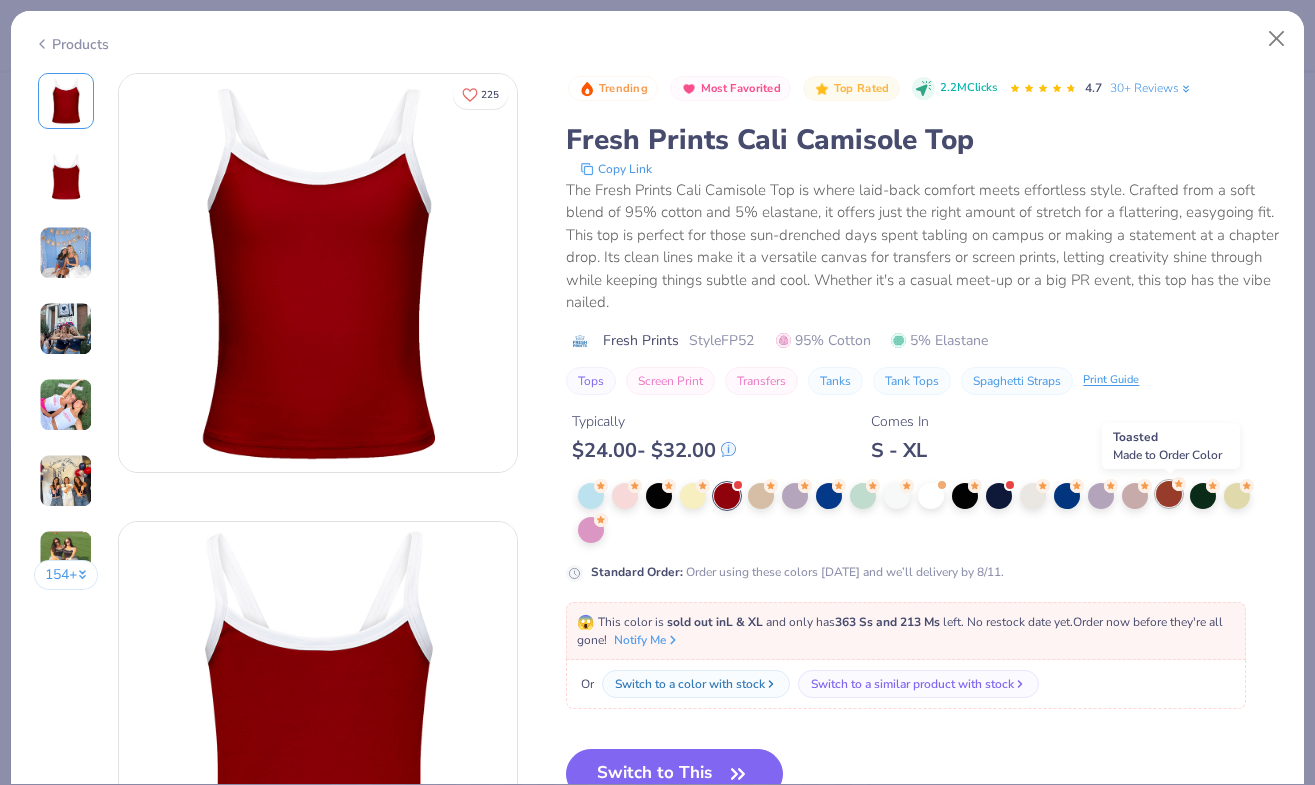 click at bounding box center (1169, 494) 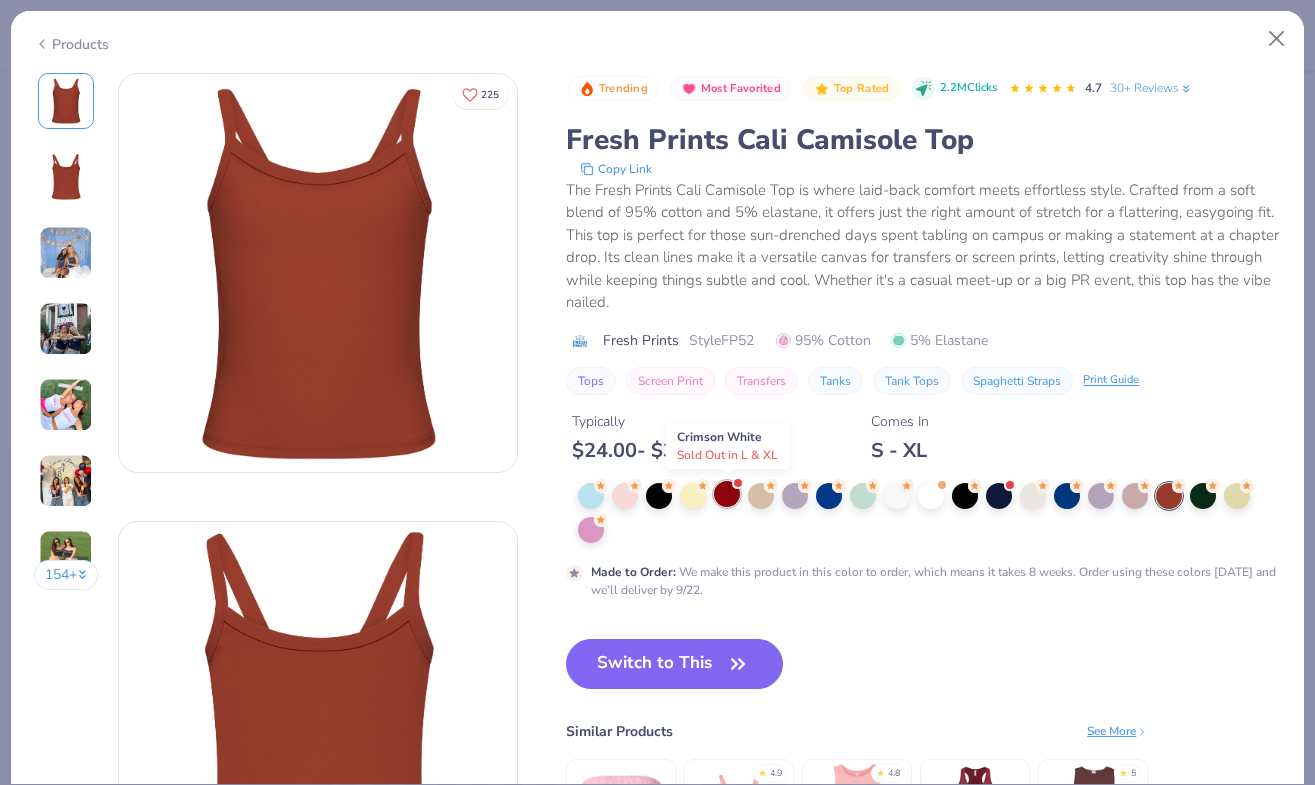 click at bounding box center (727, 494) 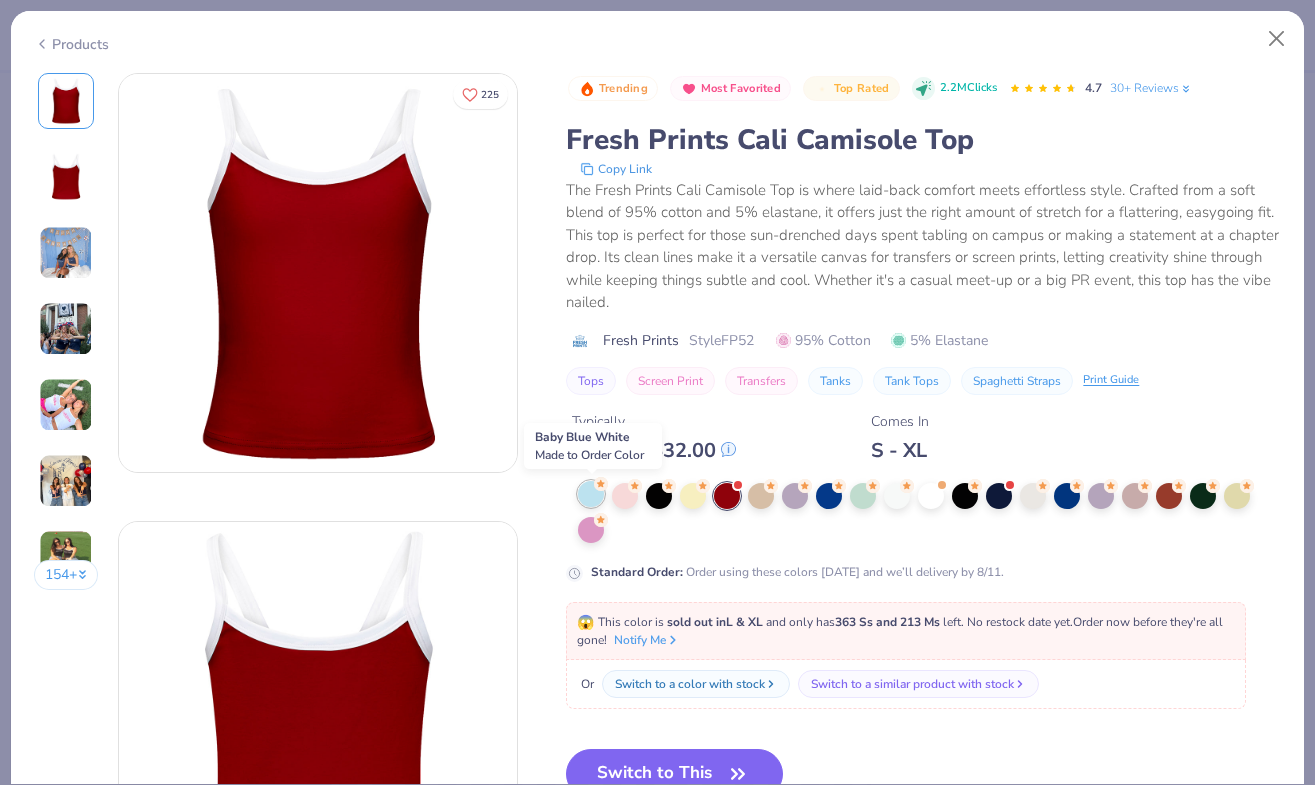 click at bounding box center [591, 494] 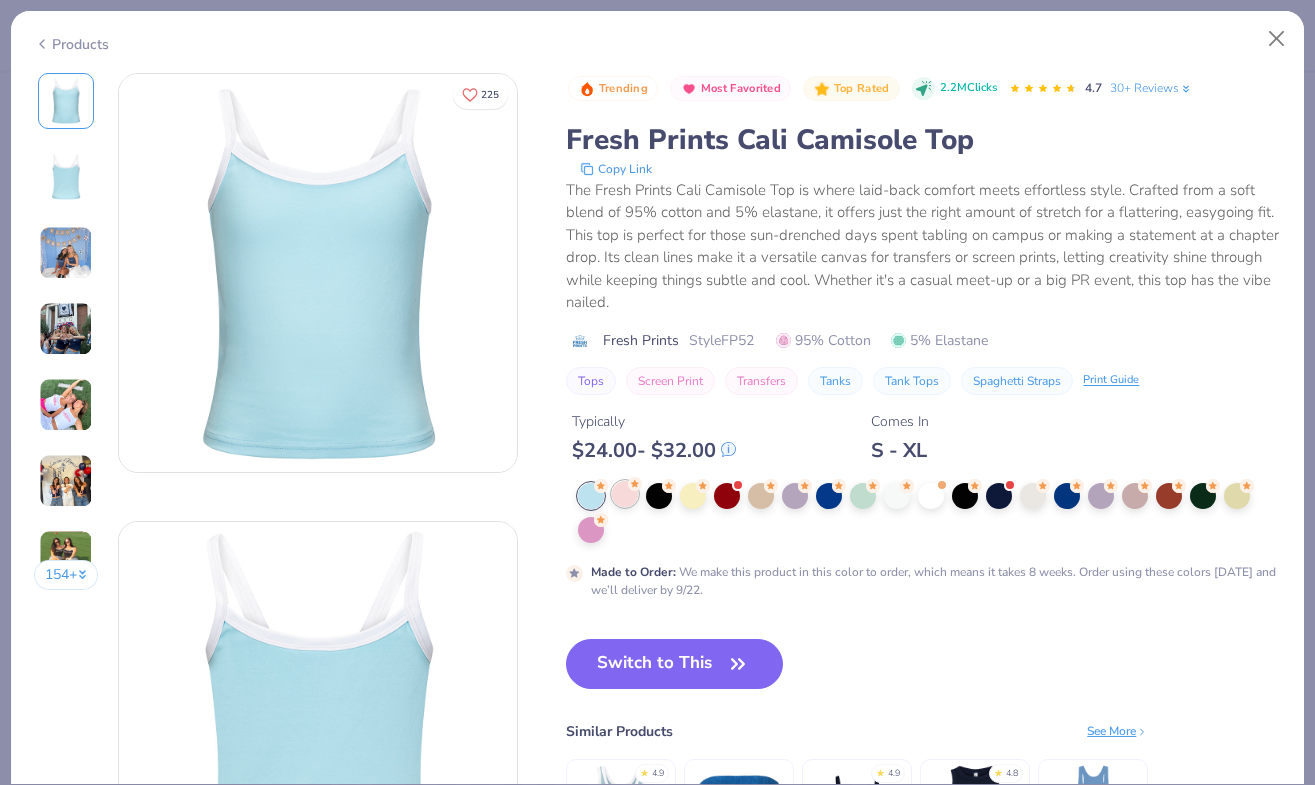 click at bounding box center (625, 494) 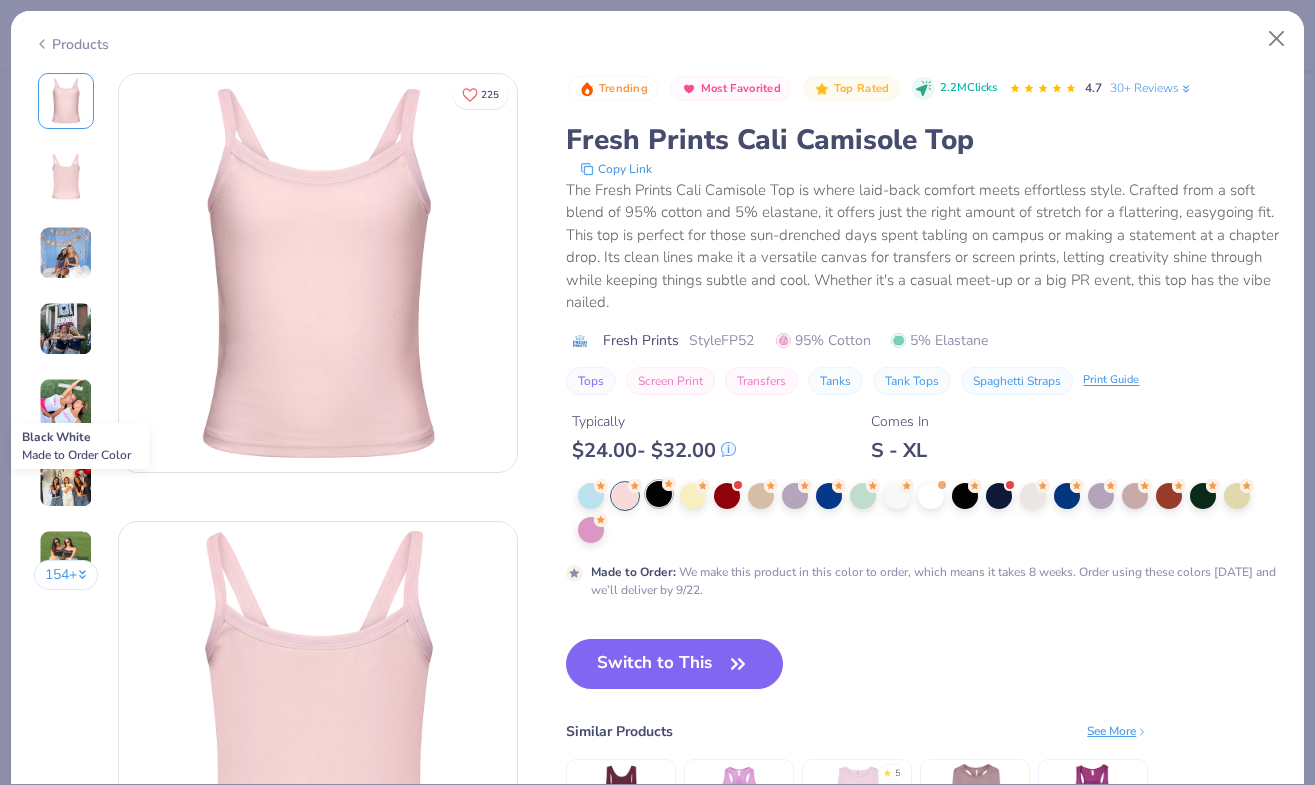 click at bounding box center (659, 494) 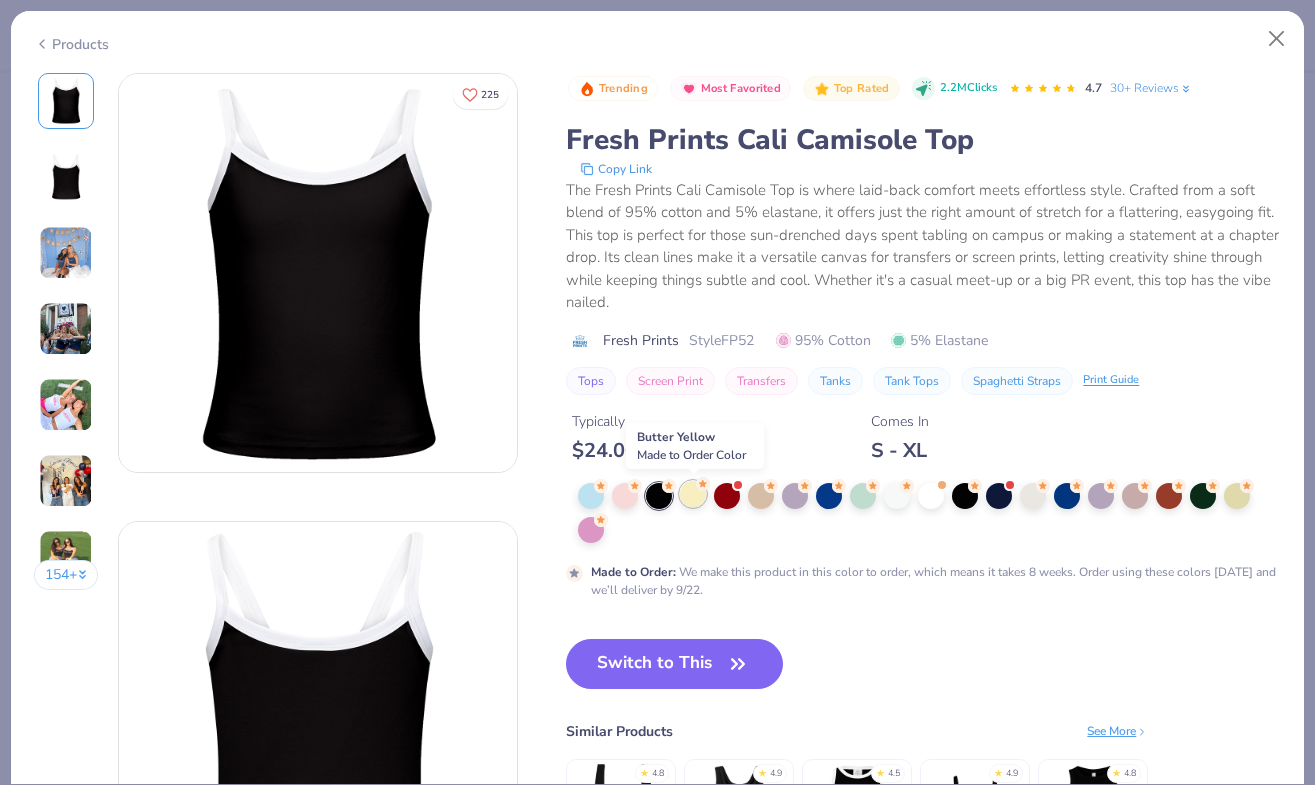 click at bounding box center (693, 494) 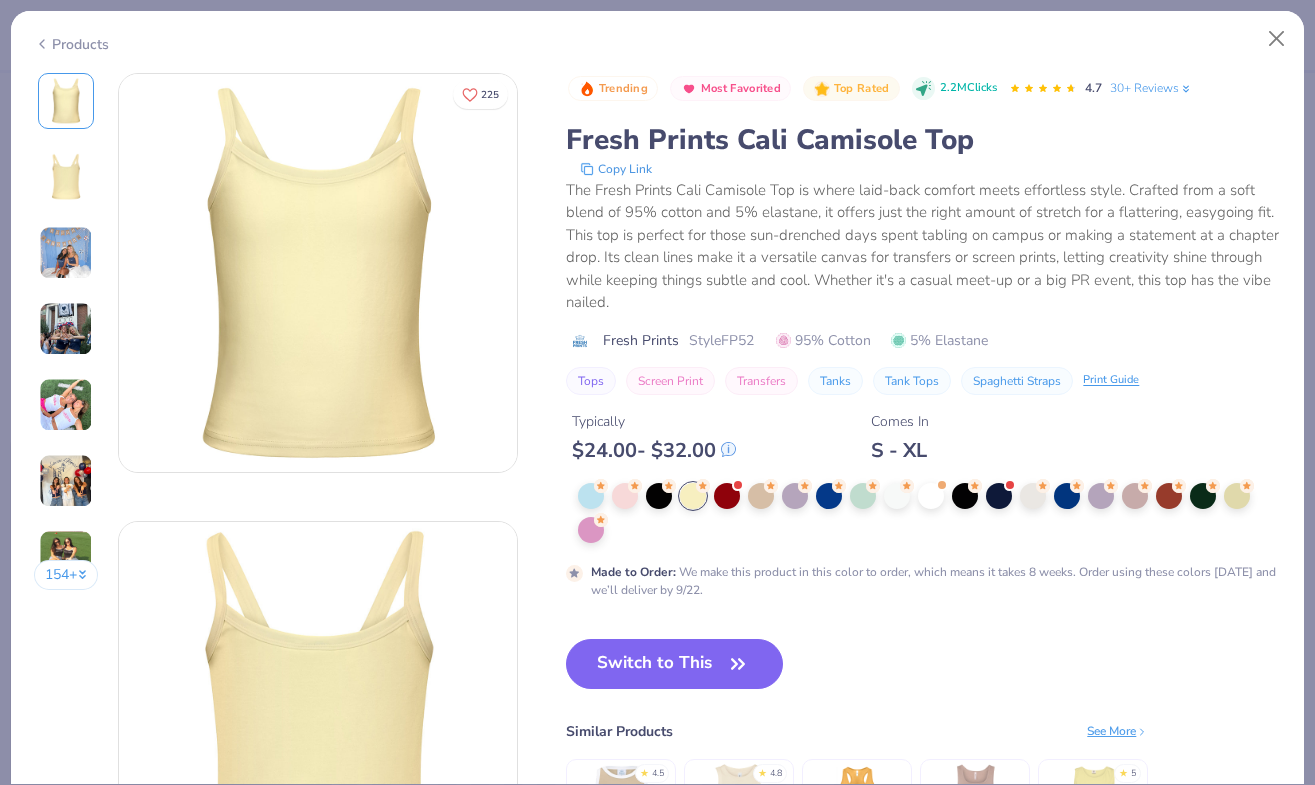 click at bounding box center (929, 513) 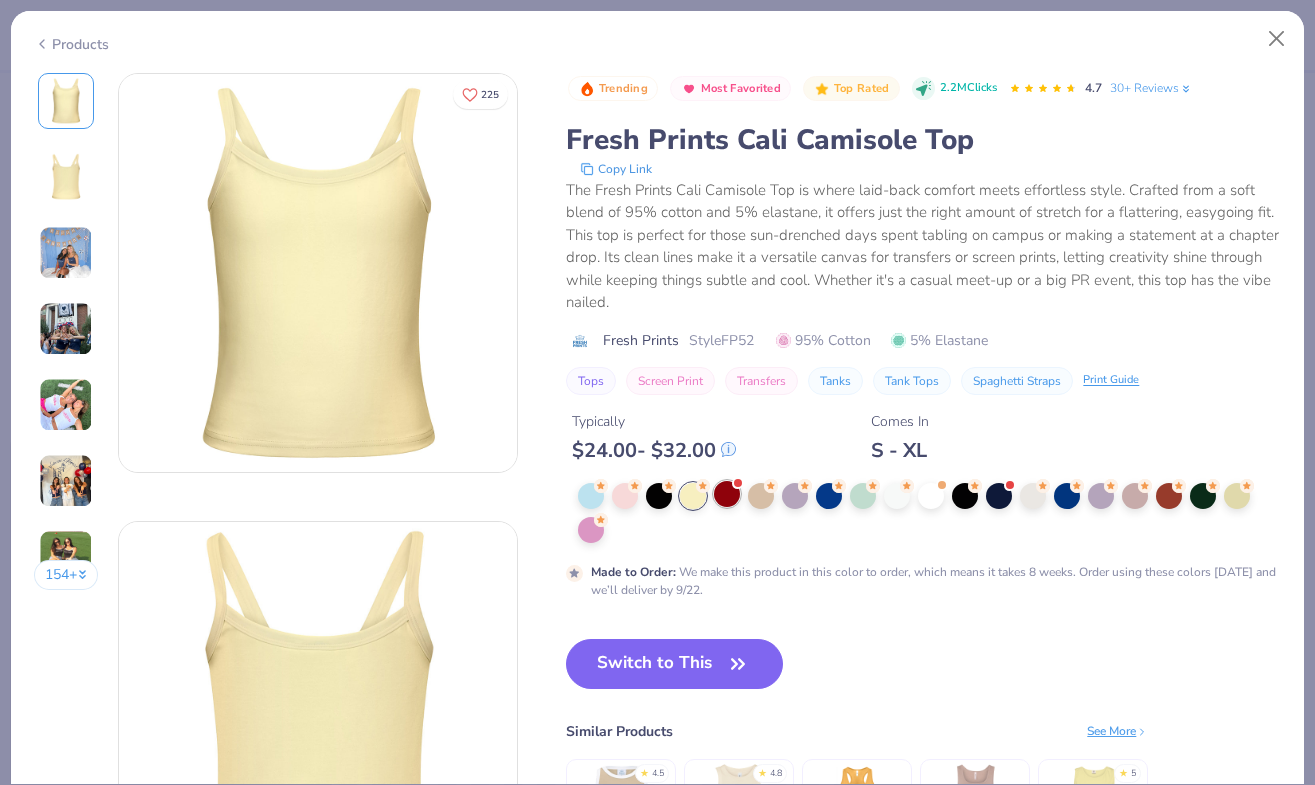 click at bounding box center [727, 494] 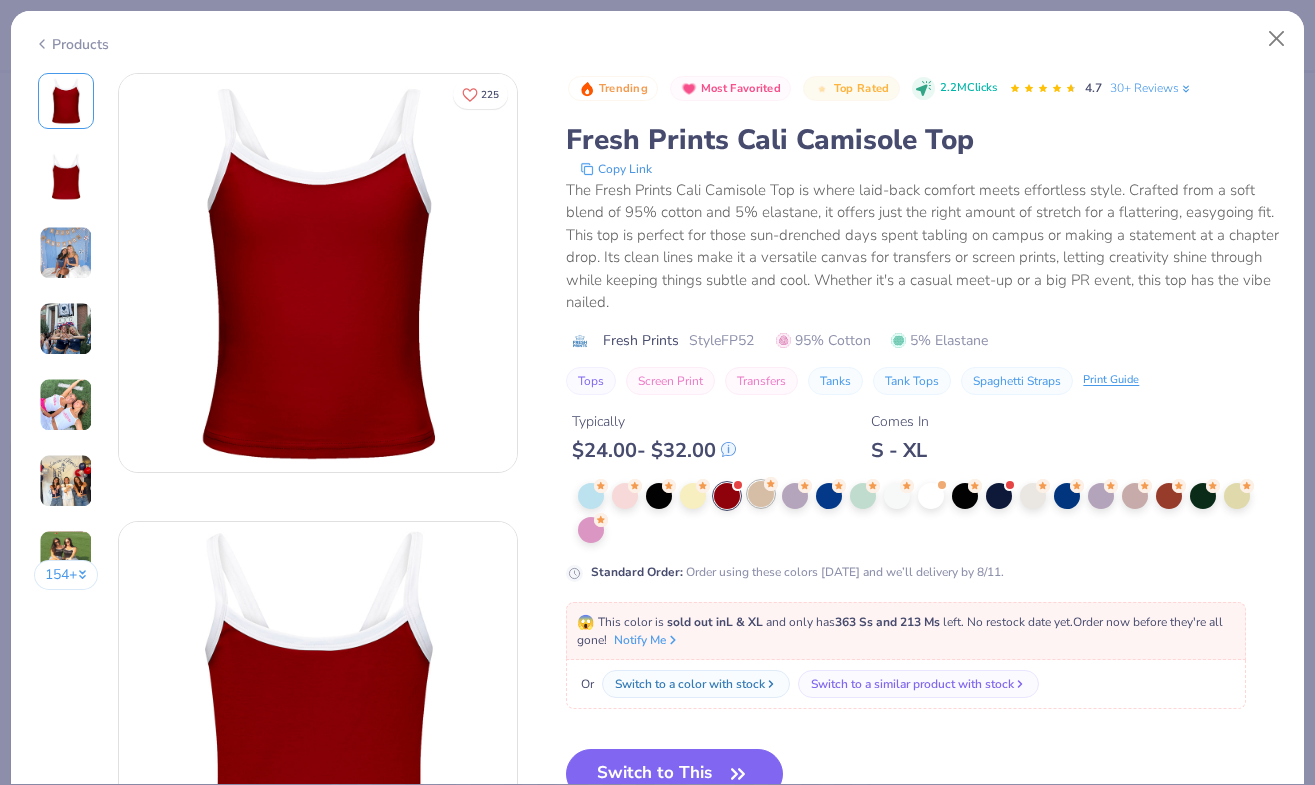 click at bounding box center [761, 494] 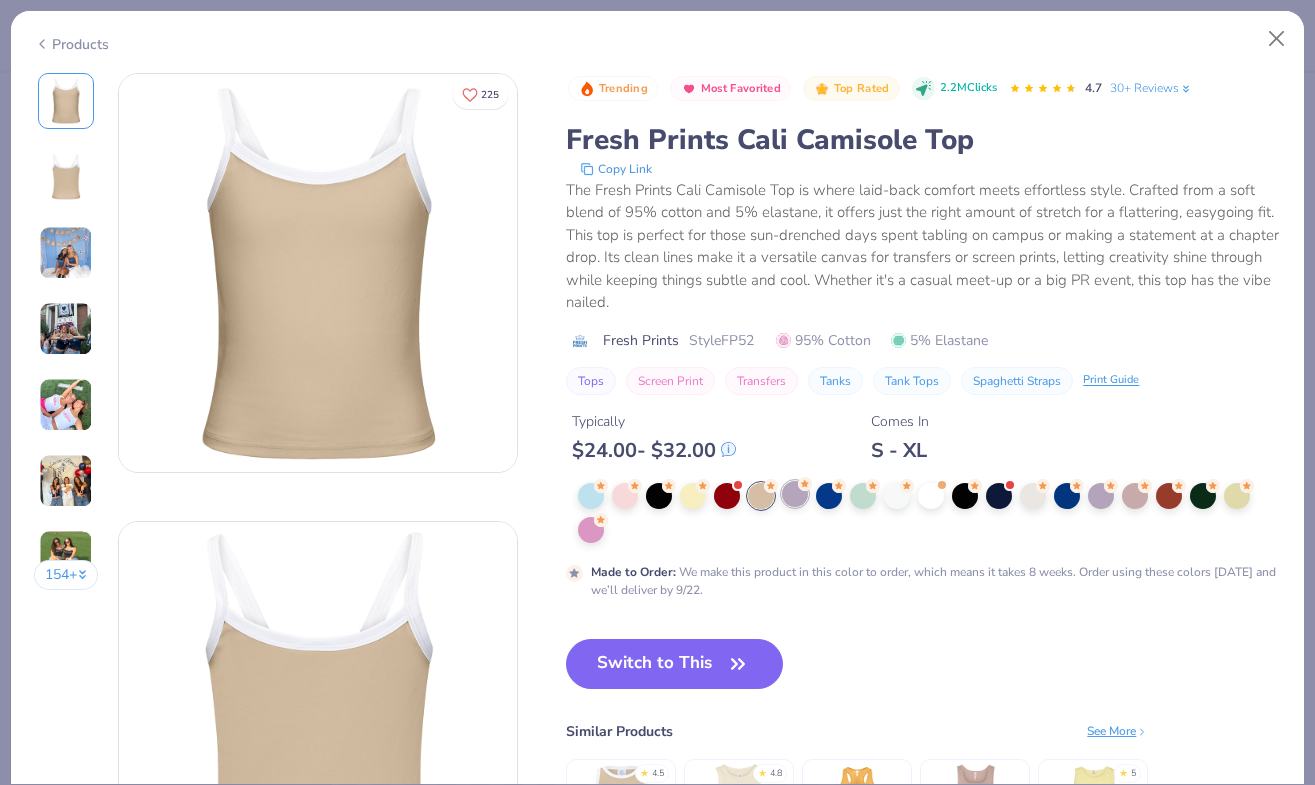 click at bounding box center (795, 494) 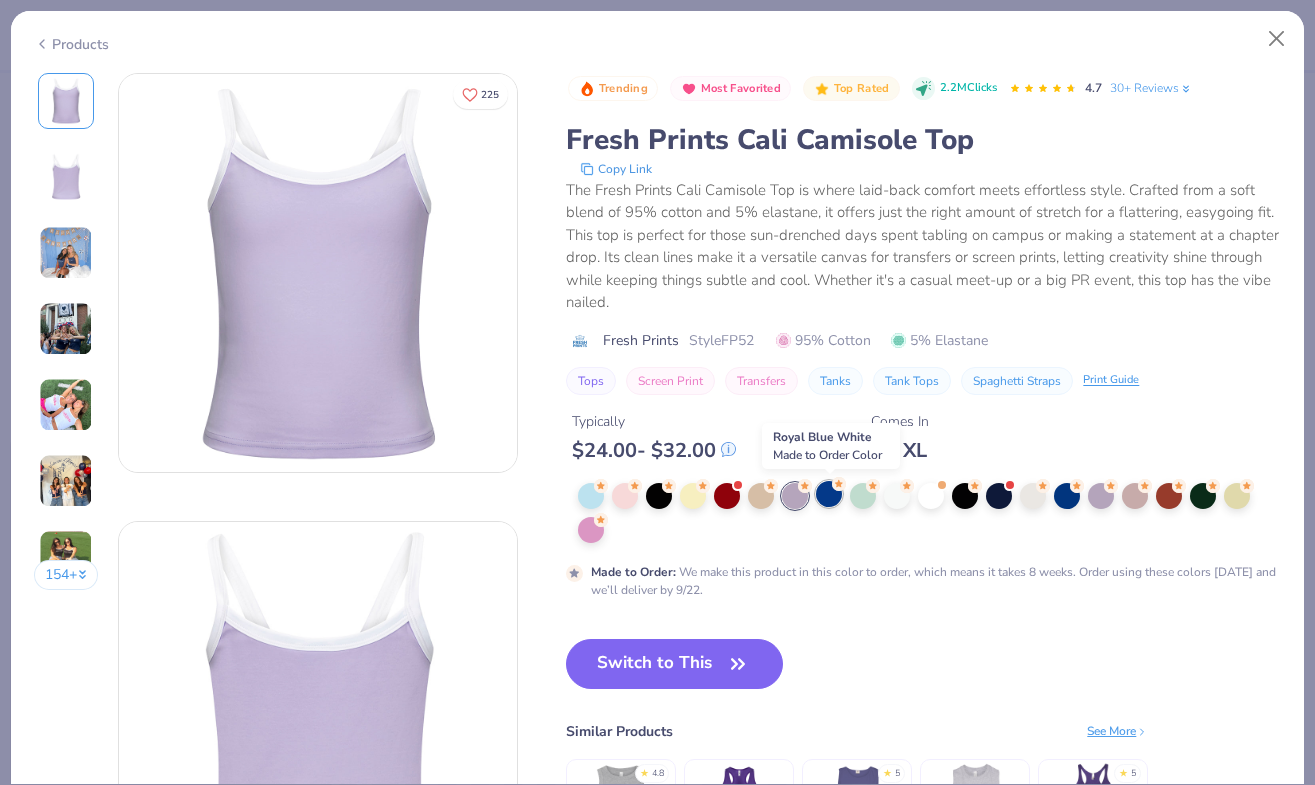 click at bounding box center [829, 494] 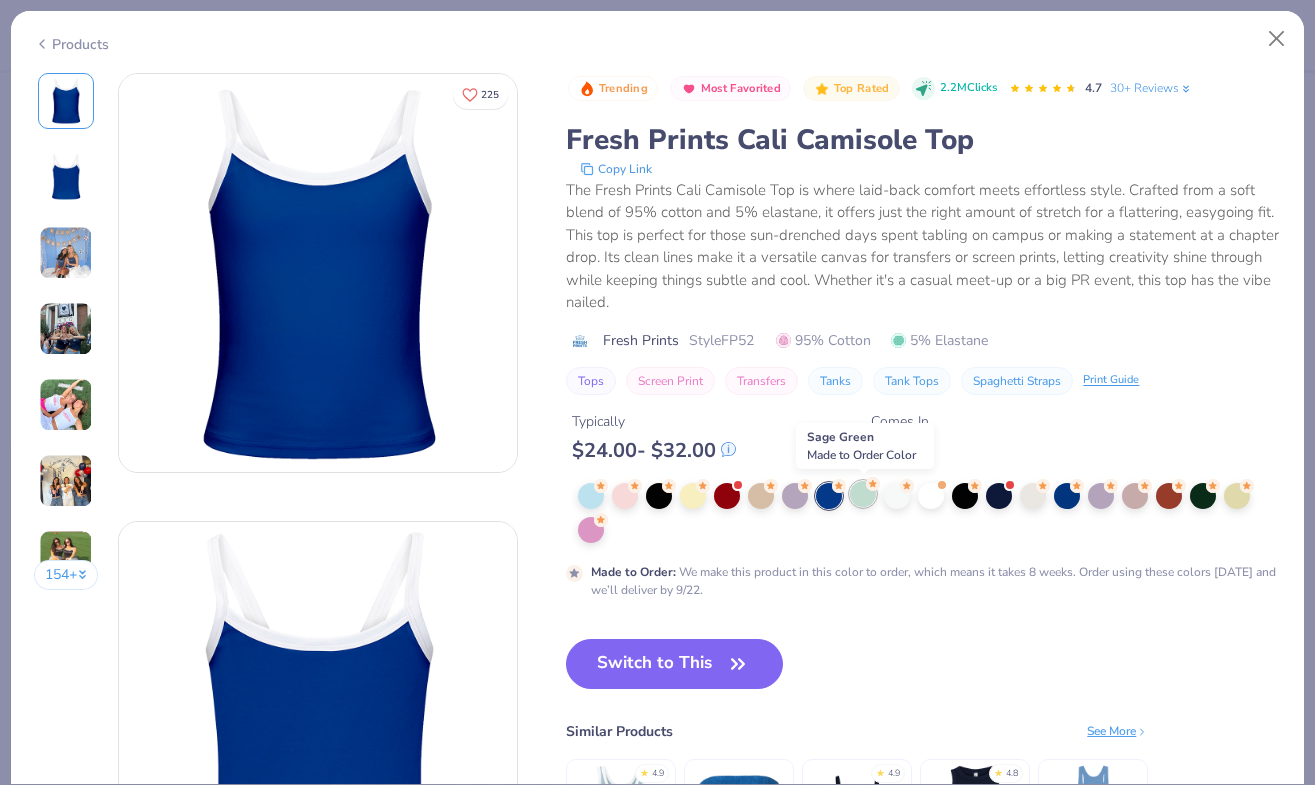click at bounding box center (863, 494) 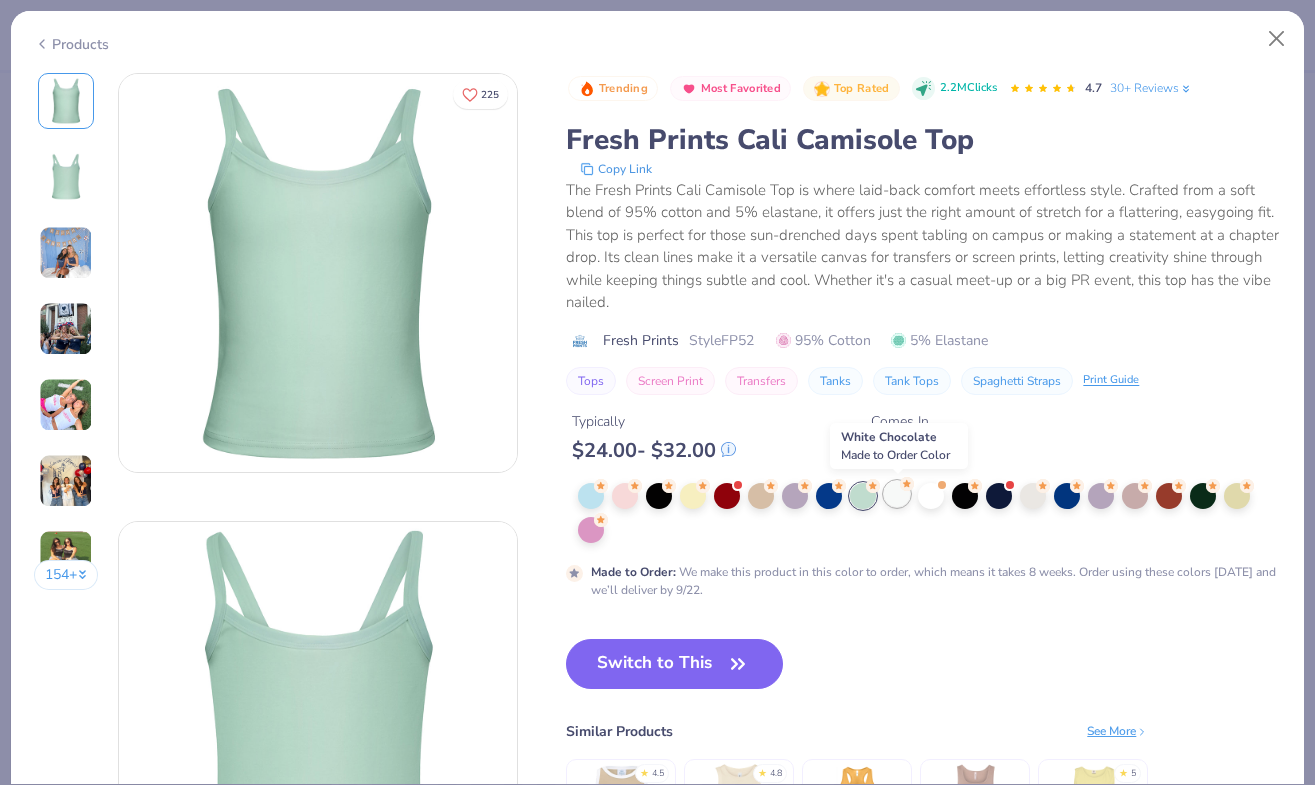 click at bounding box center (897, 494) 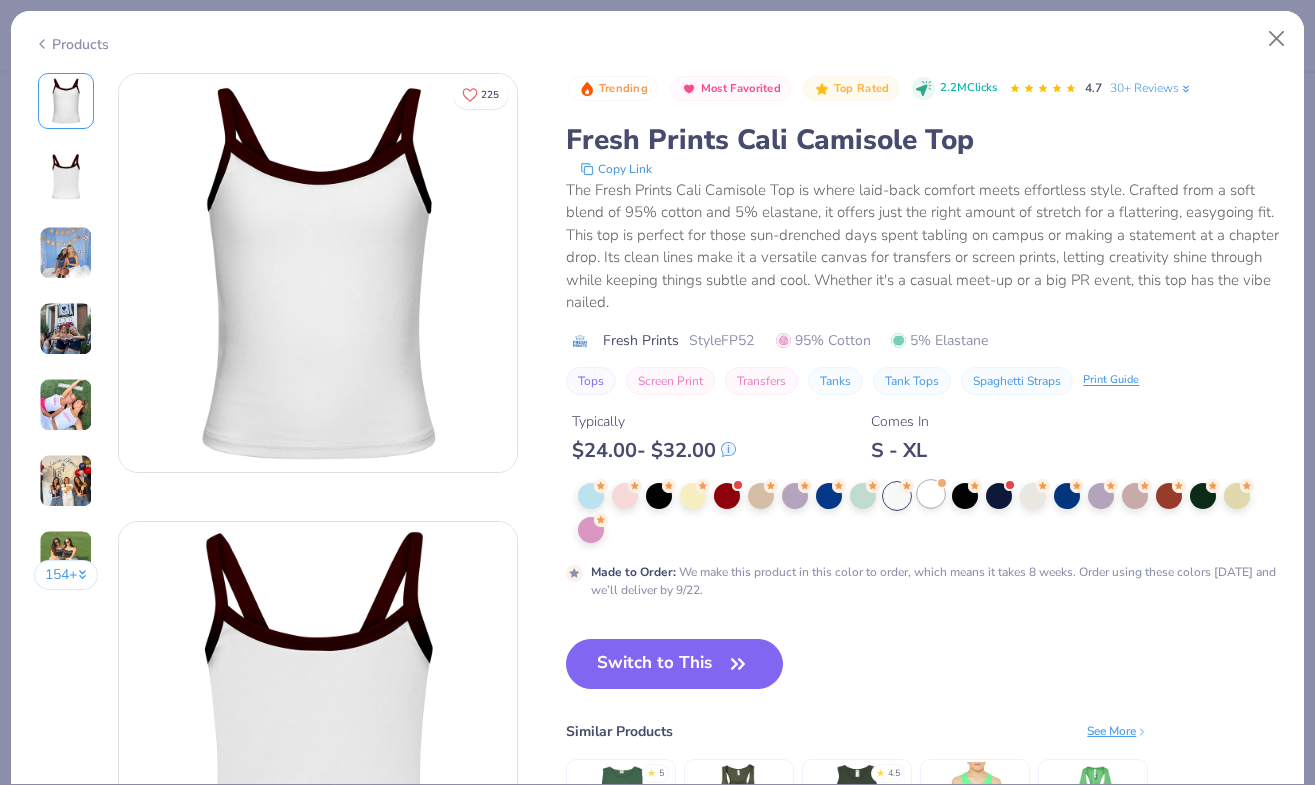 click at bounding box center (931, 494) 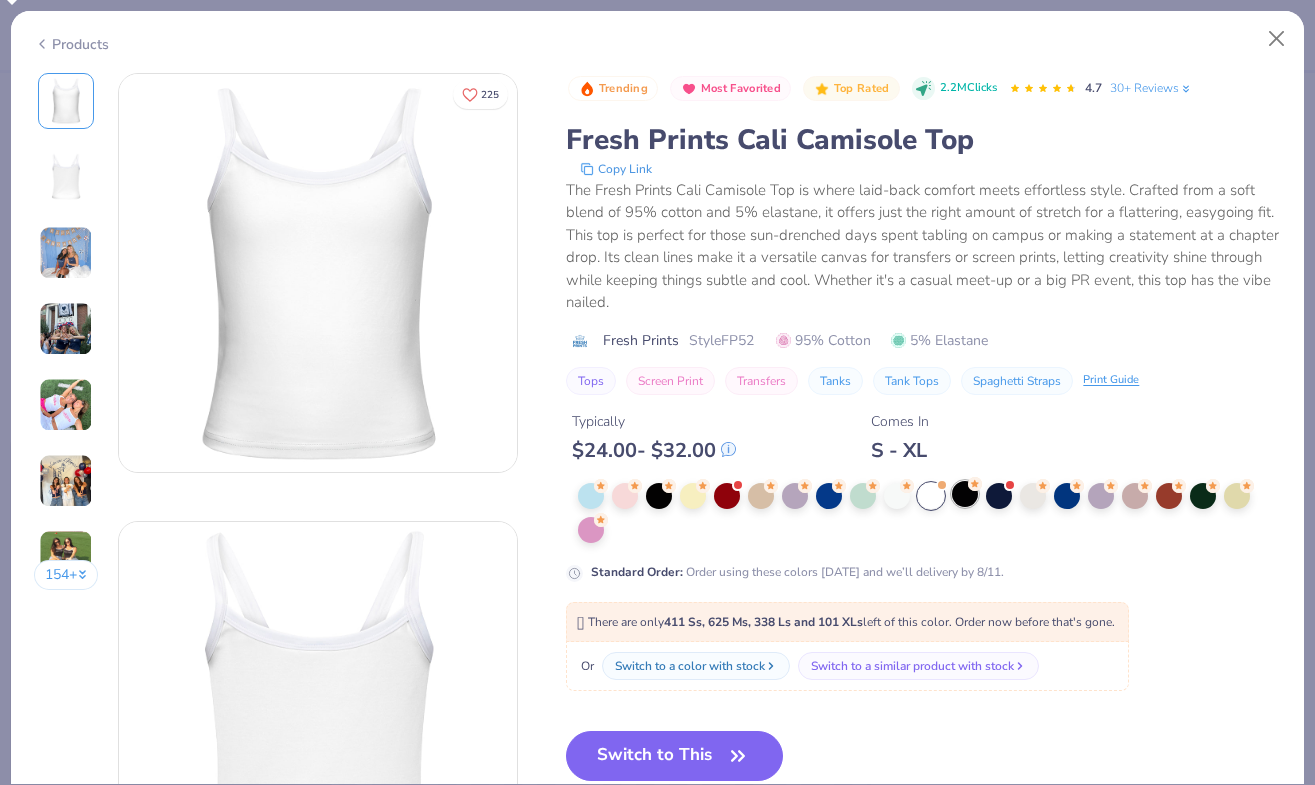 click at bounding box center [965, 494] 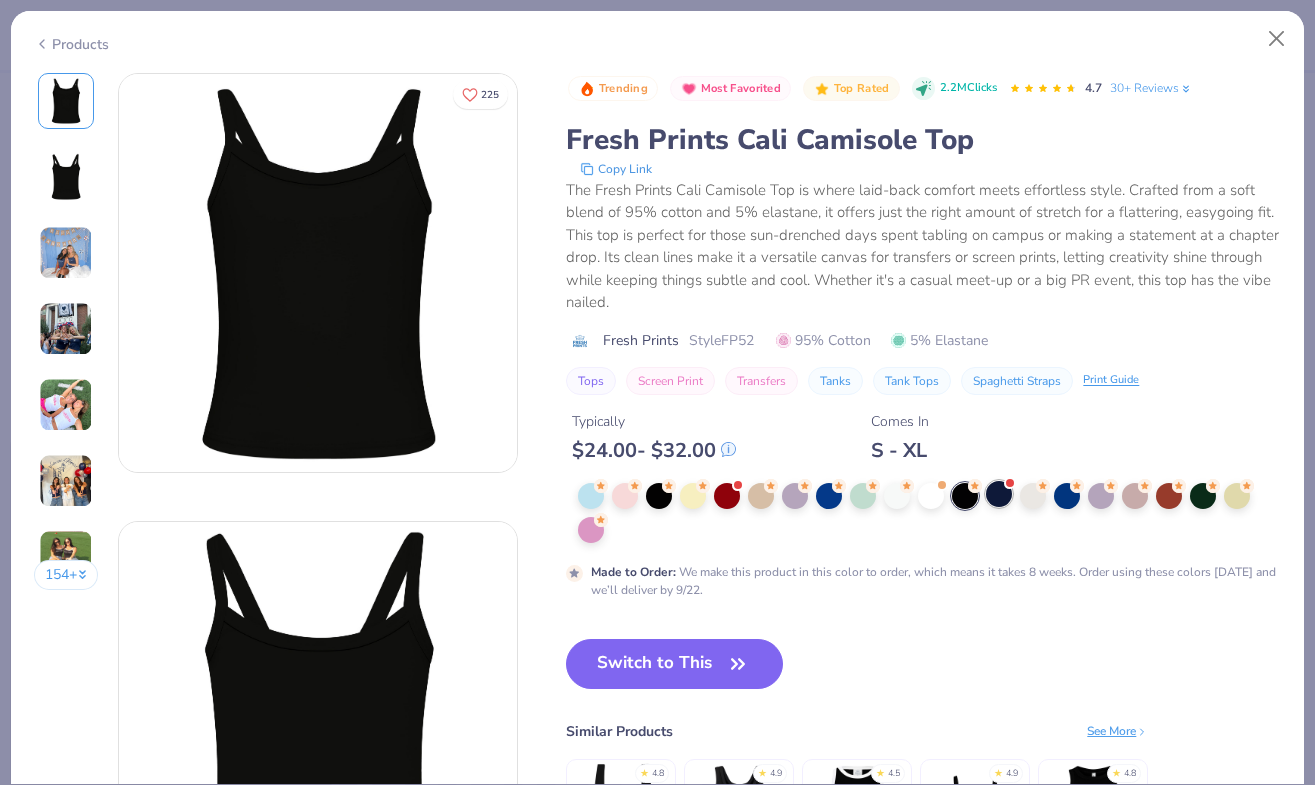 click at bounding box center (999, 494) 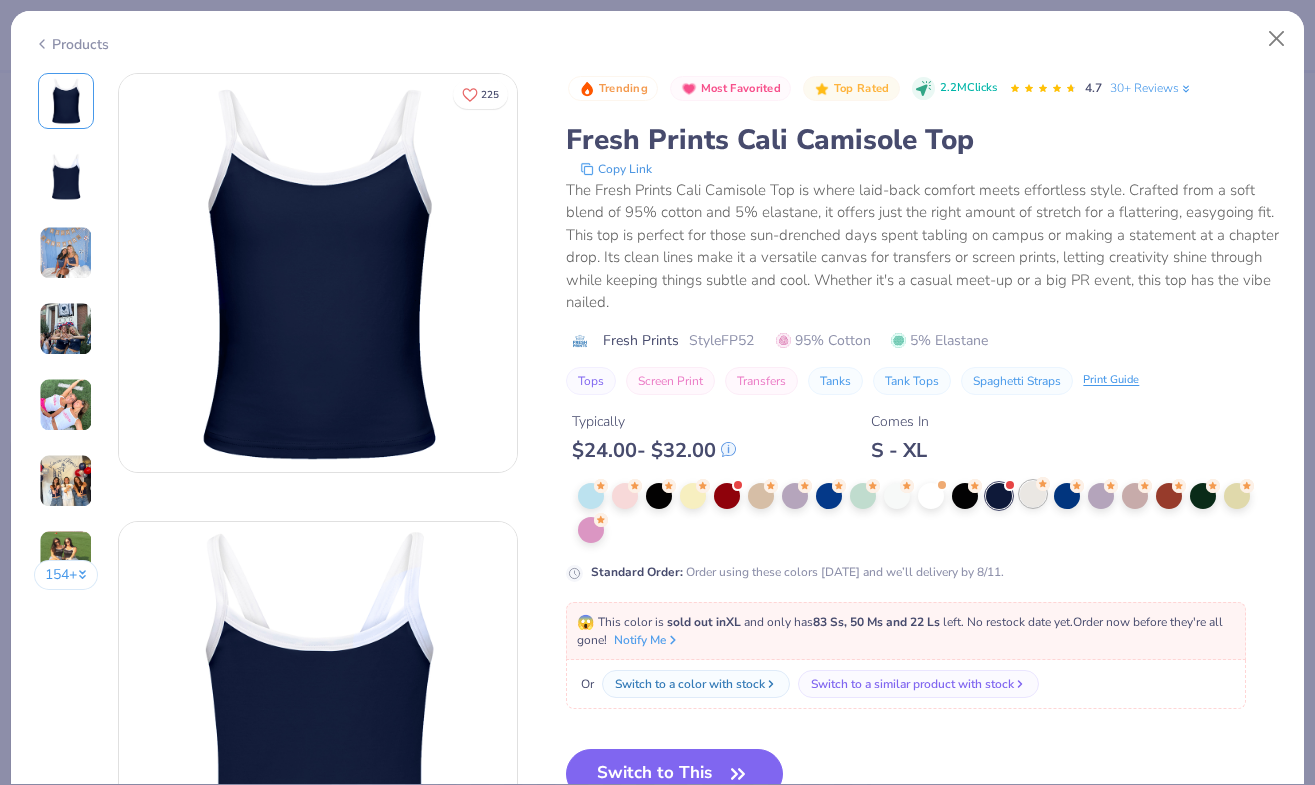click at bounding box center (1033, 494) 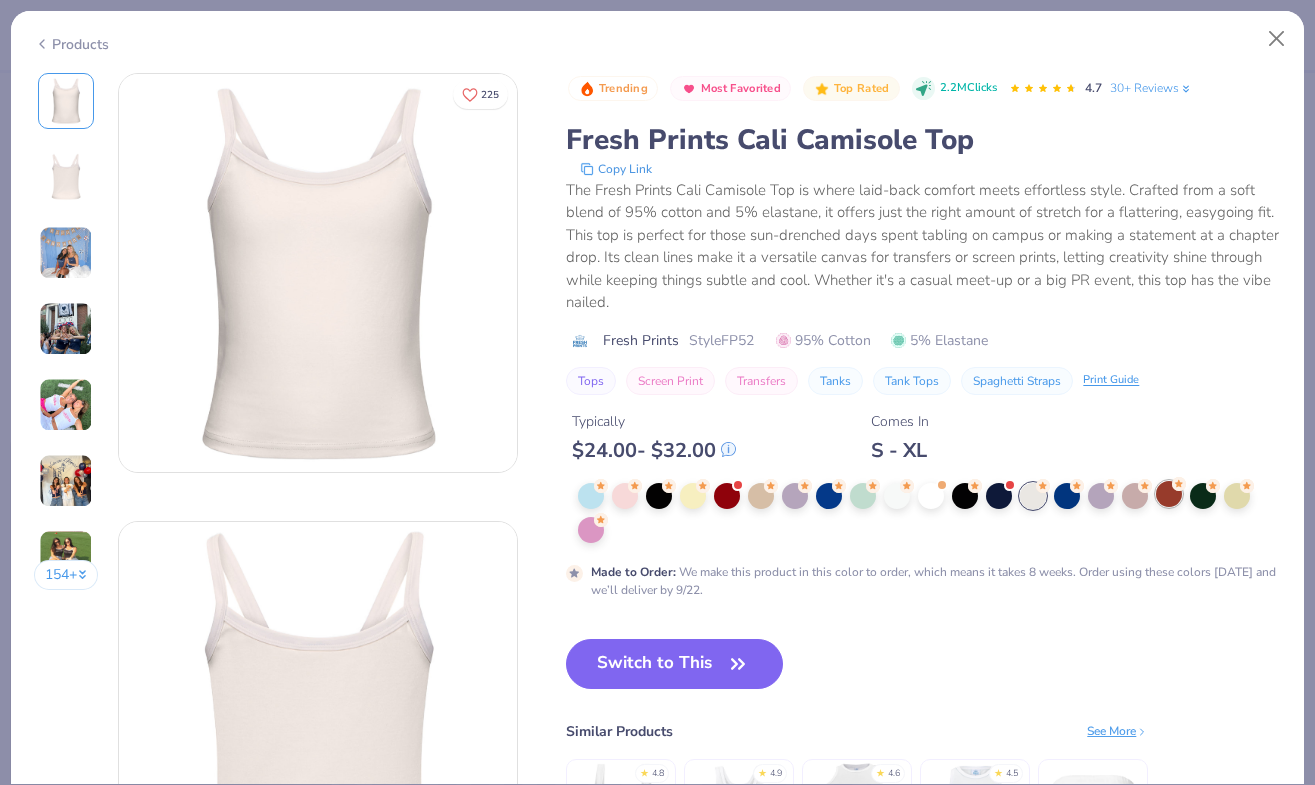 click at bounding box center (1169, 494) 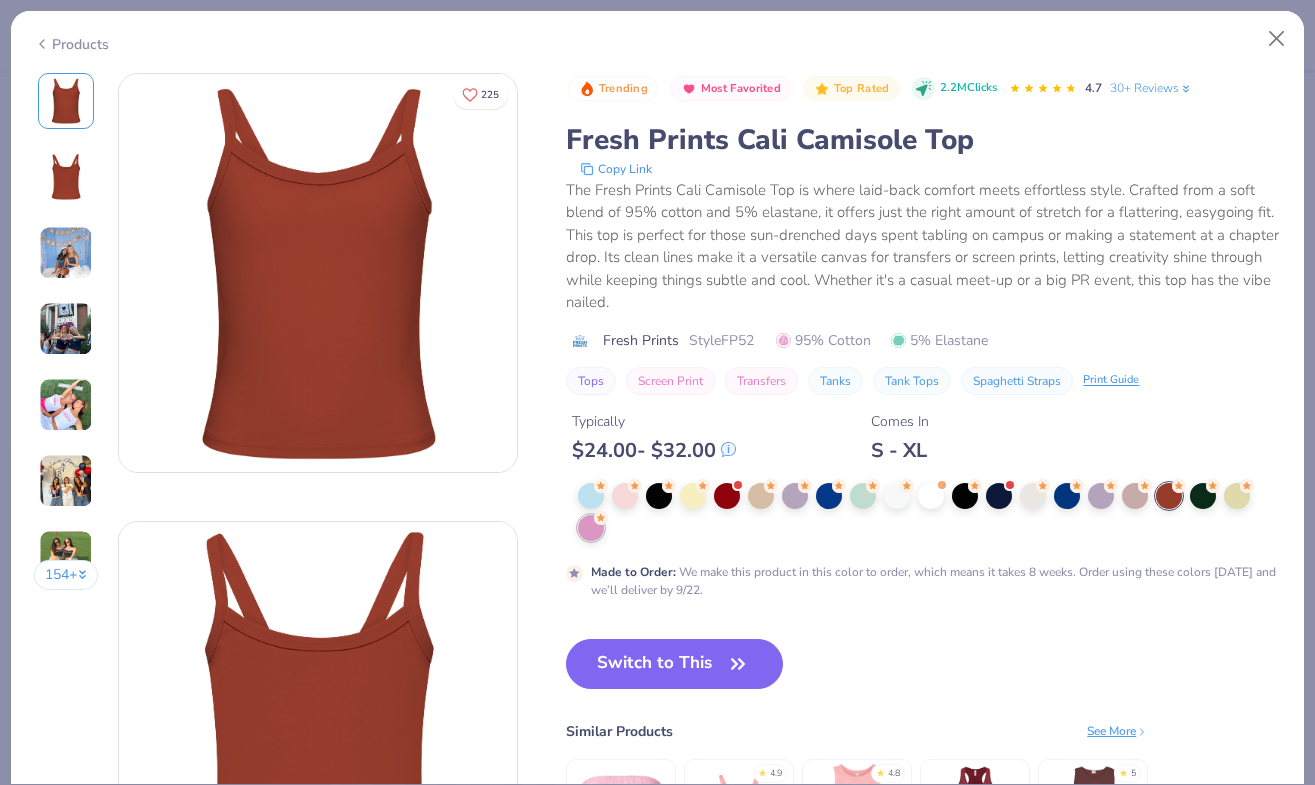 click at bounding box center (591, 528) 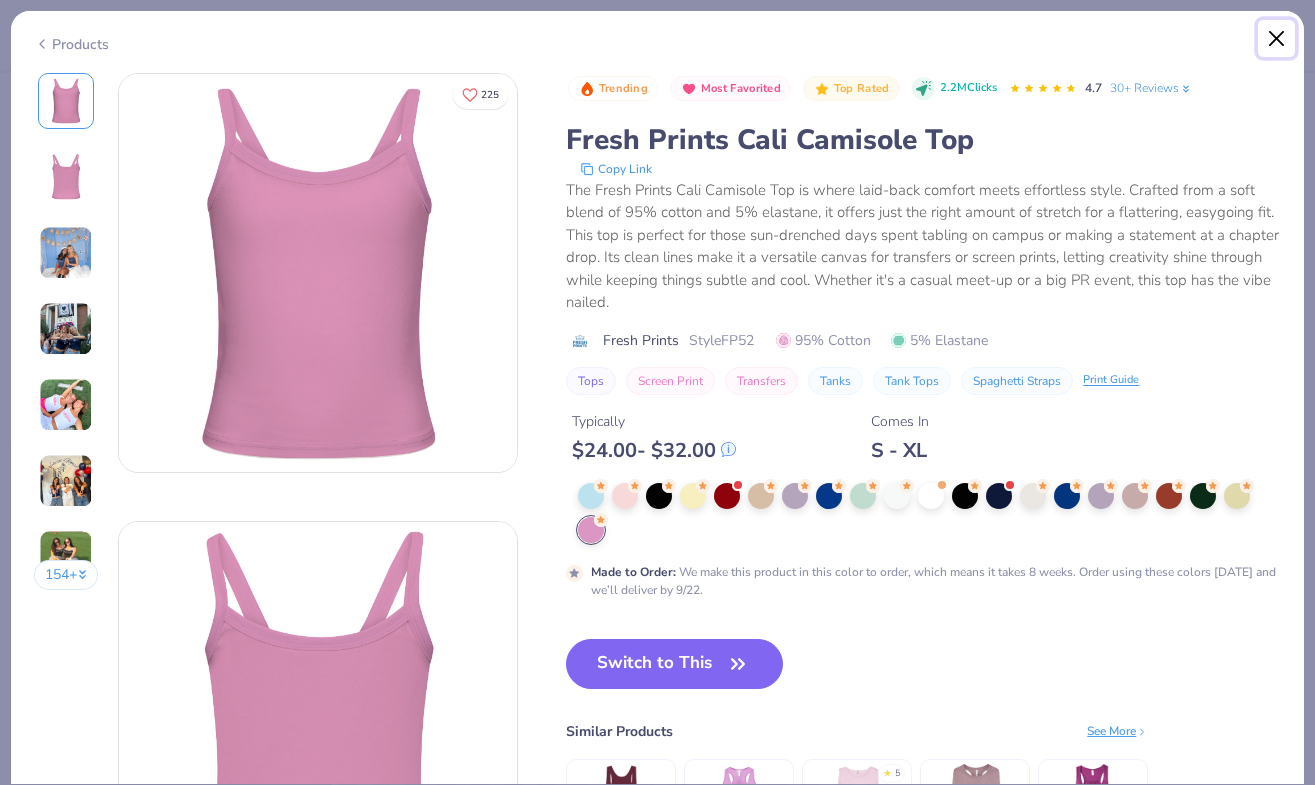 click at bounding box center [1277, 39] 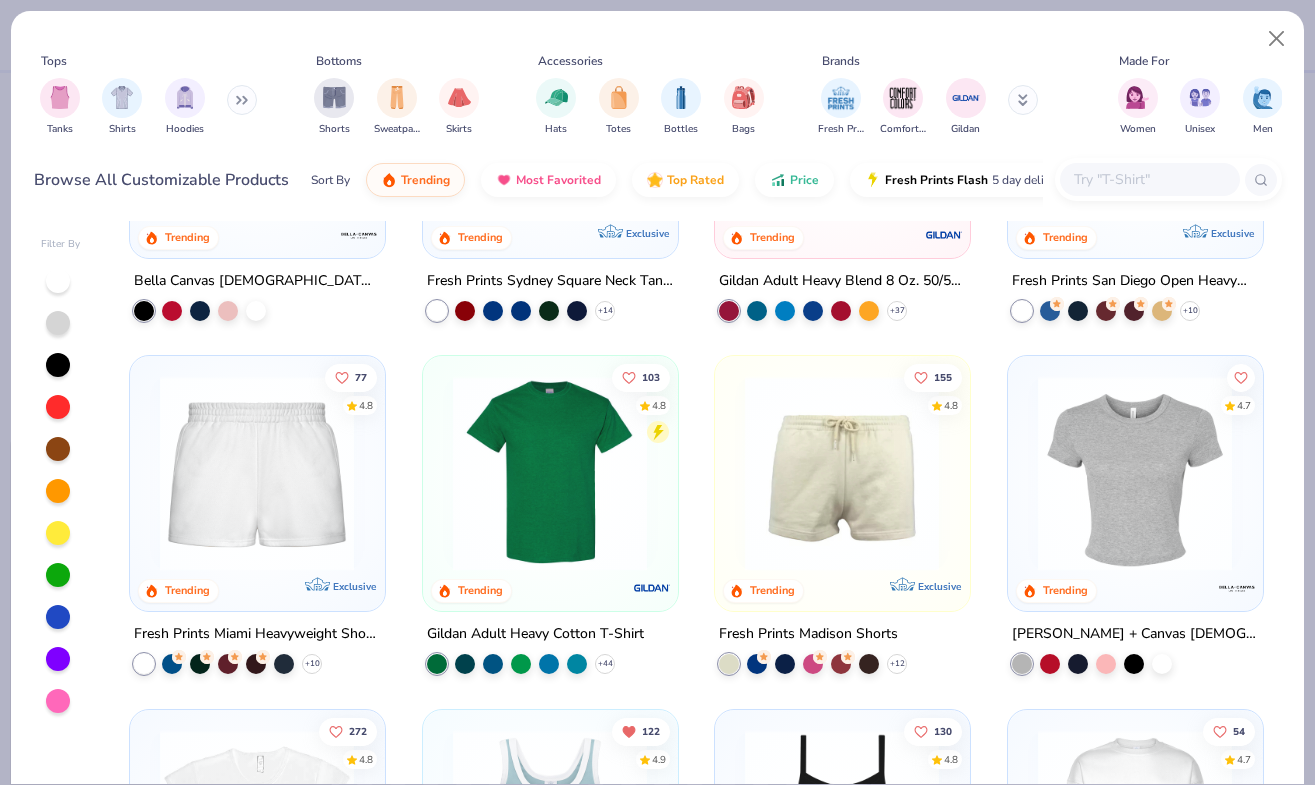 scroll, scrollTop: 1090, scrollLeft: 0, axis: vertical 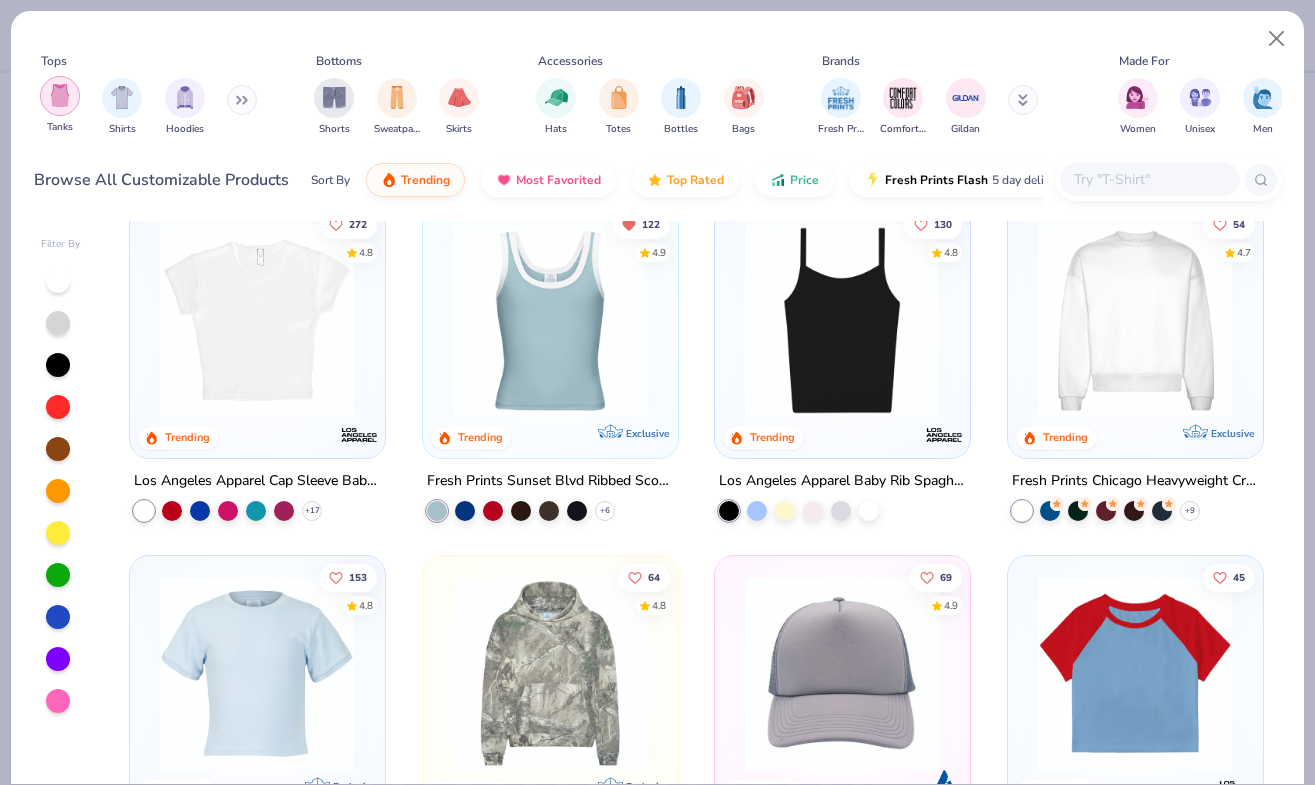 click at bounding box center [60, 95] 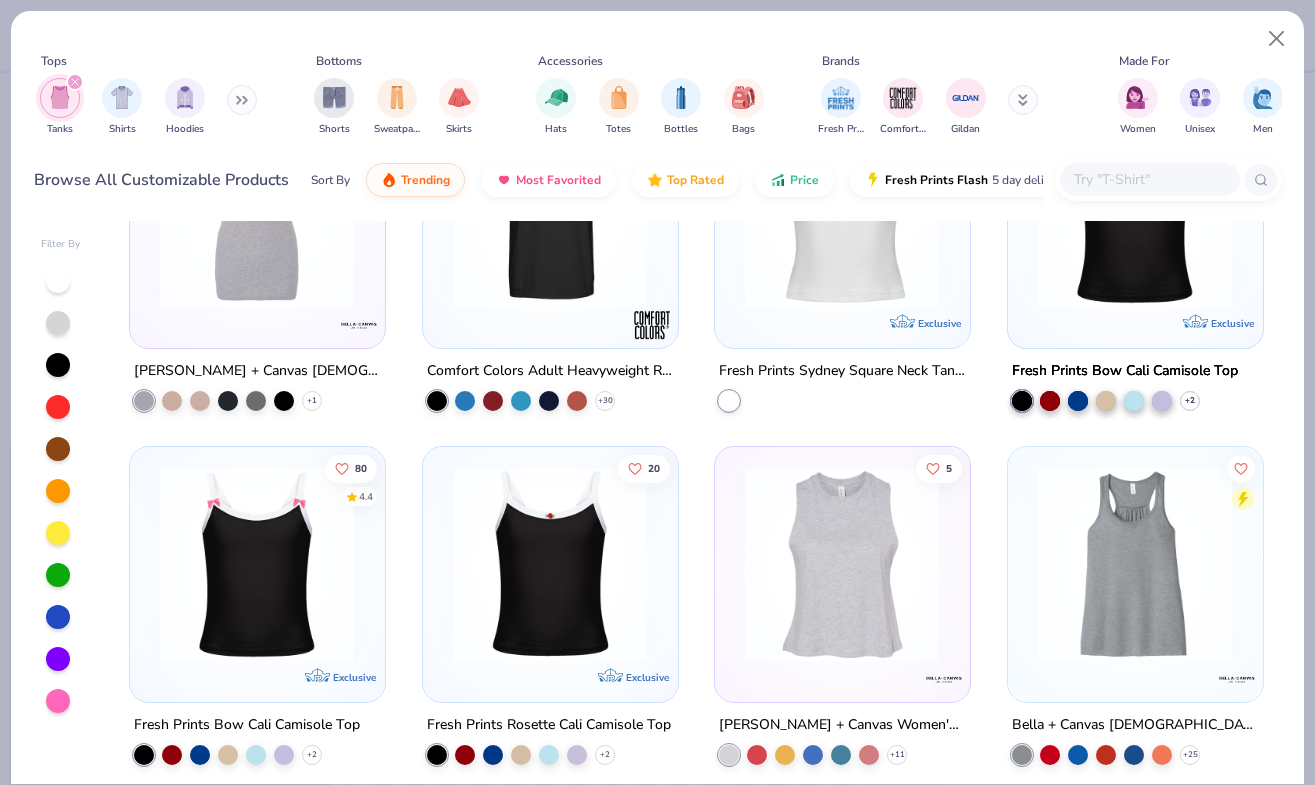 scroll, scrollTop: 1621, scrollLeft: 0, axis: vertical 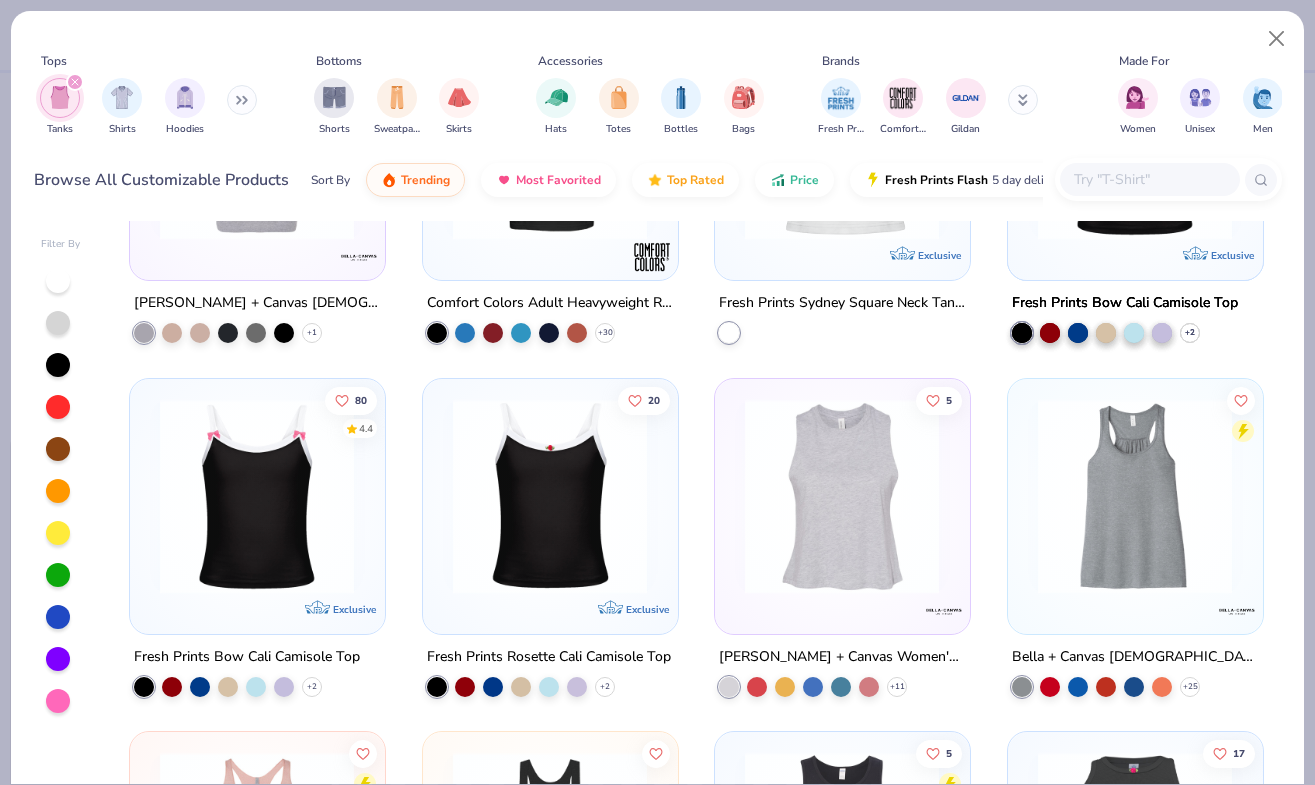 click at bounding box center (257, 500) 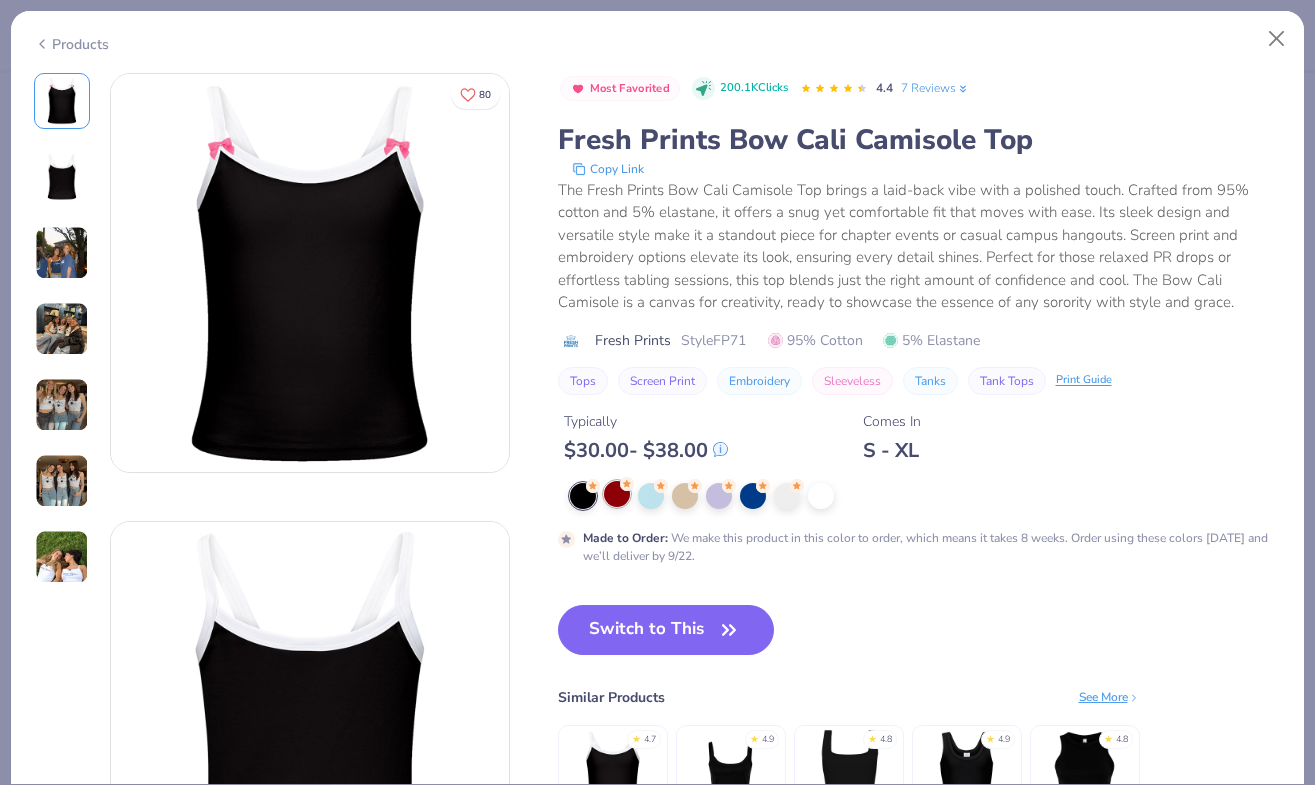 click at bounding box center [617, 494] 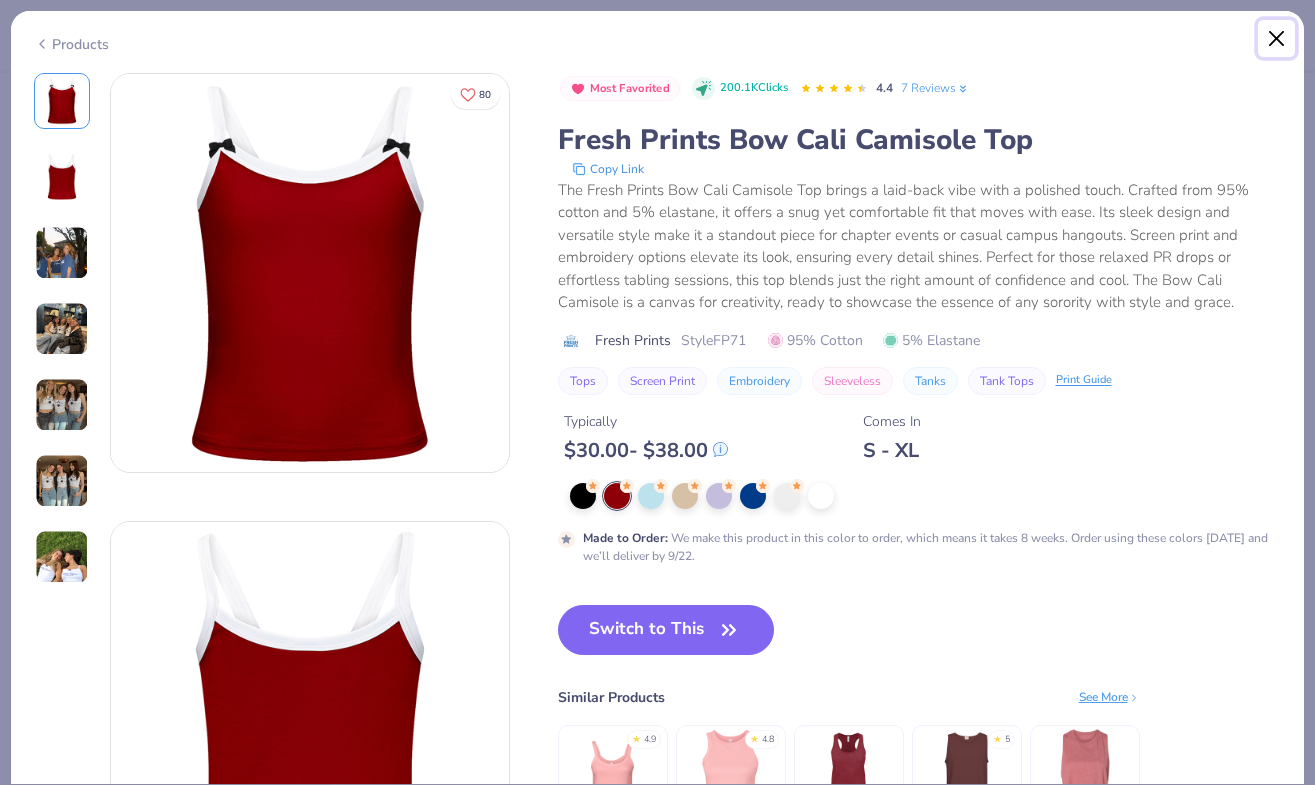 click at bounding box center [1277, 39] 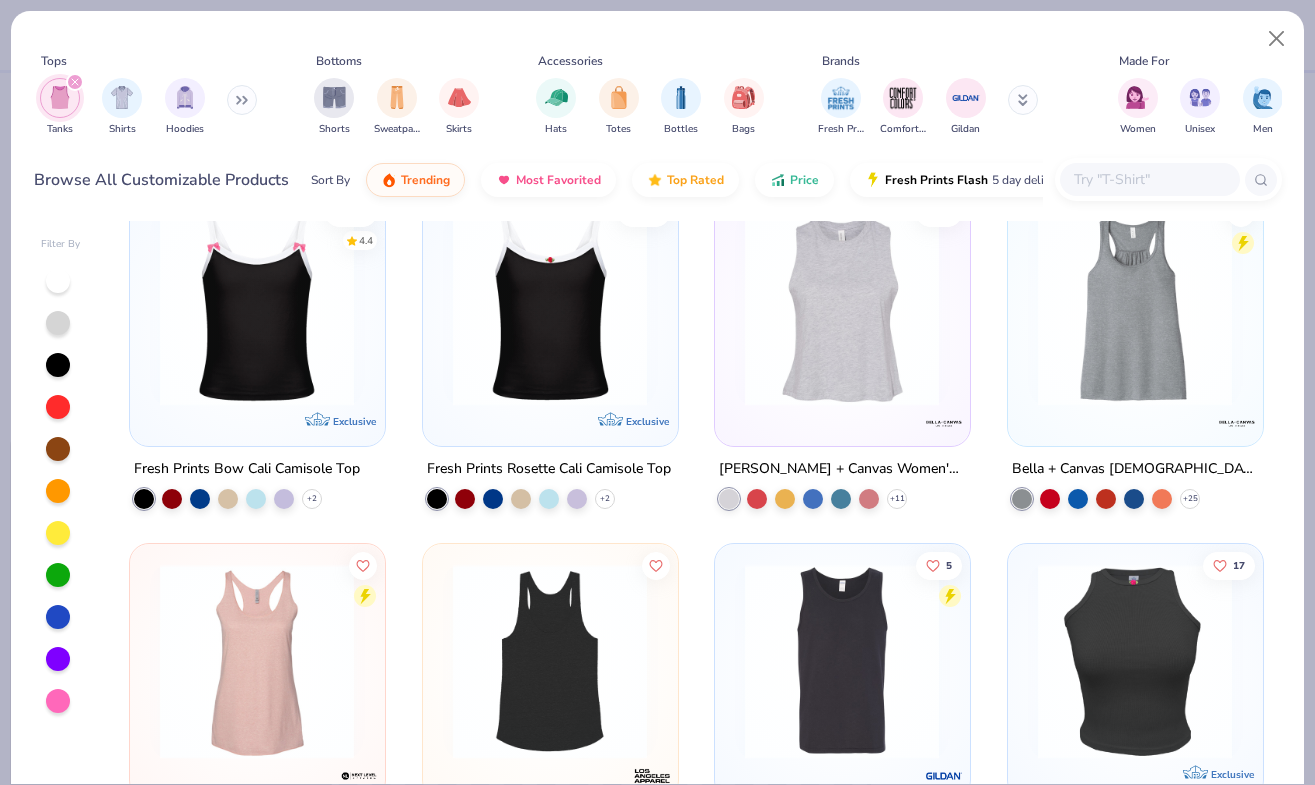 scroll, scrollTop: 1755, scrollLeft: 0, axis: vertical 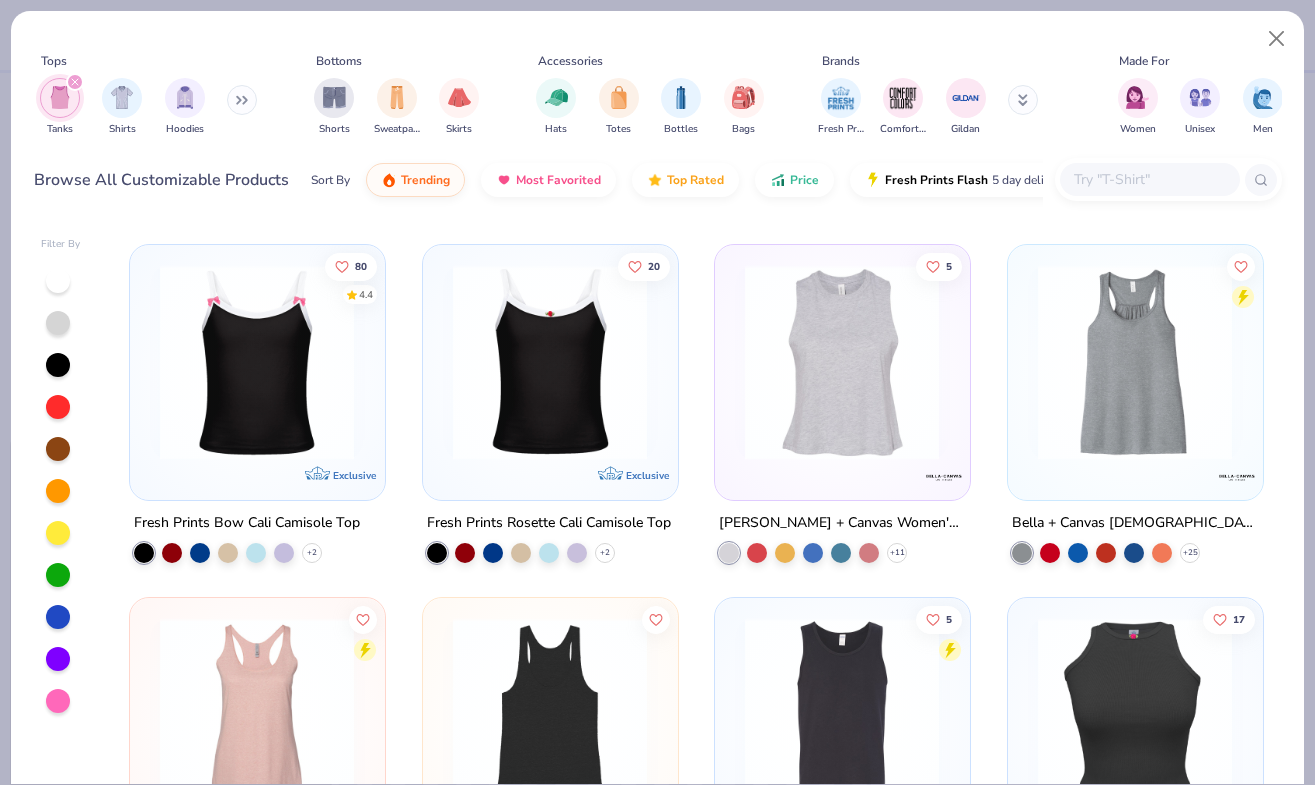 click at bounding box center (550, 361) 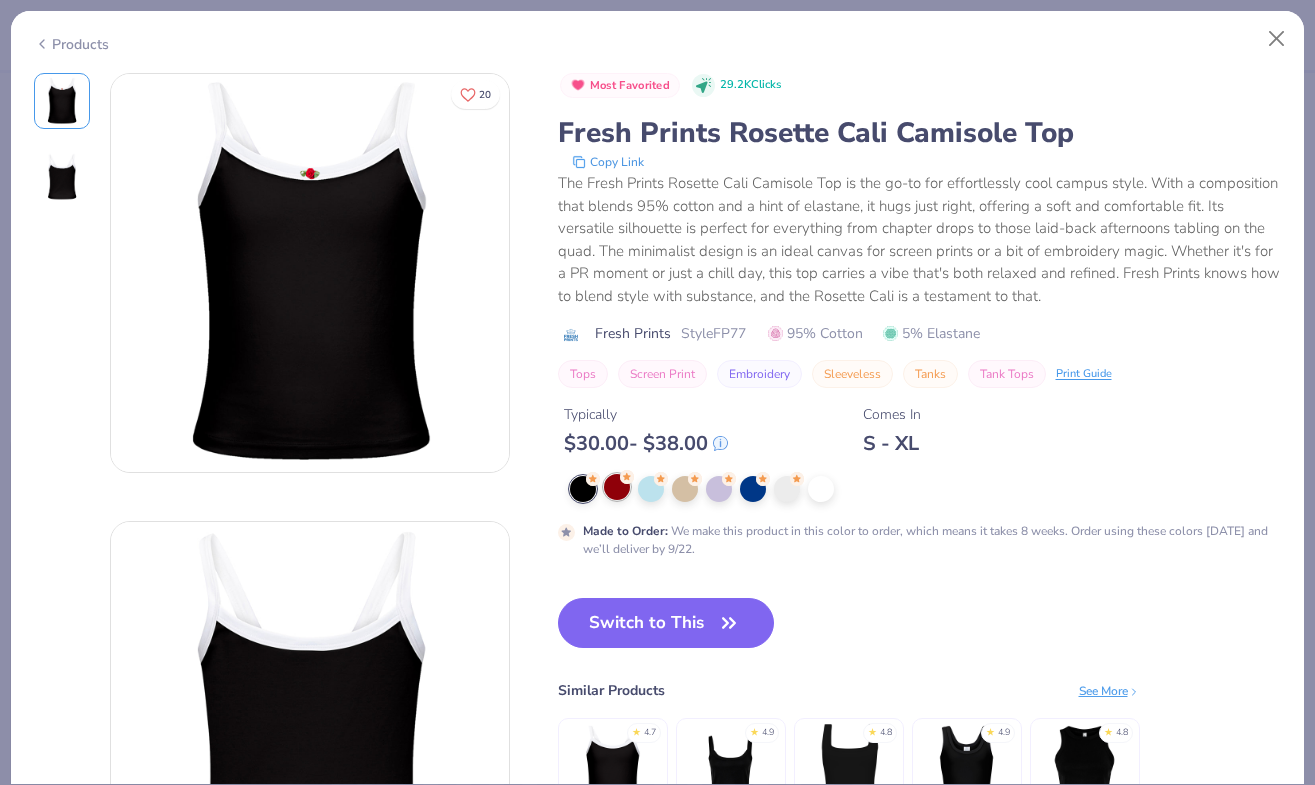 click at bounding box center [617, 487] 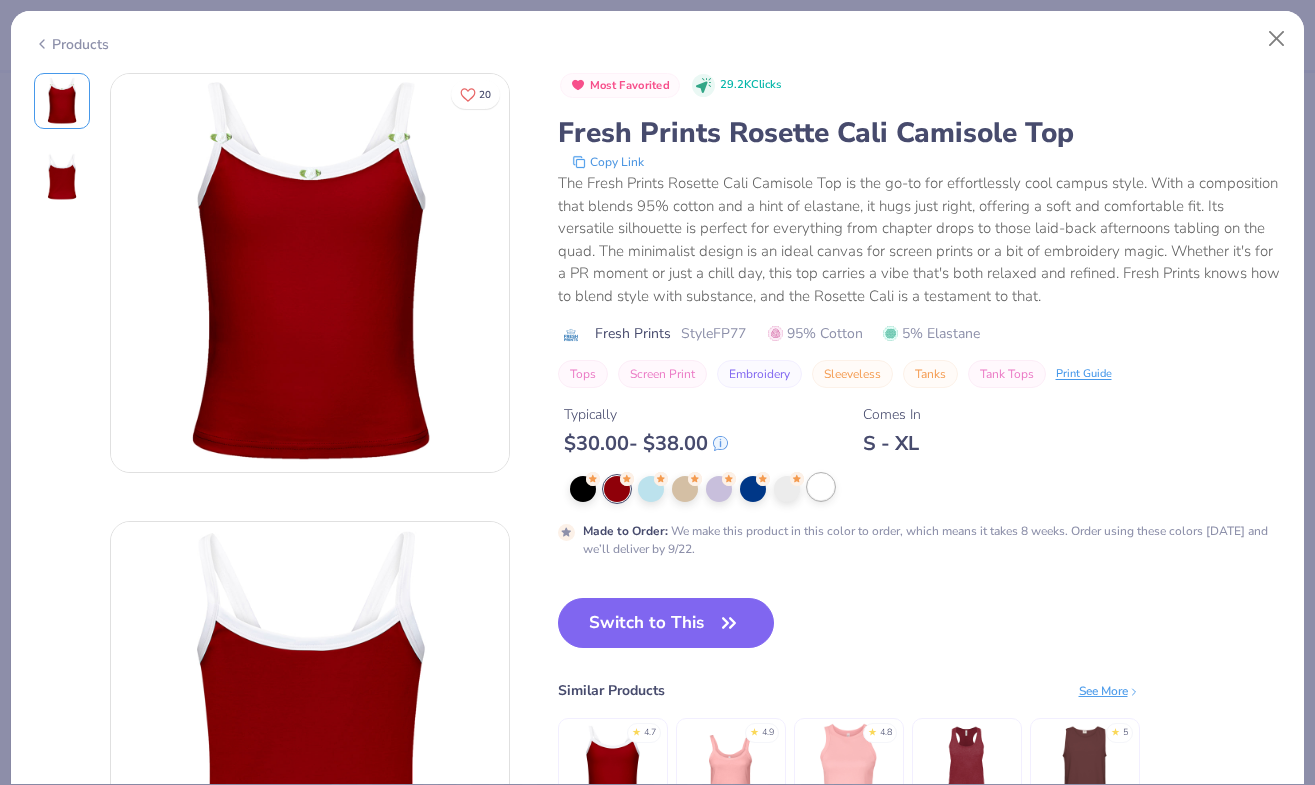 click at bounding box center (821, 487) 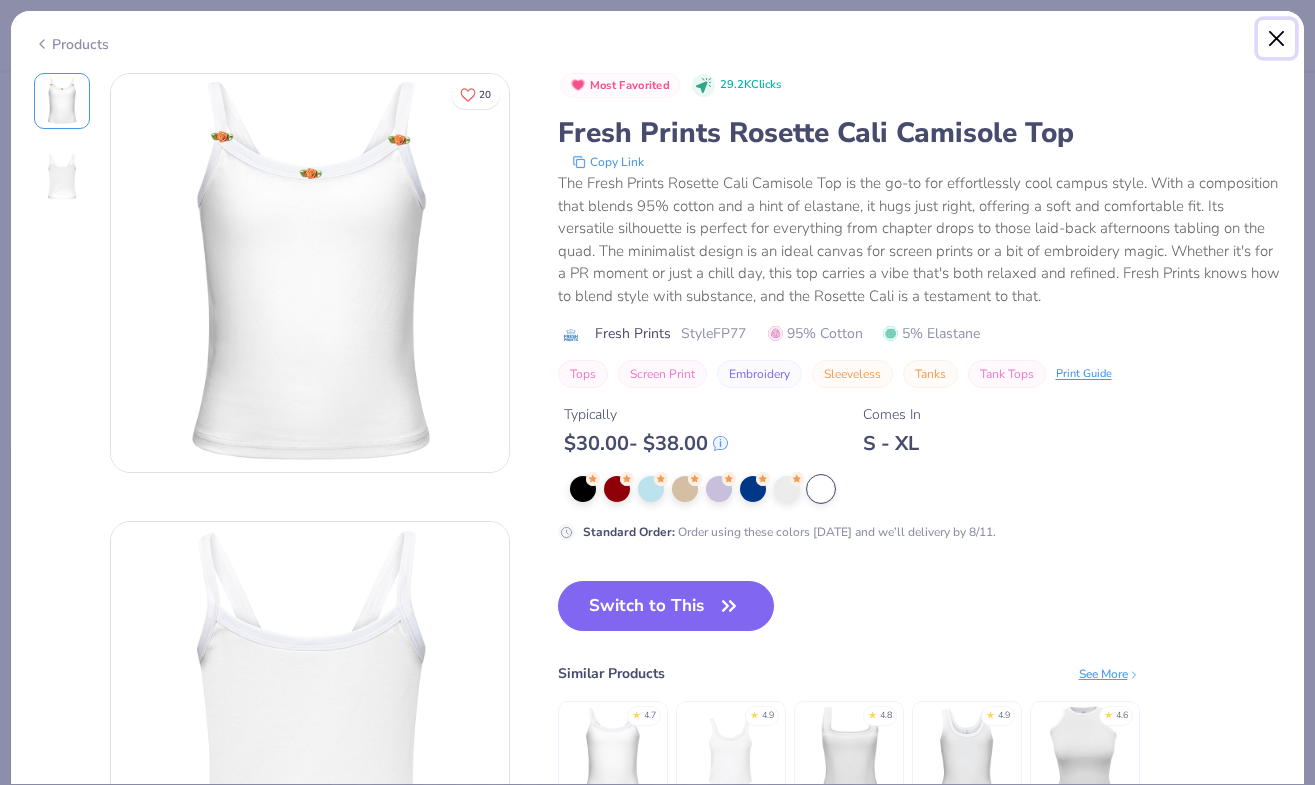 click at bounding box center [1277, 39] 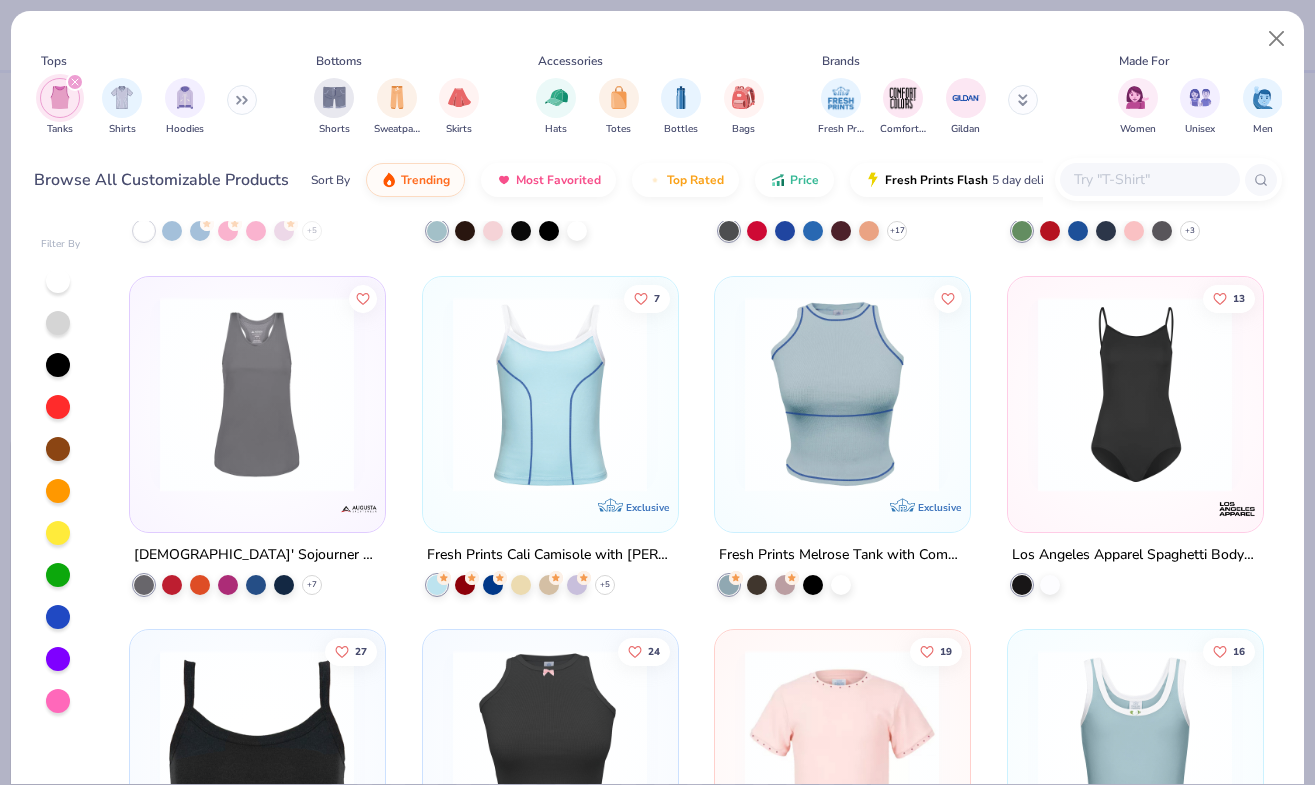 scroll, scrollTop: 3135, scrollLeft: 0, axis: vertical 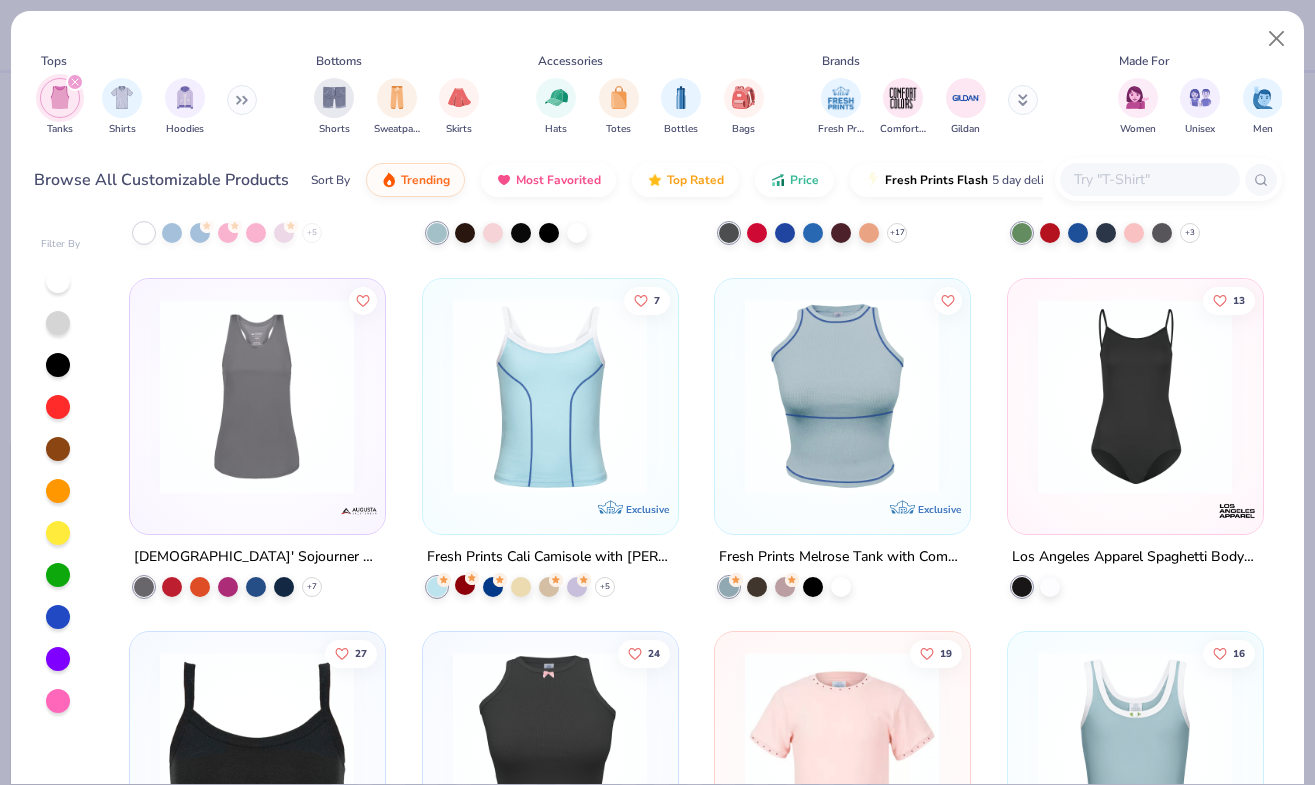 click at bounding box center [465, 584] 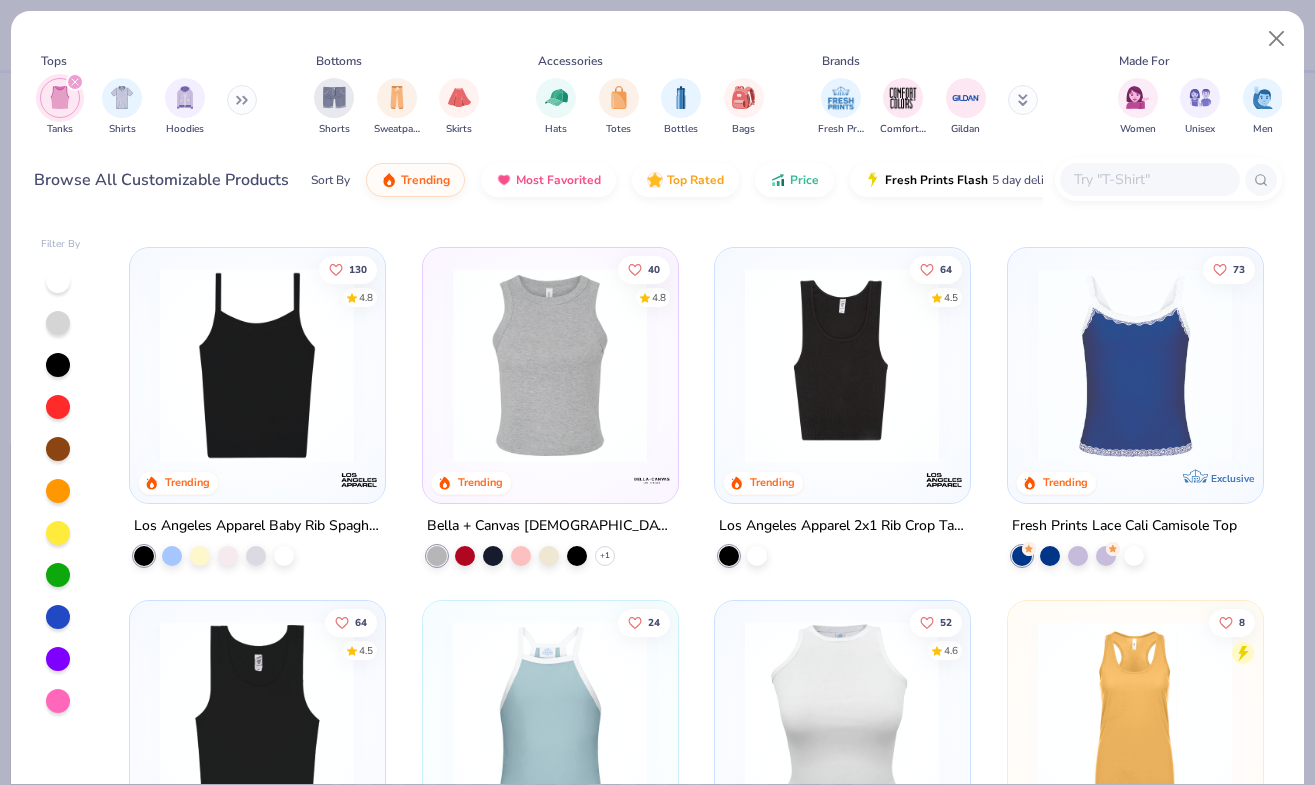 scroll, scrollTop: 0, scrollLeft: 0, axis: both 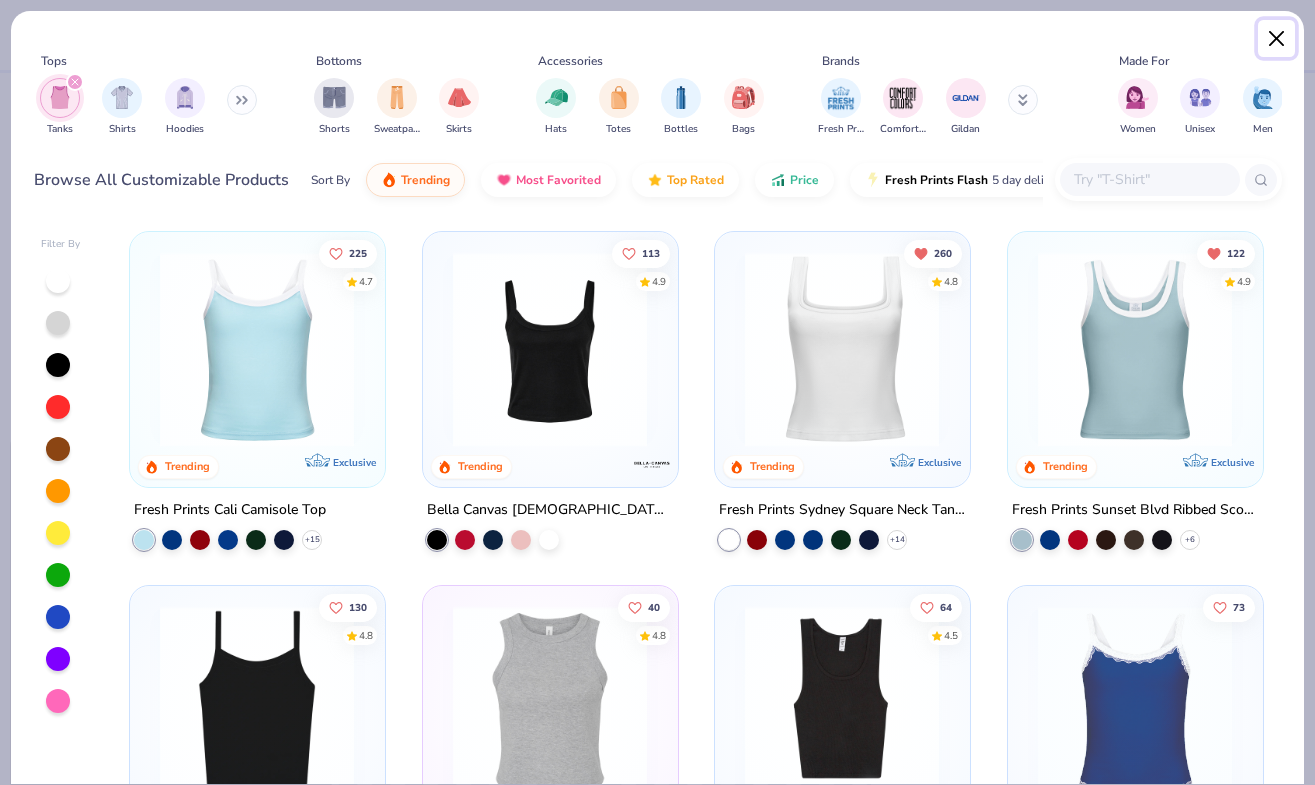 click at bounding box center (1277, 39) 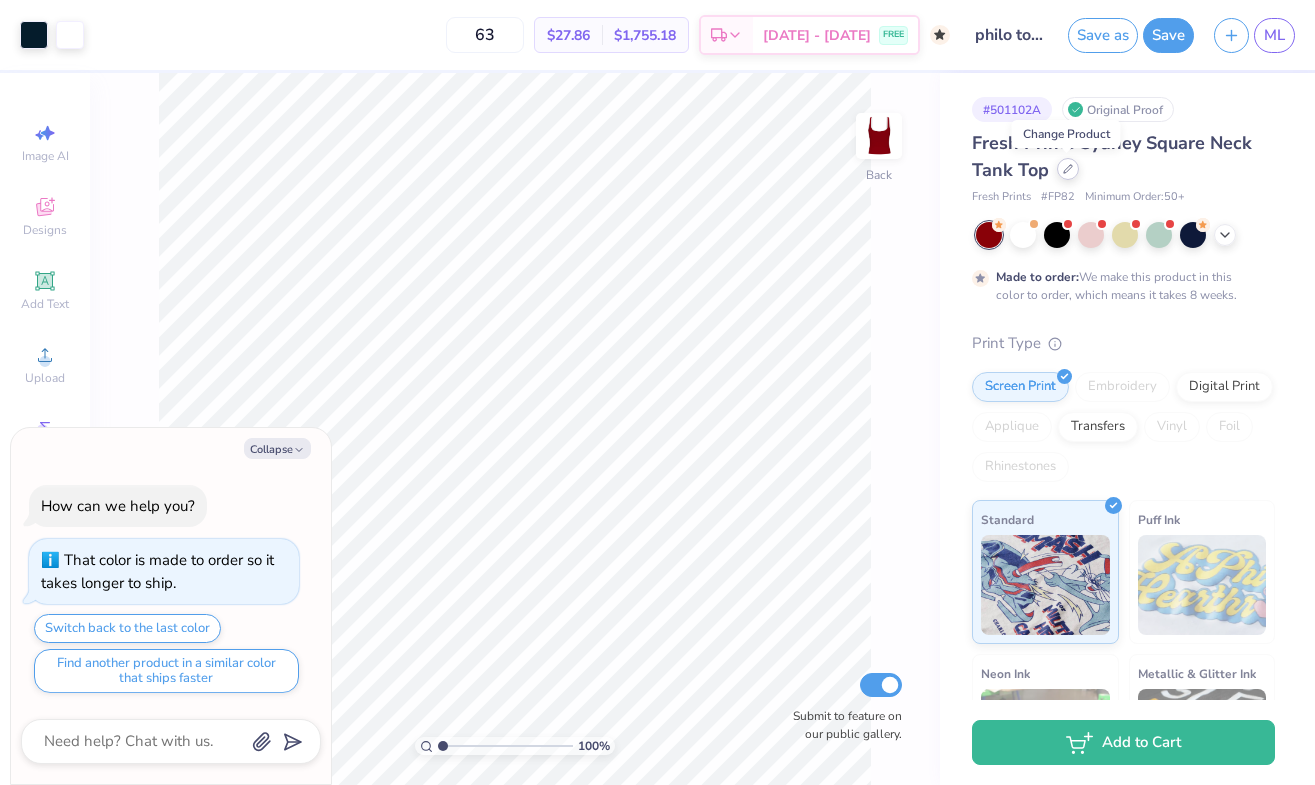 click 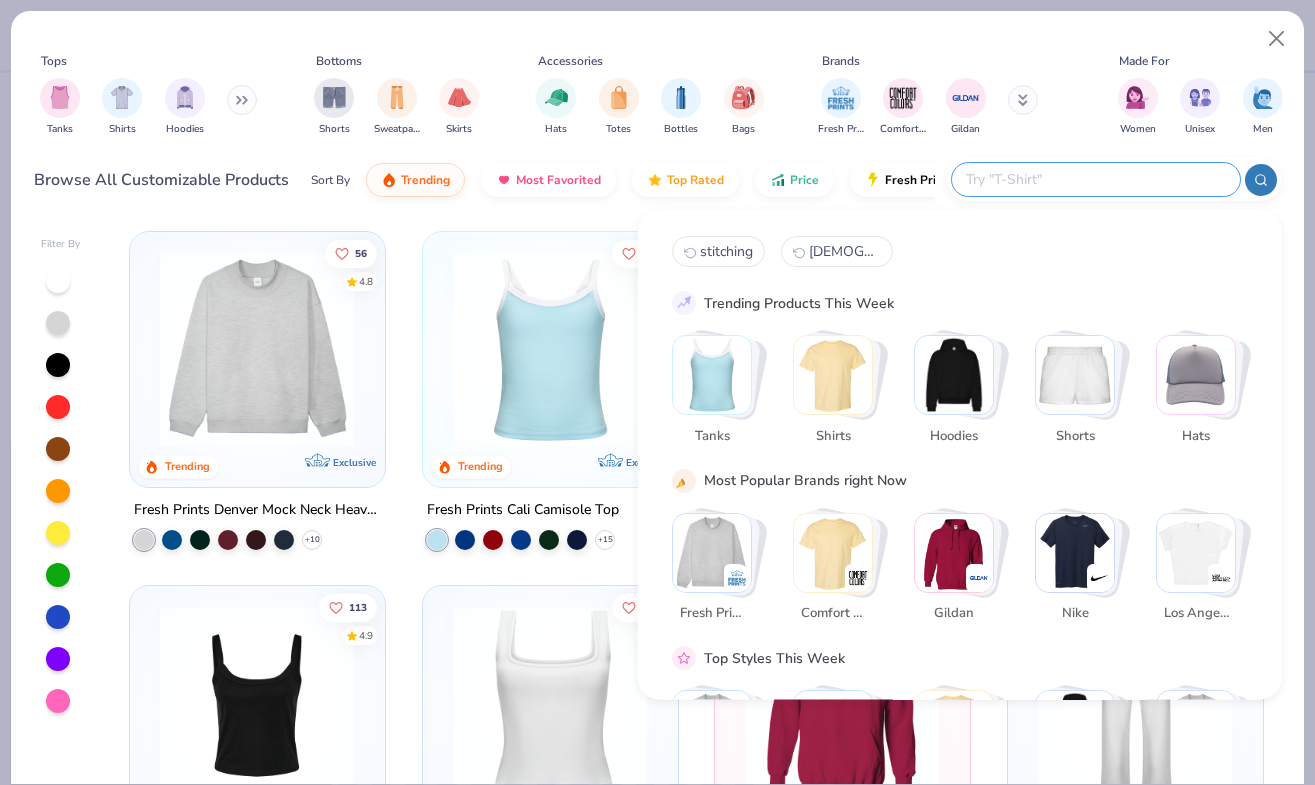 click at bounding box center (1095, 179) 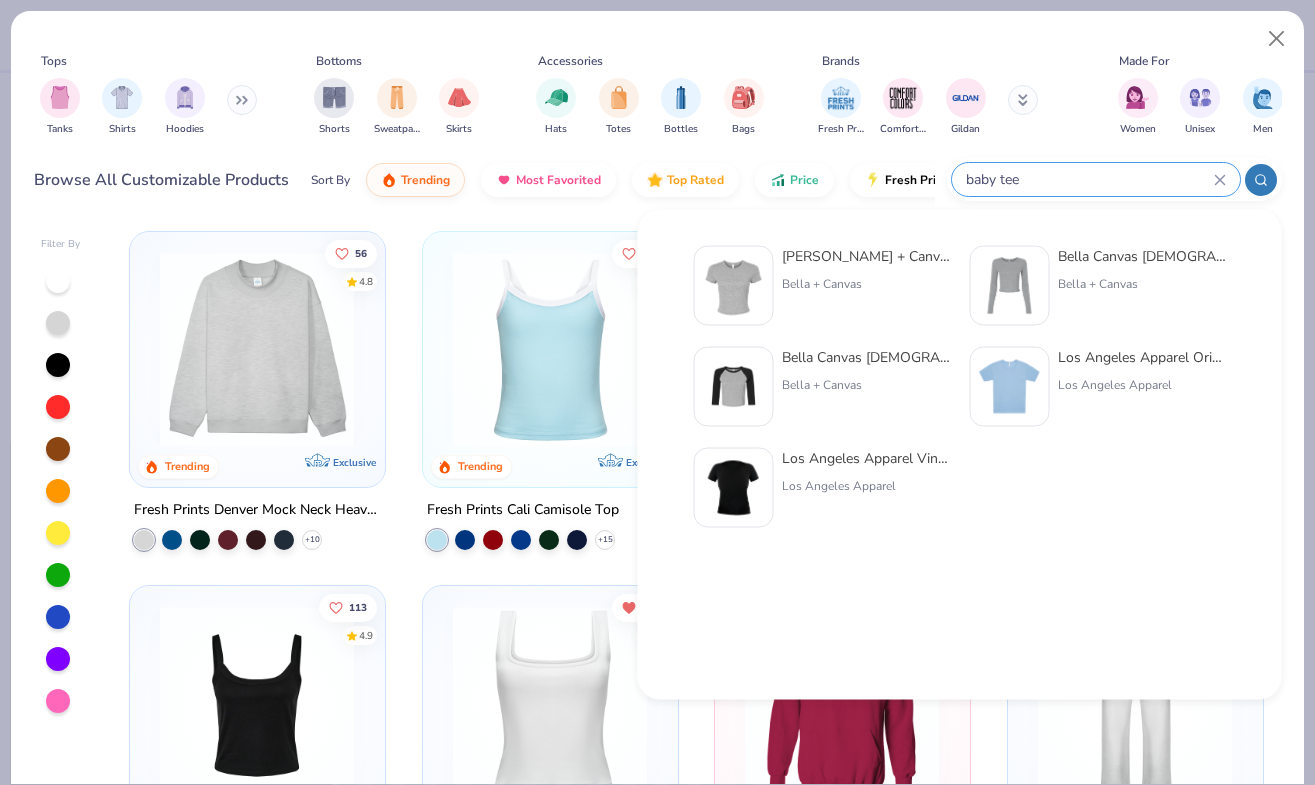 type on "baby tee" 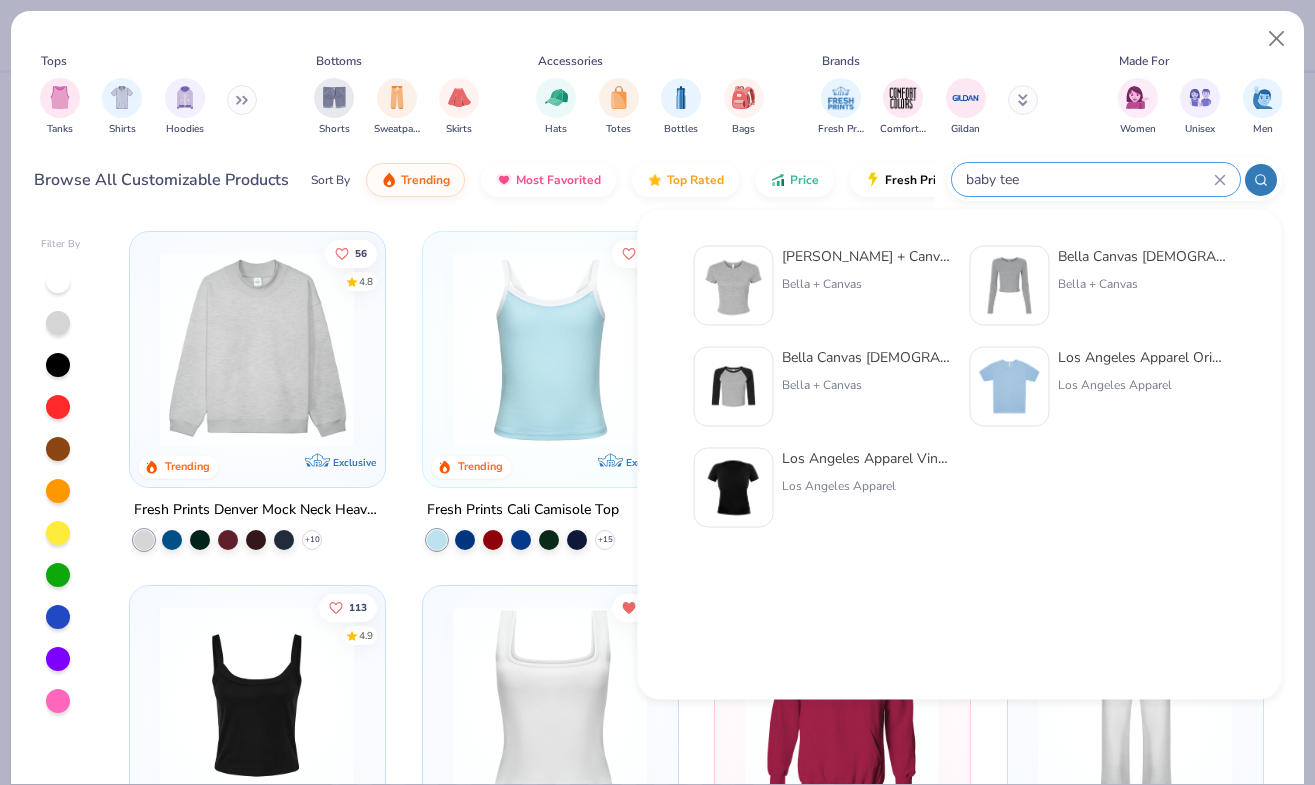 click on "Bella + Canvas [DEMOGRAPHIC_DATA]' Micro Ribbed  Baby Tee Bella + Canvas" at bounding box center [866, 286] 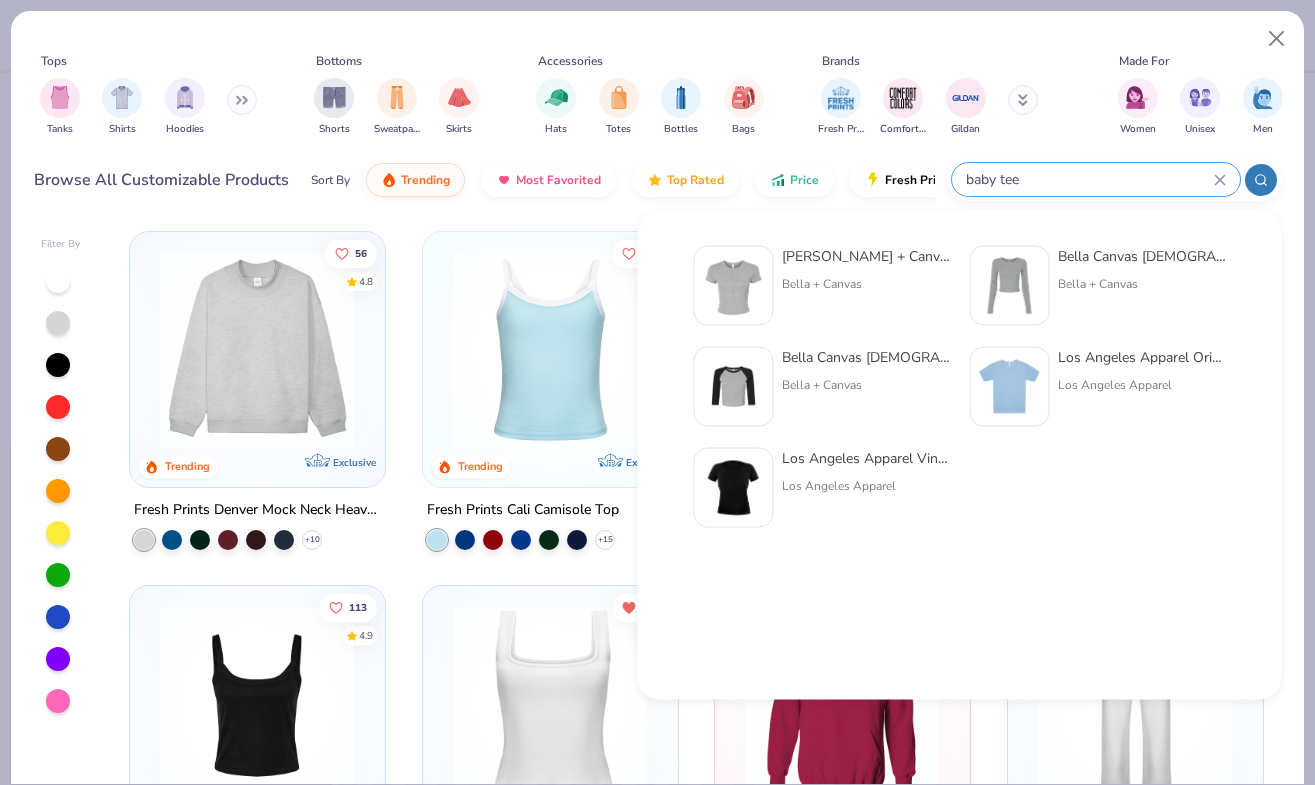 type 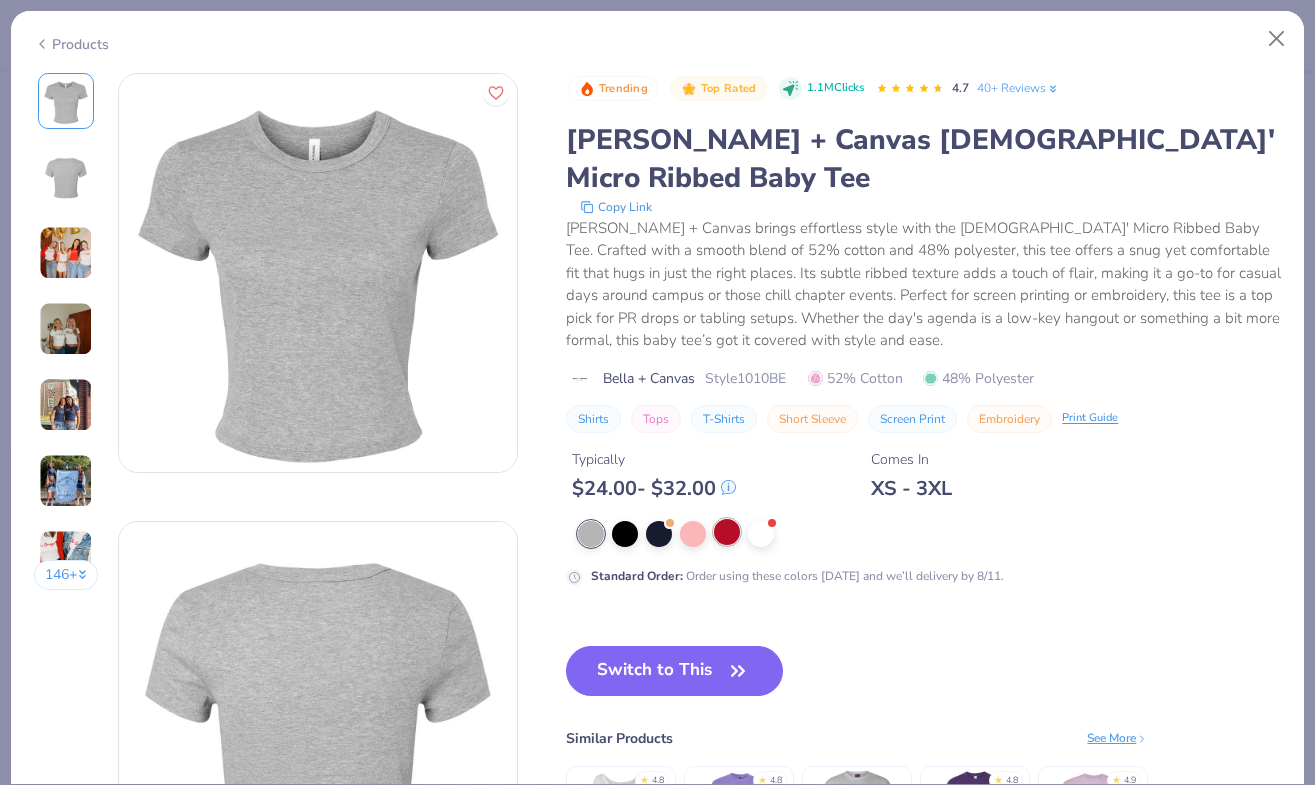 click at bounding box center [727, 532] 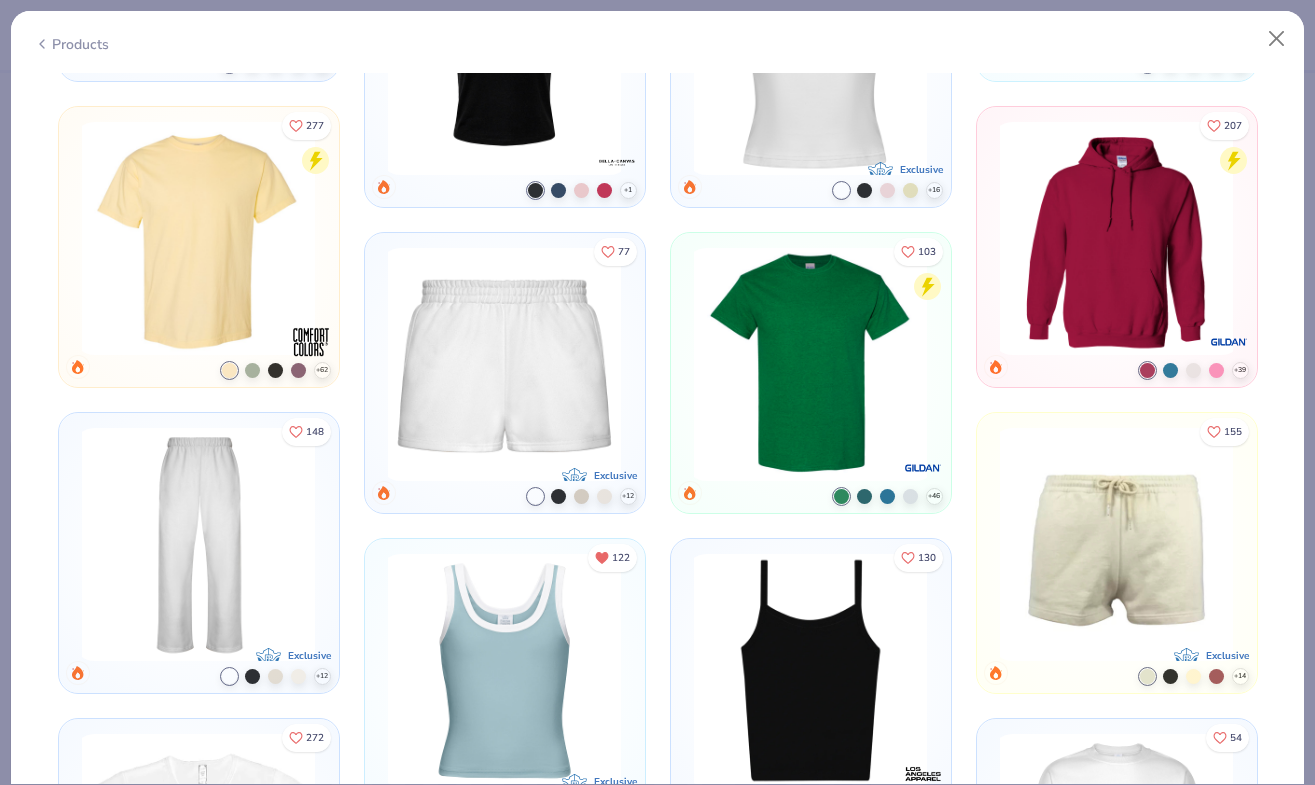 scroll, scrollTop: 5087, scrollLeft: 0, axis: vertical 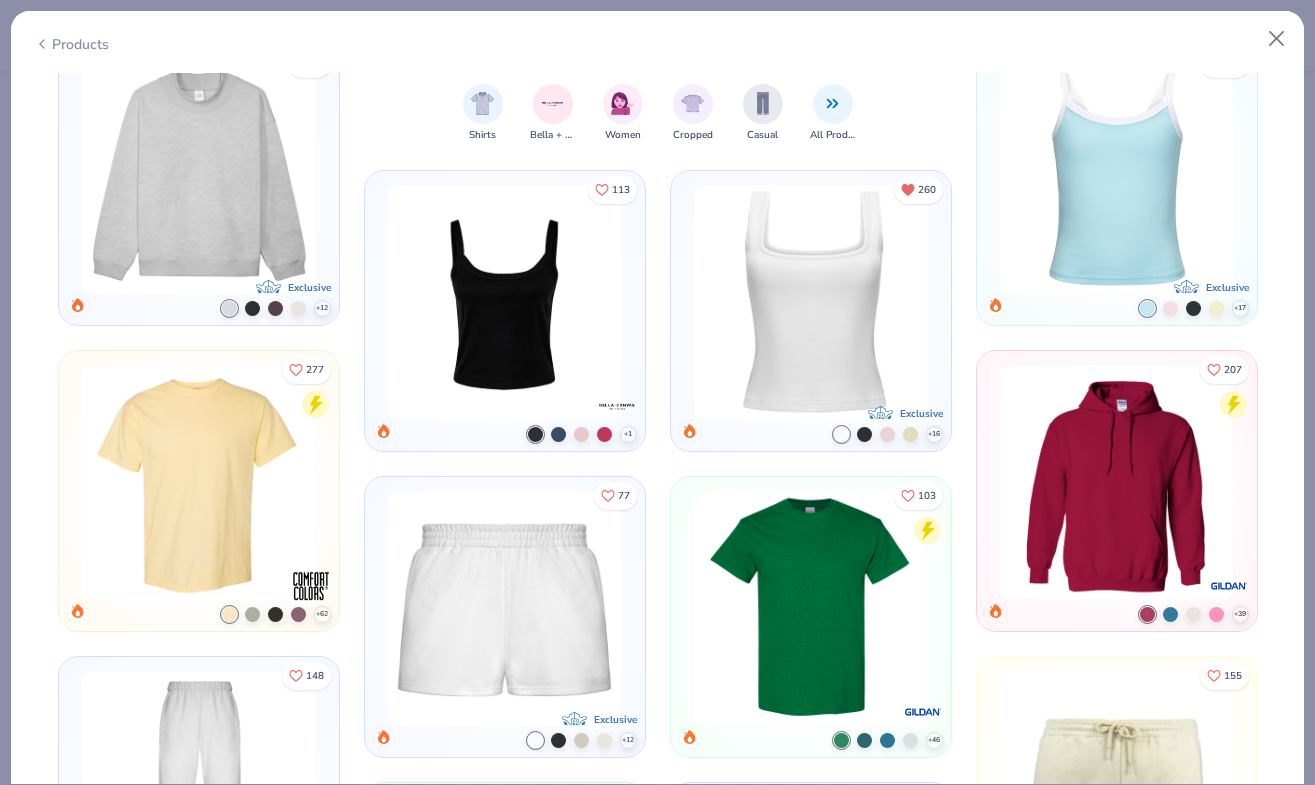 click at bounding box center (0, 0) 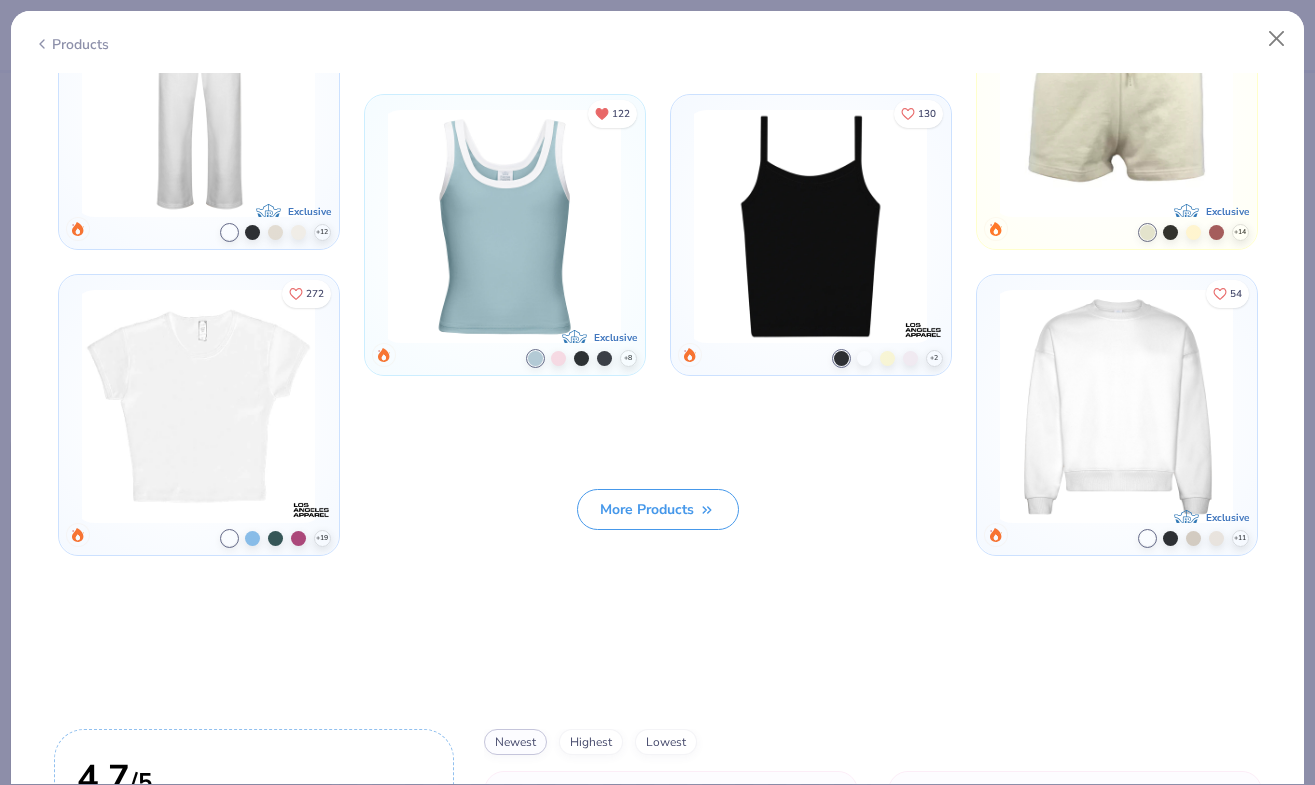 scroll, scrollTop: 6023, scrollLeft: 0, axis: vertical 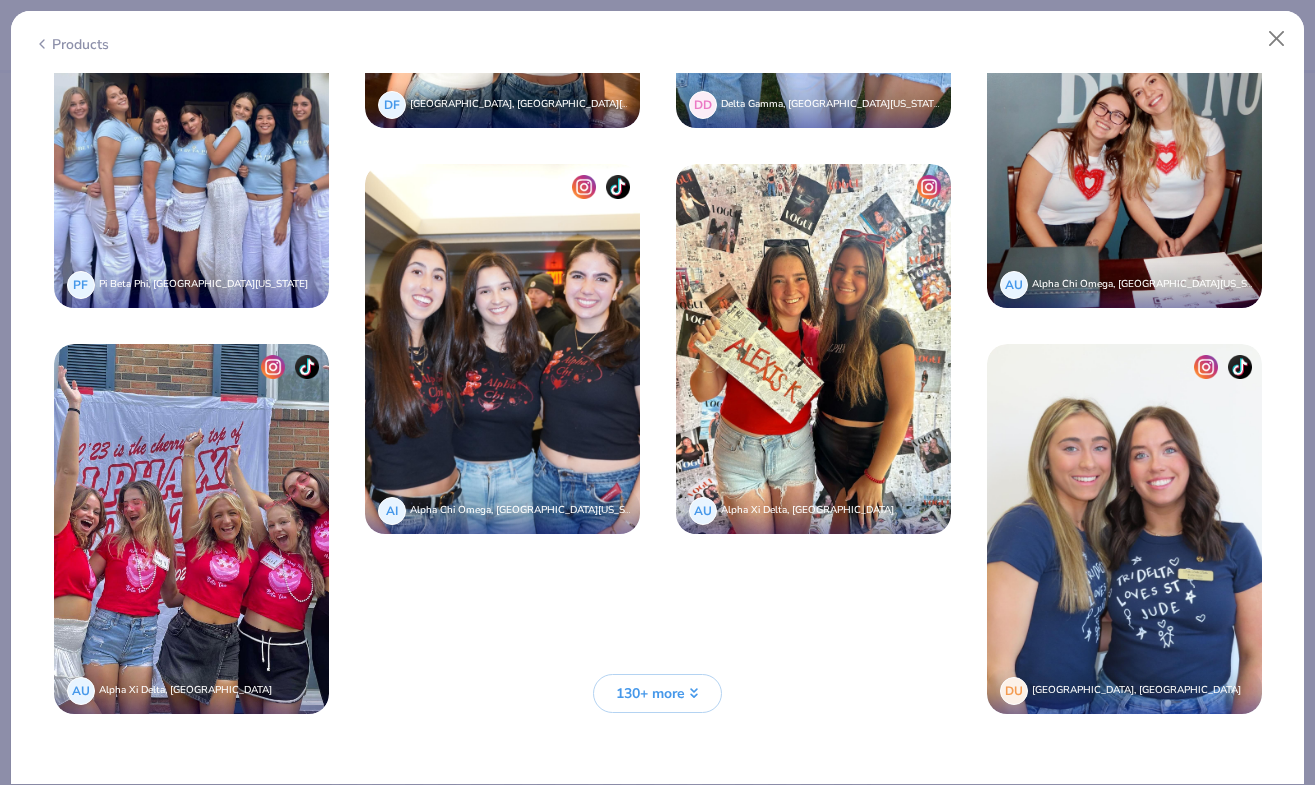 click on "130+ more" at bounding box center (650, 693) 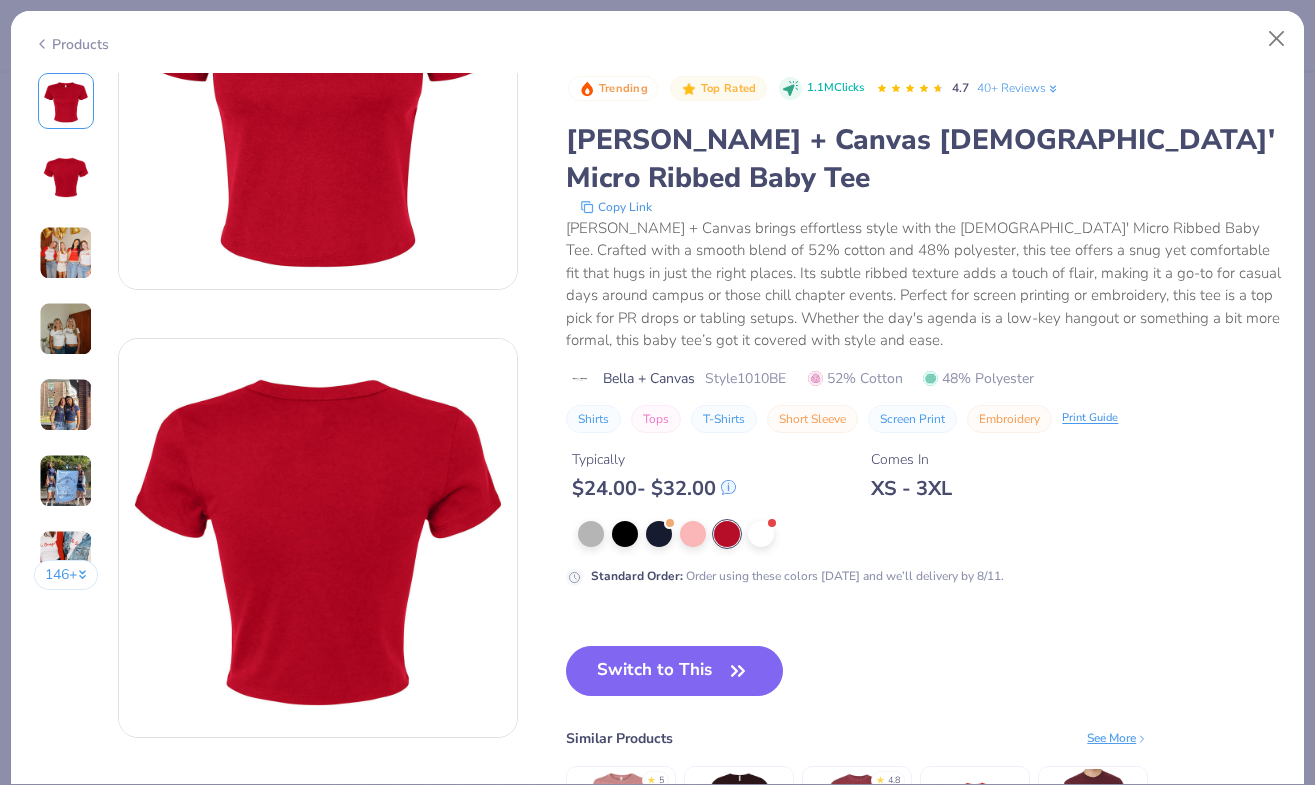 scroll, scrollTop: 0, scrollLeft: 0, axis: both 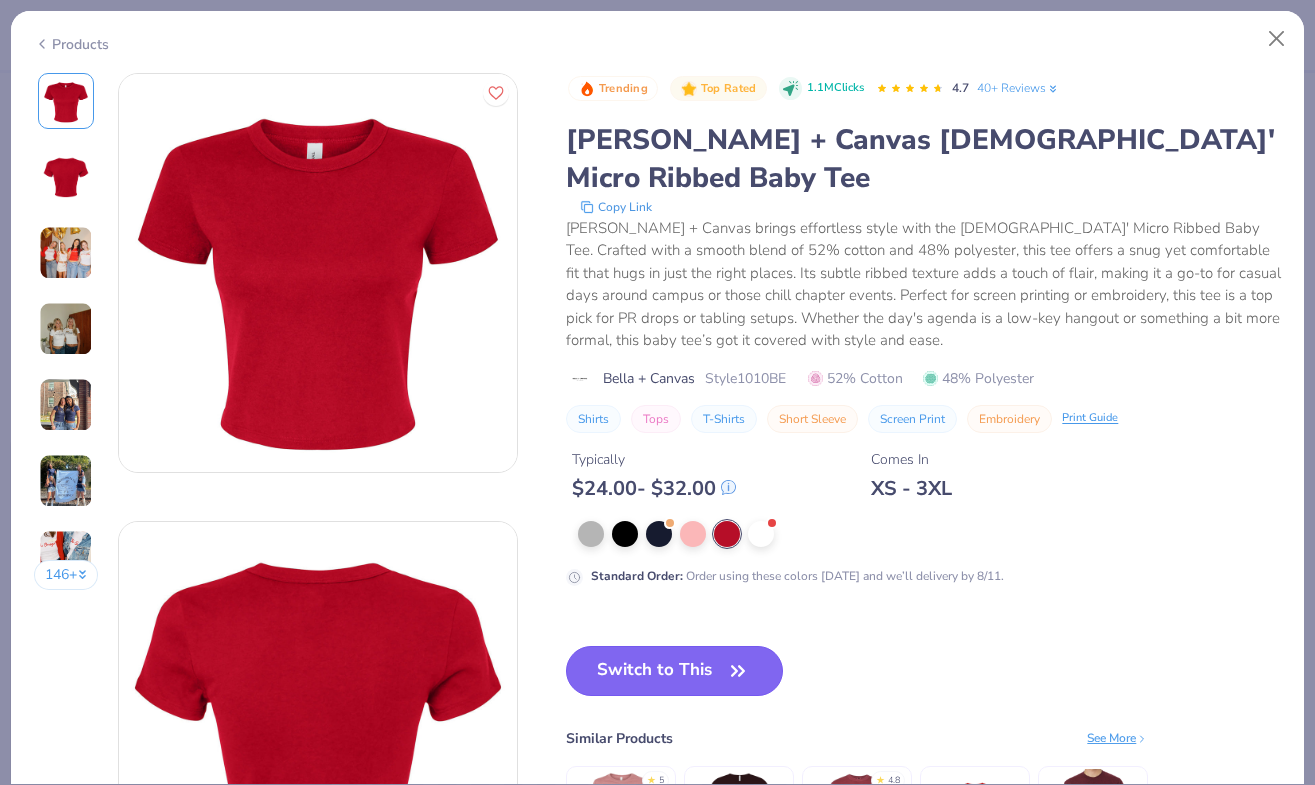 click on "Switch to This" at bounding box center [674, 671] 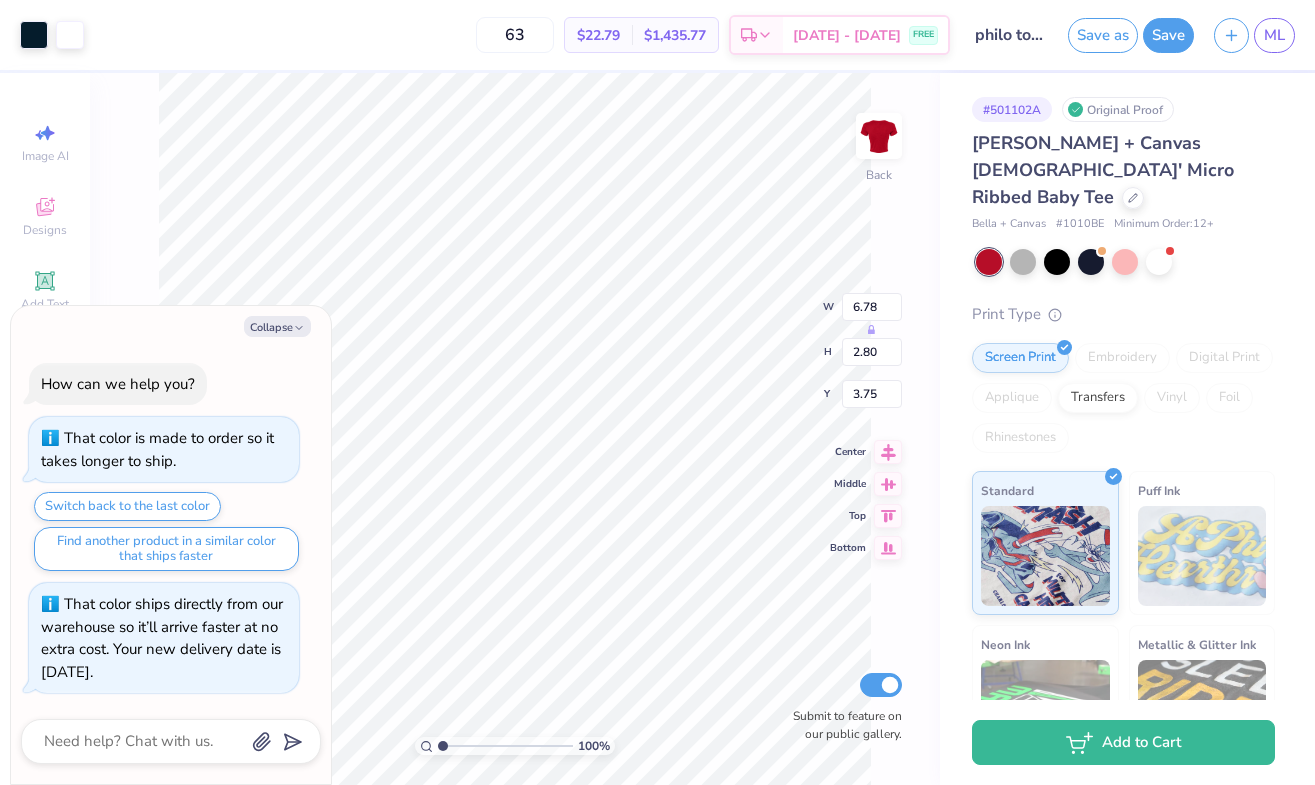 type on "x" 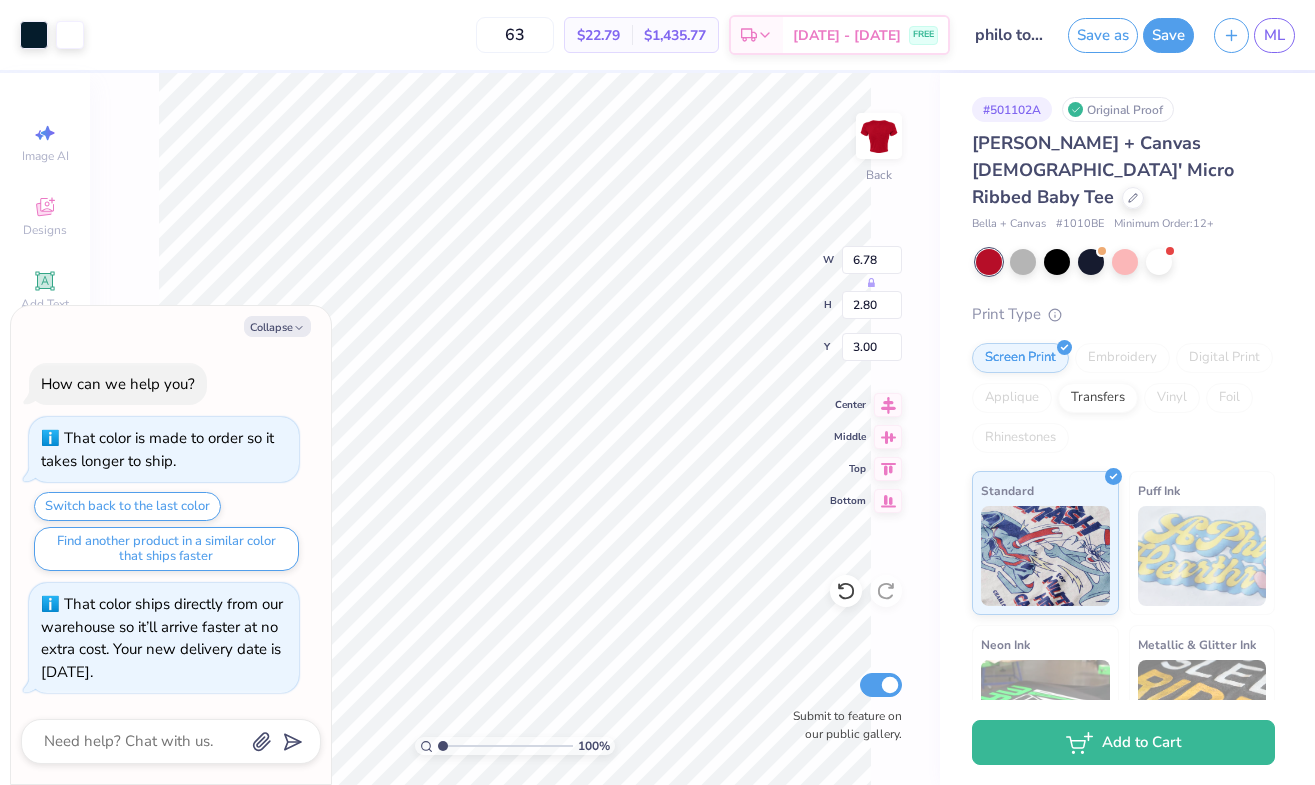 type on "x" 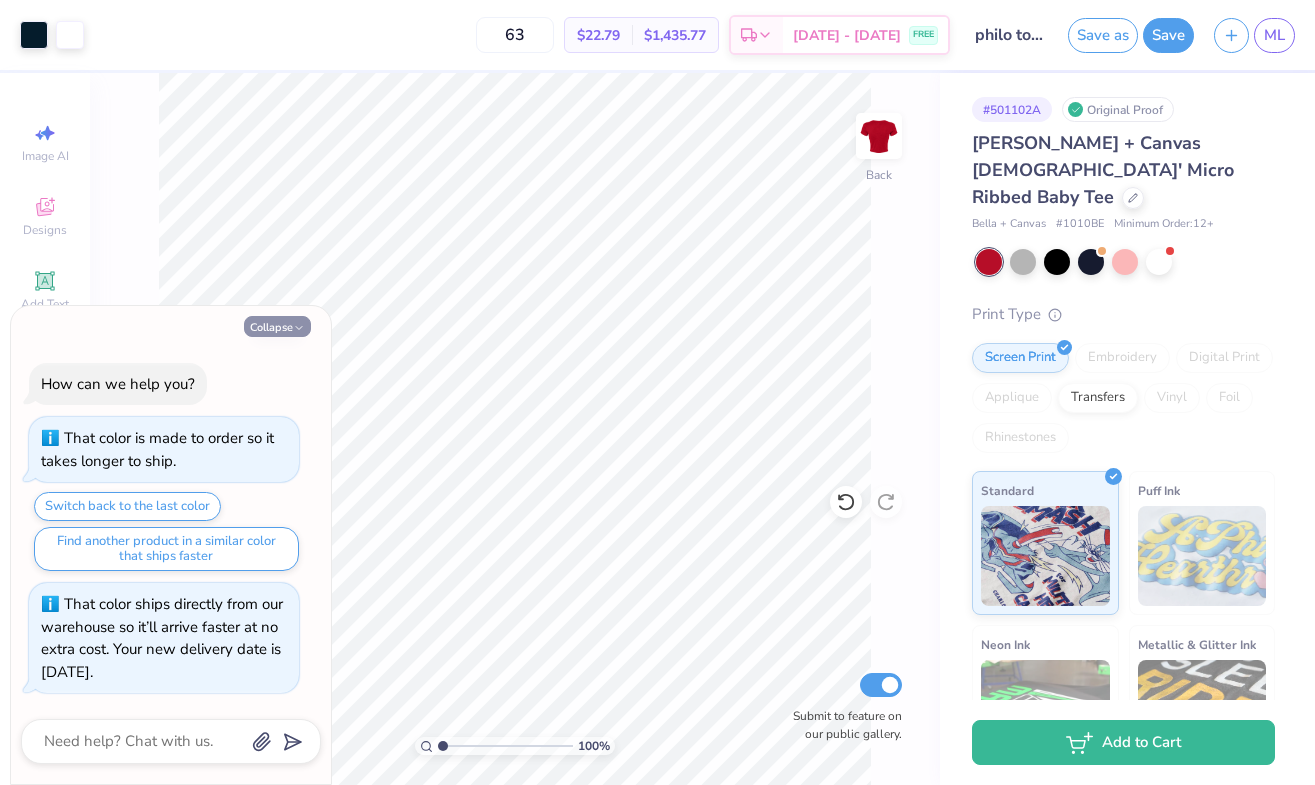 click on "Collapse" at bounding box center (277, 326) 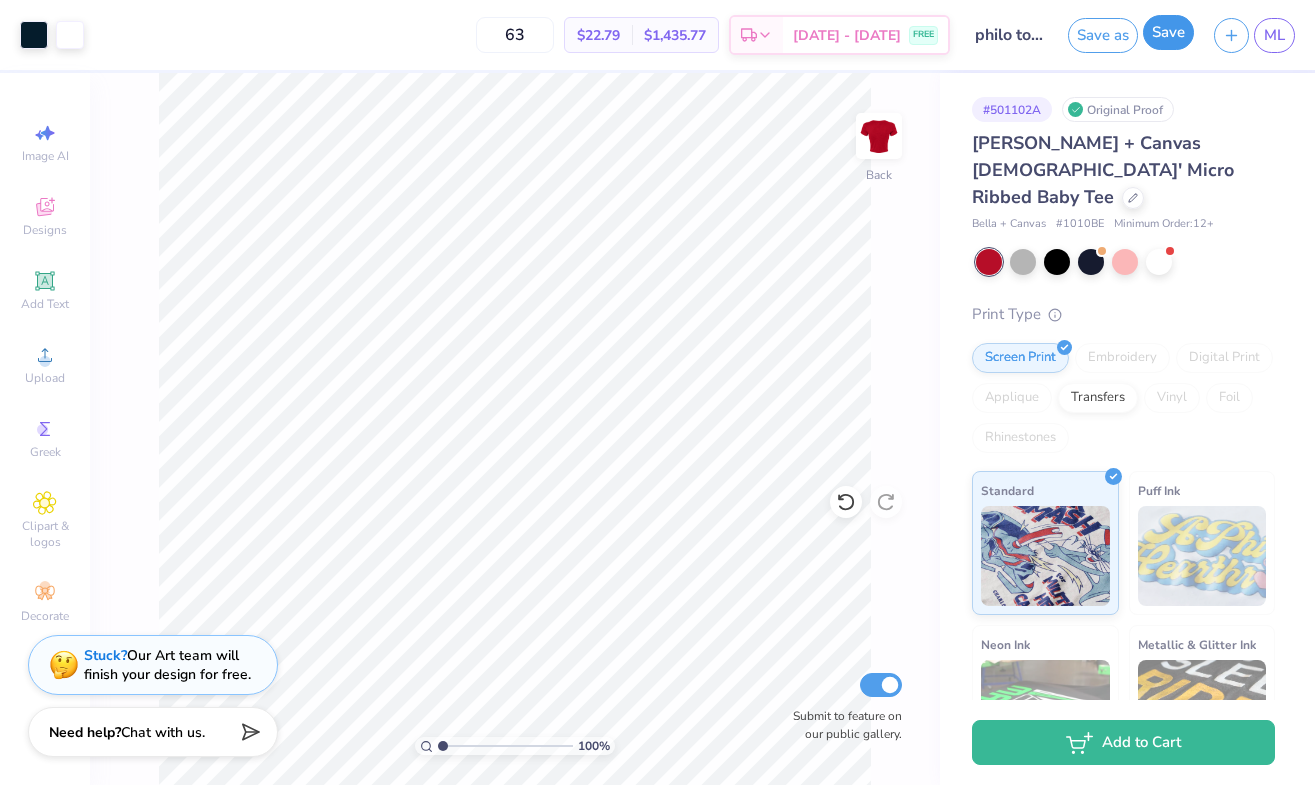 click on "Save" at bounding box center (1168, 32) 